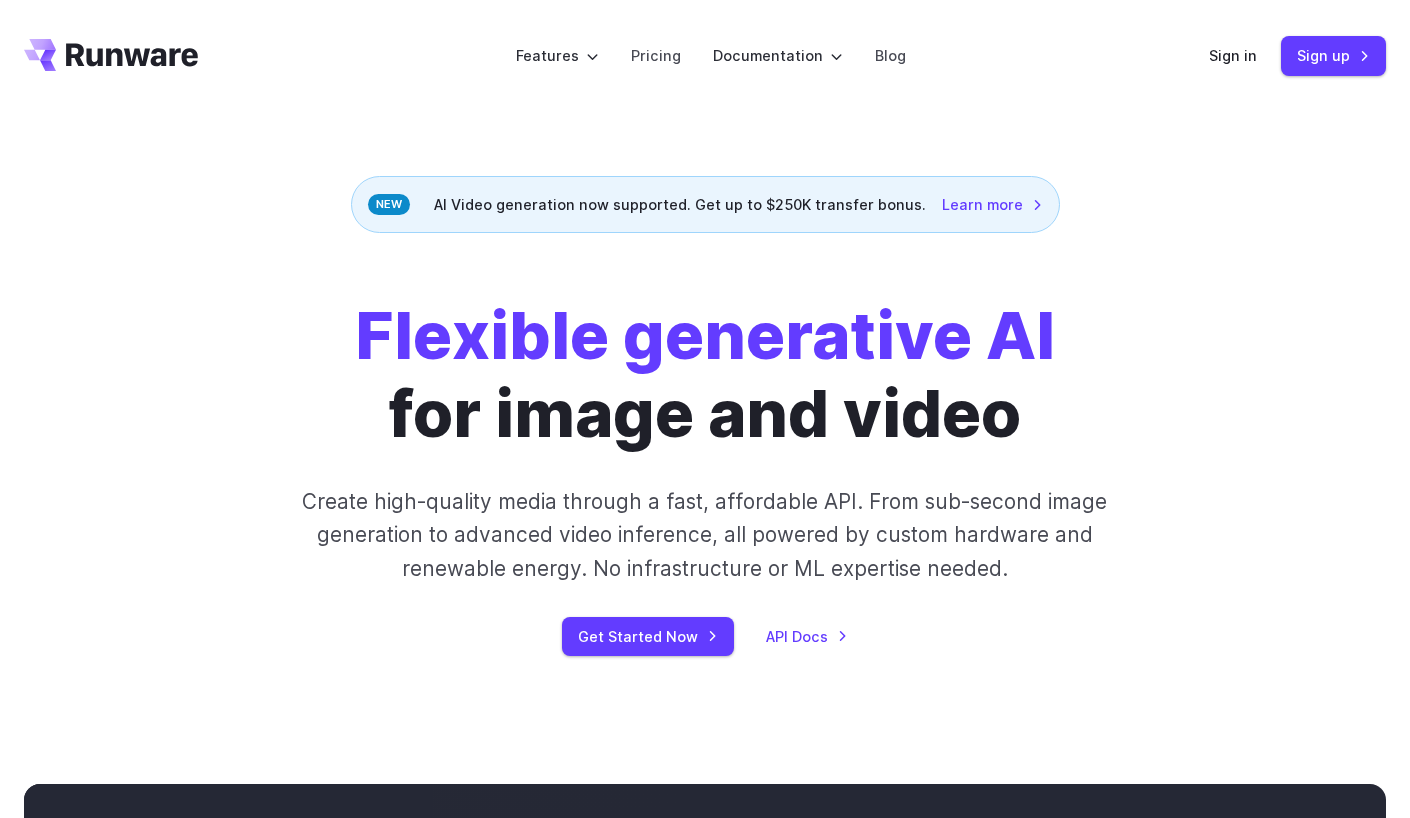 scroll, scrollTop: 0, scrollLeft: 0, axis: both 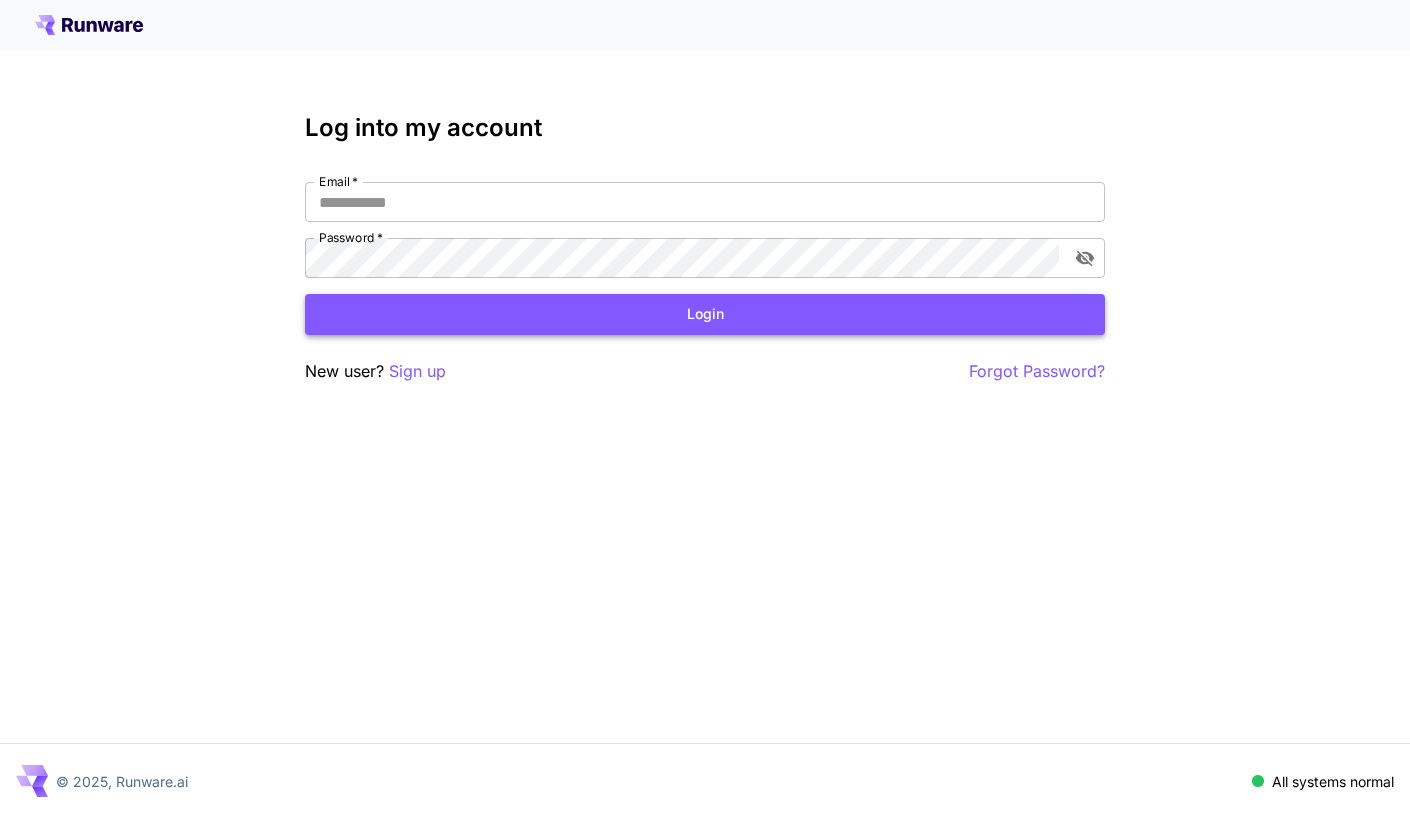 type on "**********" 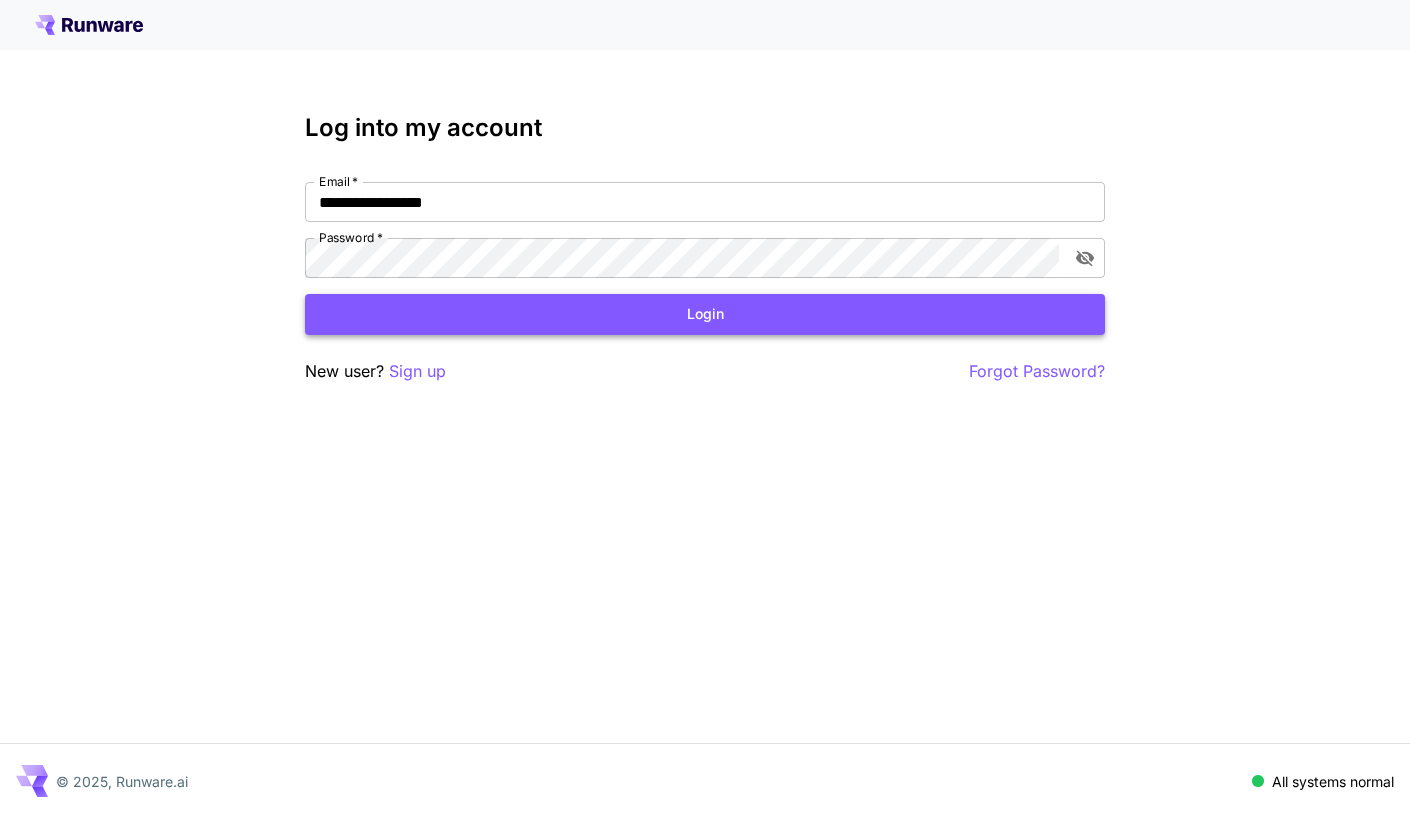 click on "Login" at bounding box center (705, 314) 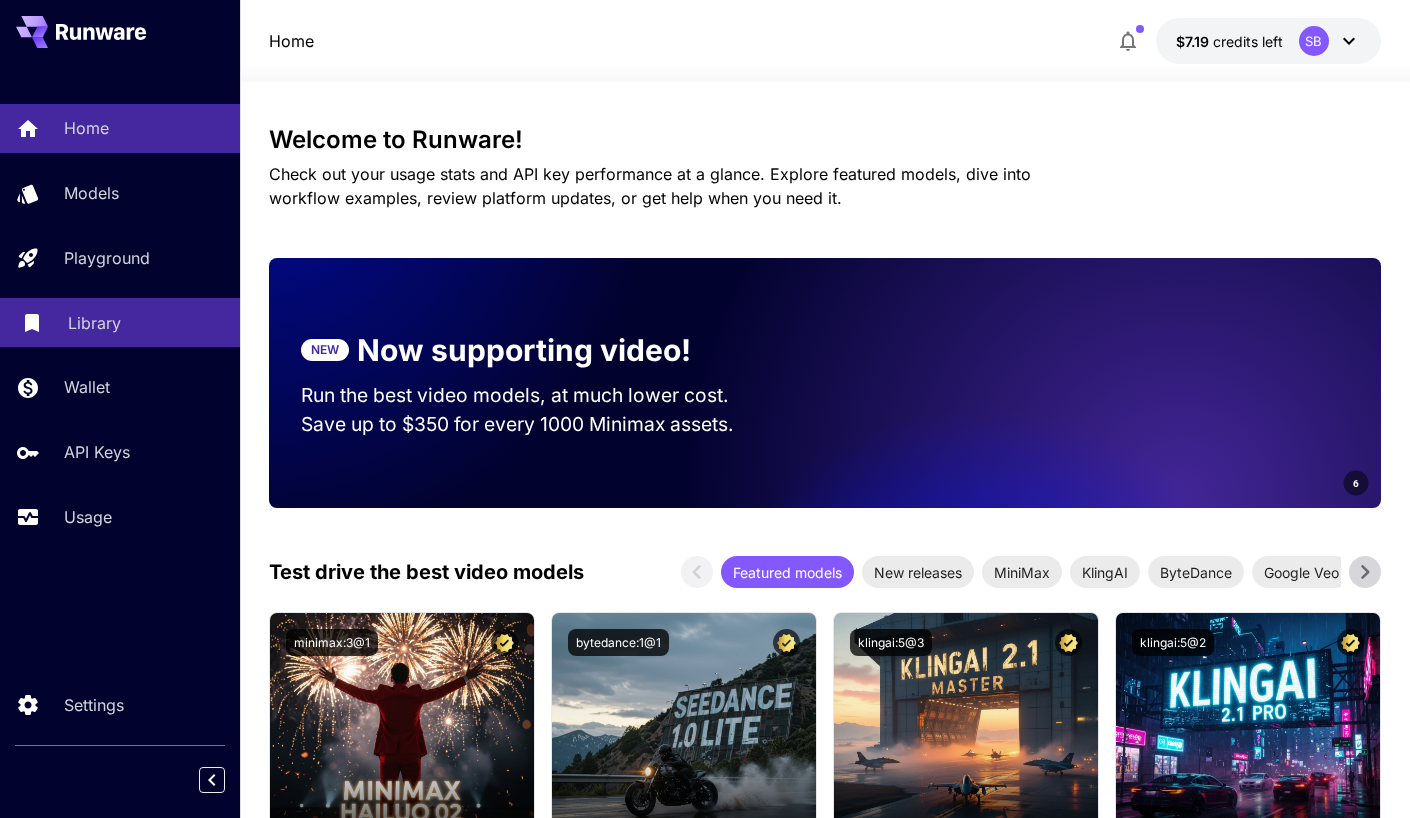click on "Library" at bounding box center [120, 322] 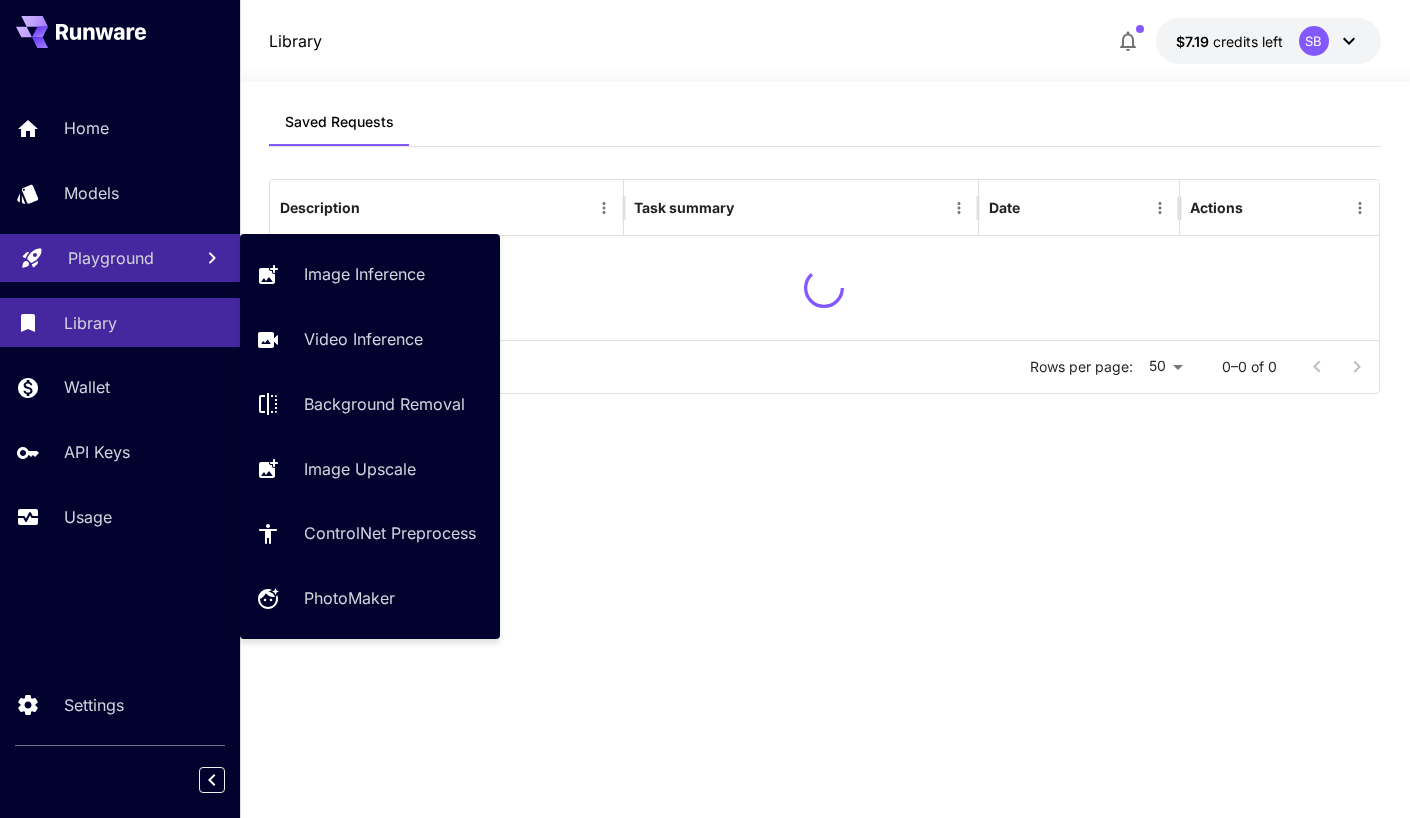 click on "Playground" at bounding box center [122, 258] 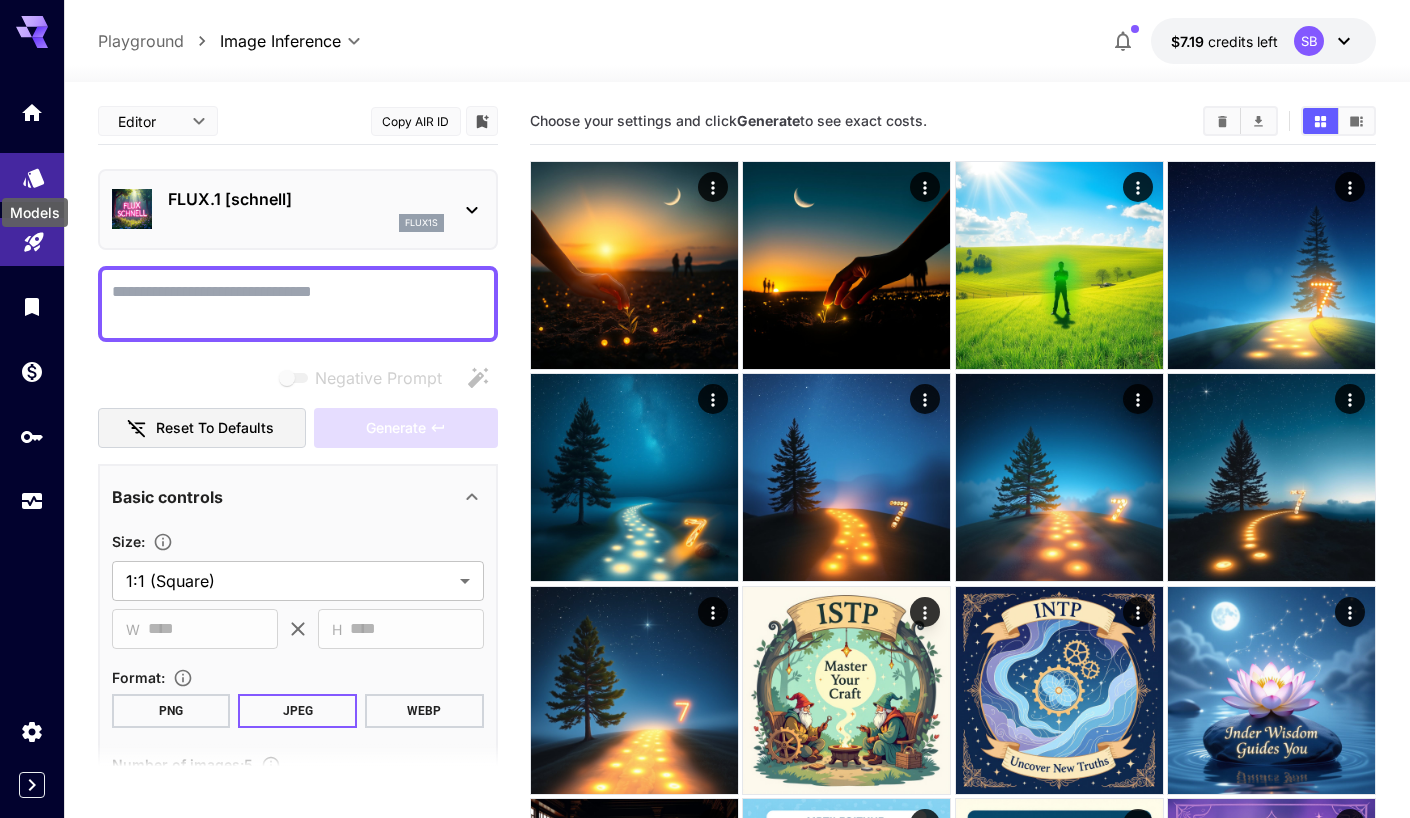 click 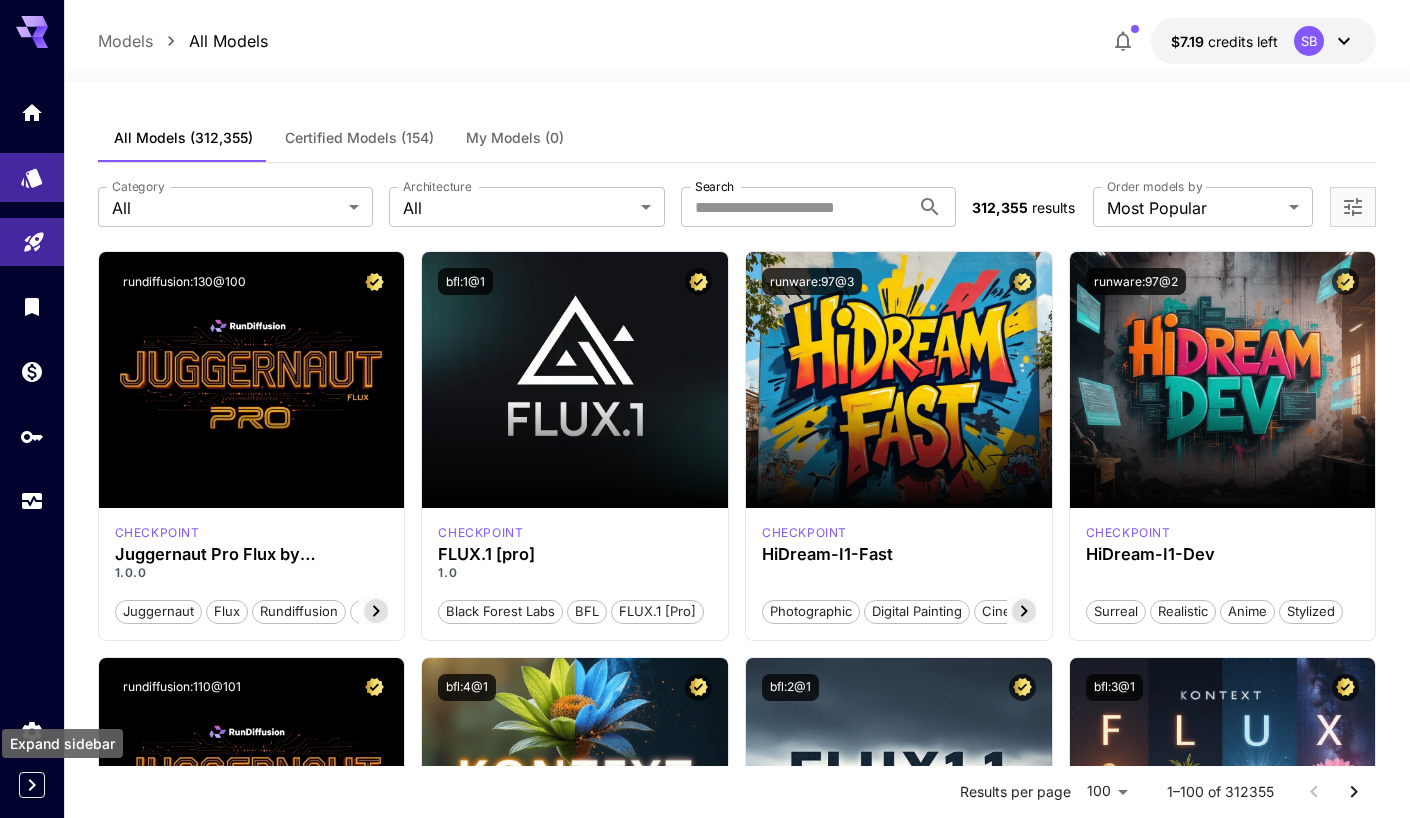 click 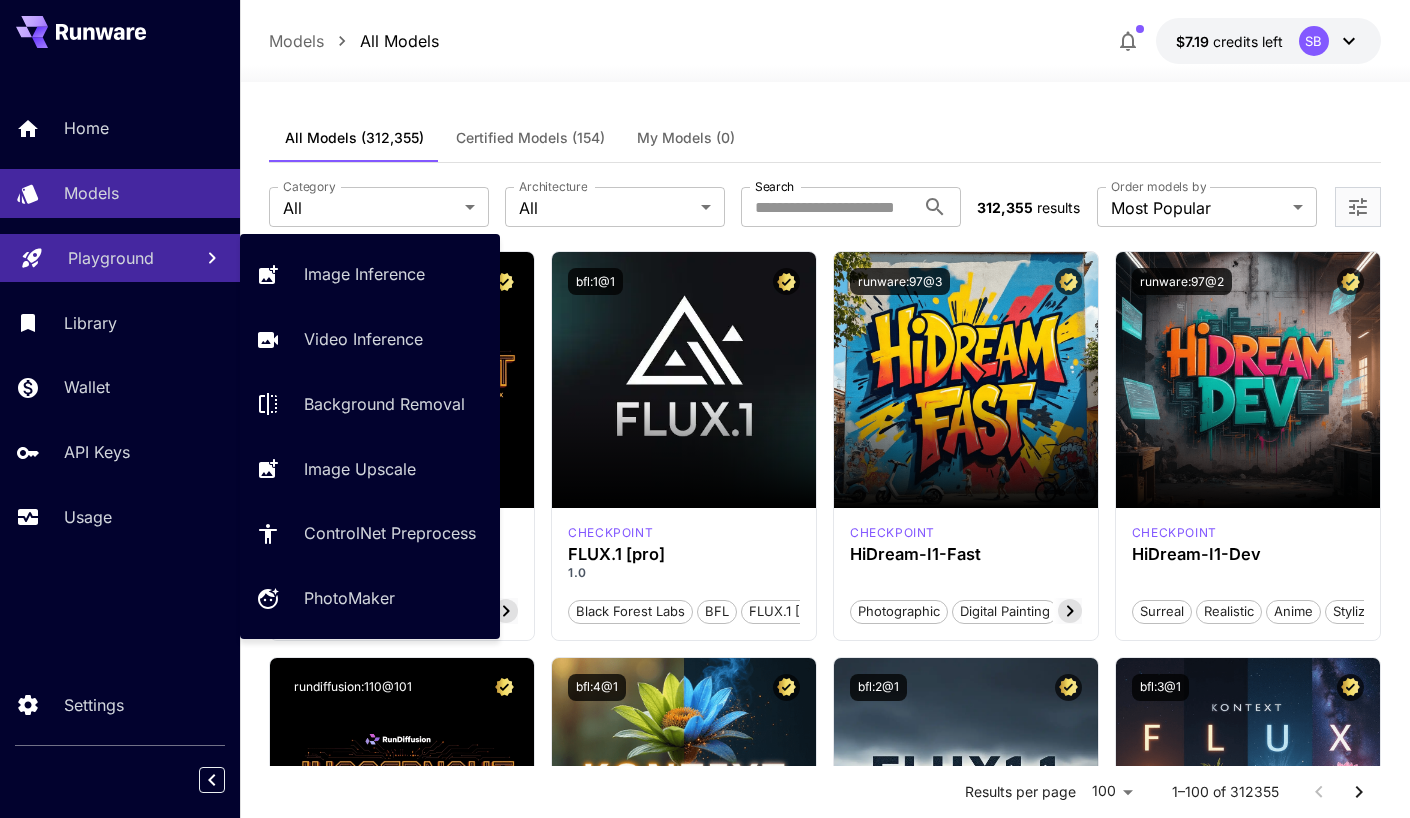 click on "Playground" at bounding box center (111, 258) 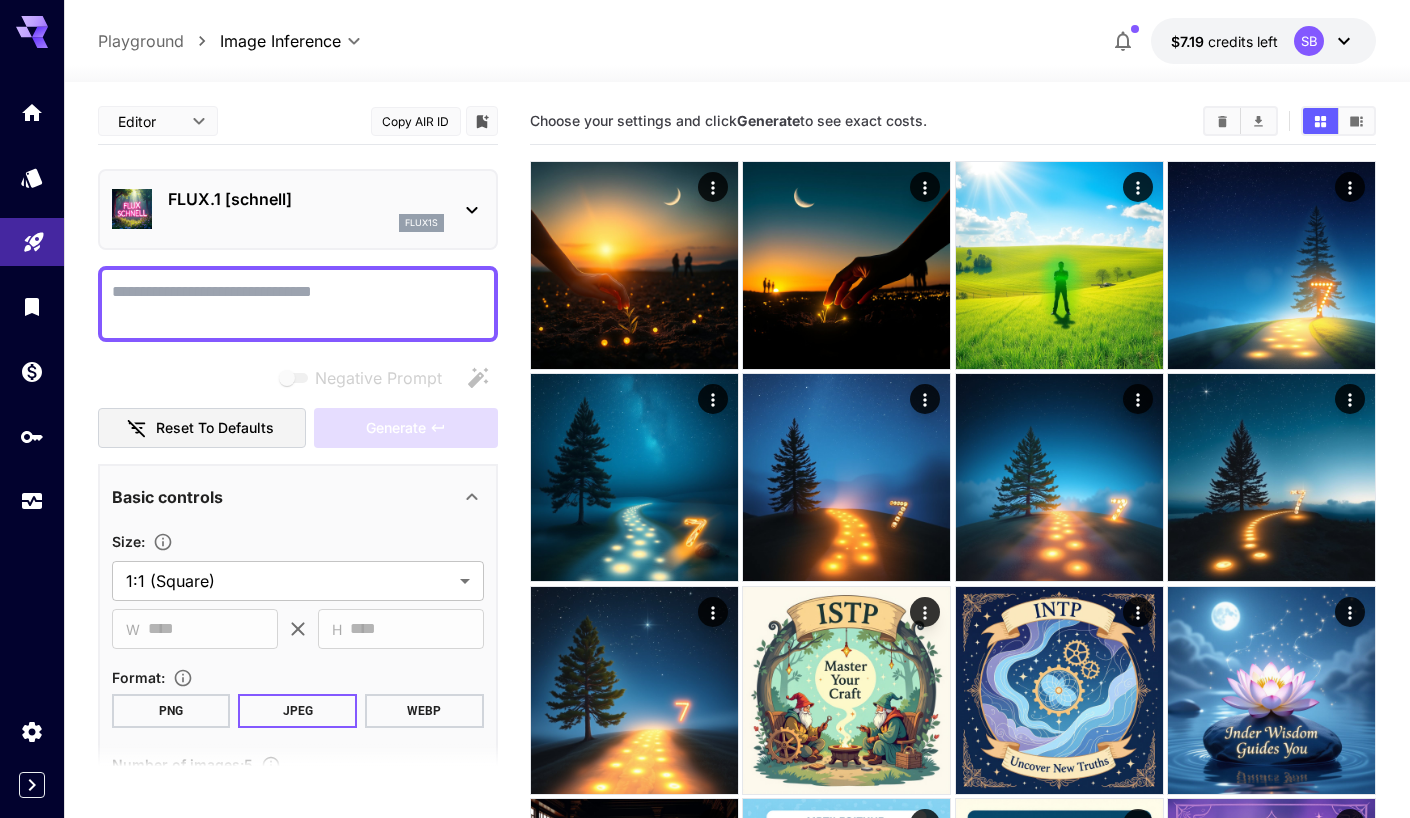 click on "FLUX.1 [schnell]" at bounding box center [306, 199] 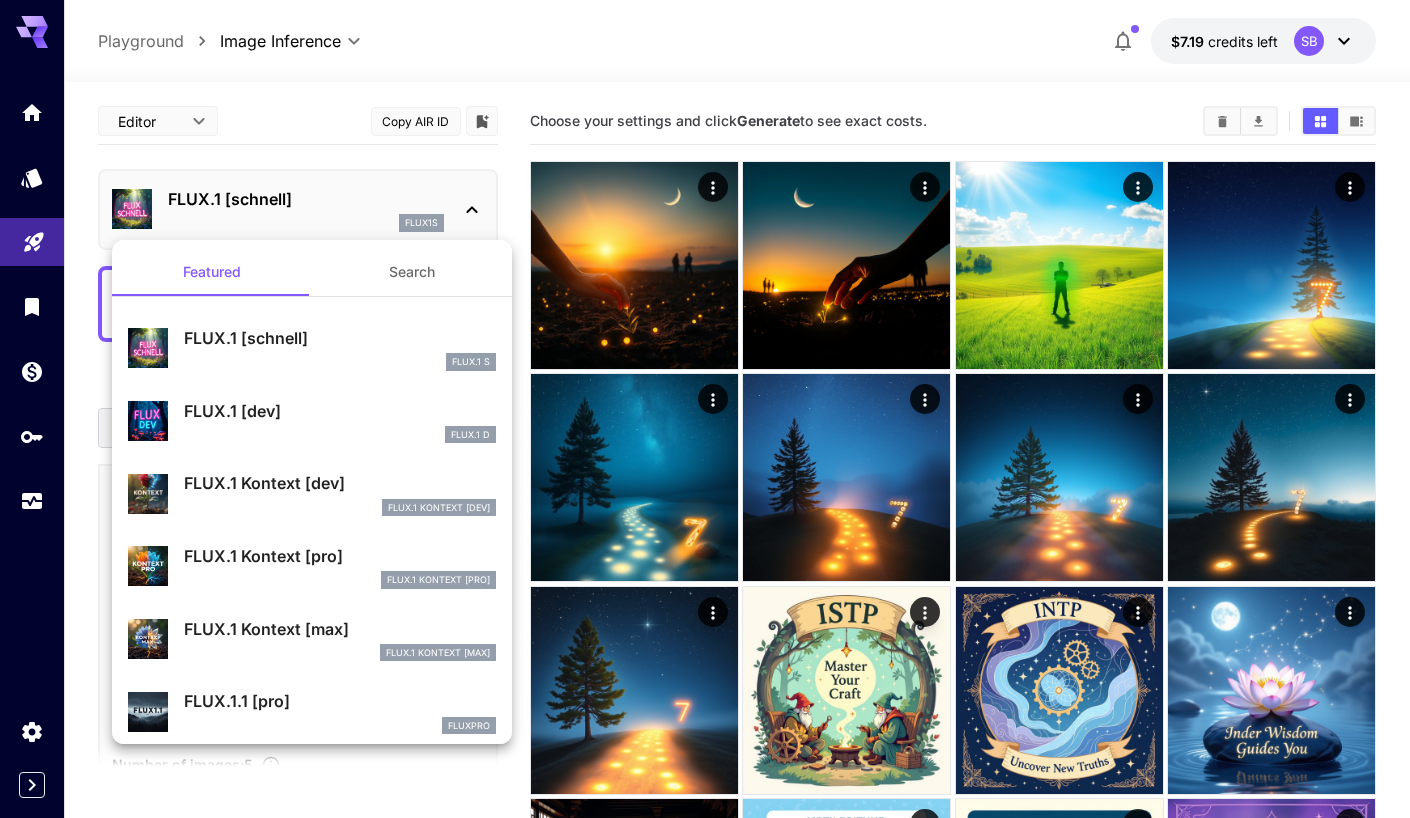 click on "FLUX.1 [dev]" at bounding box center (340, 411) 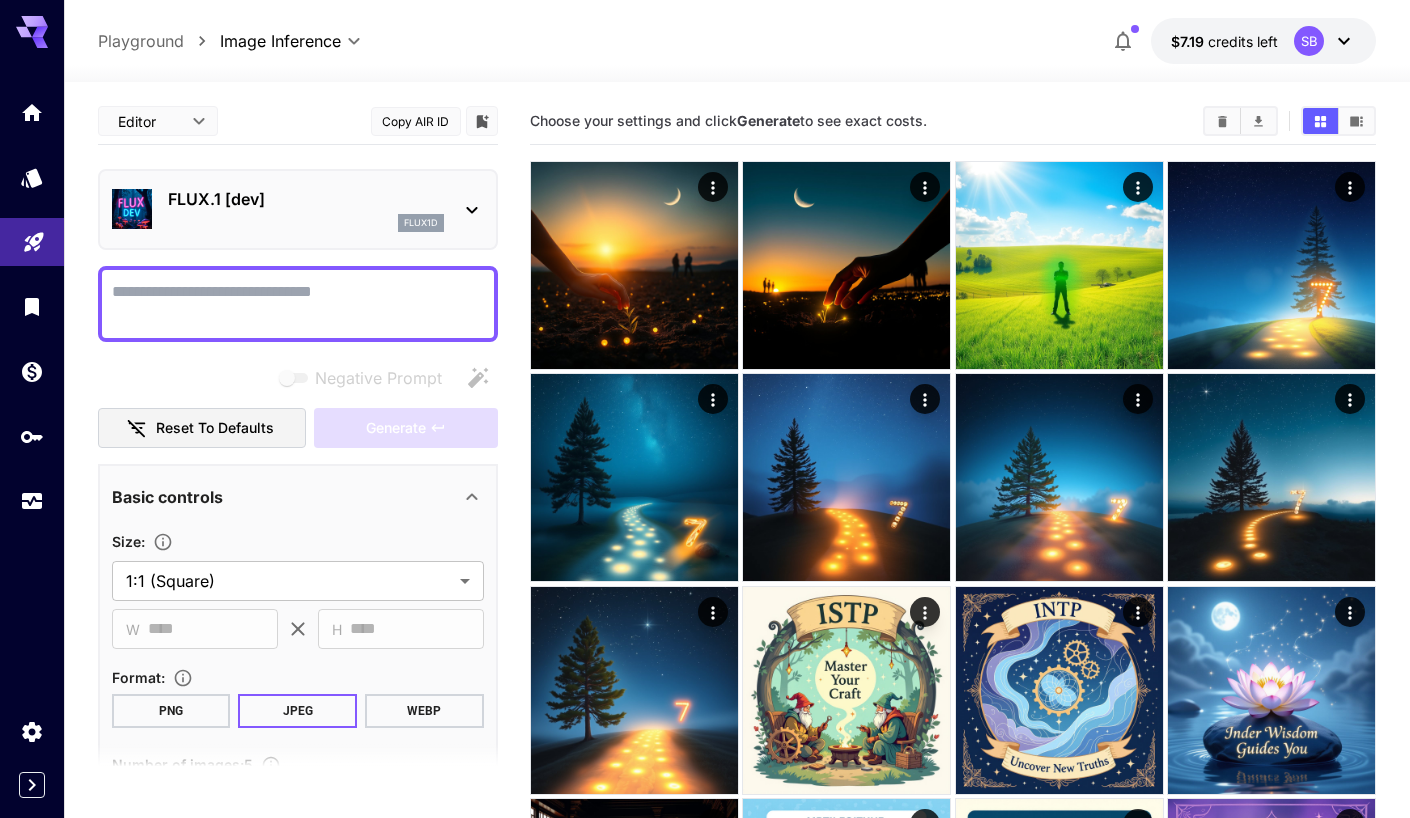 click on "FLUX.1 [dev]" at bounding box center (306, 199) 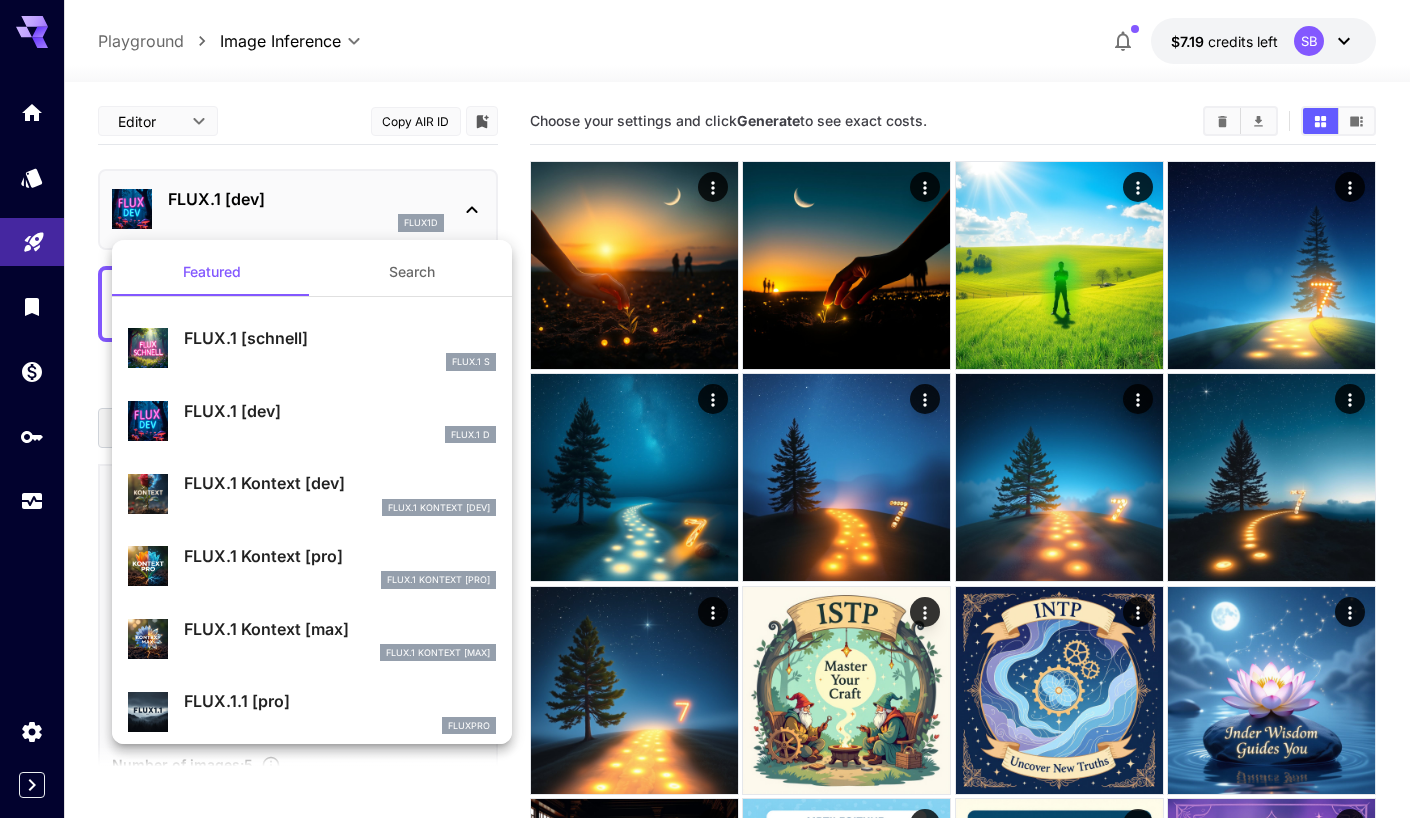 click on "FLUX.1 [schnell]" at bounding box center (340, 338) 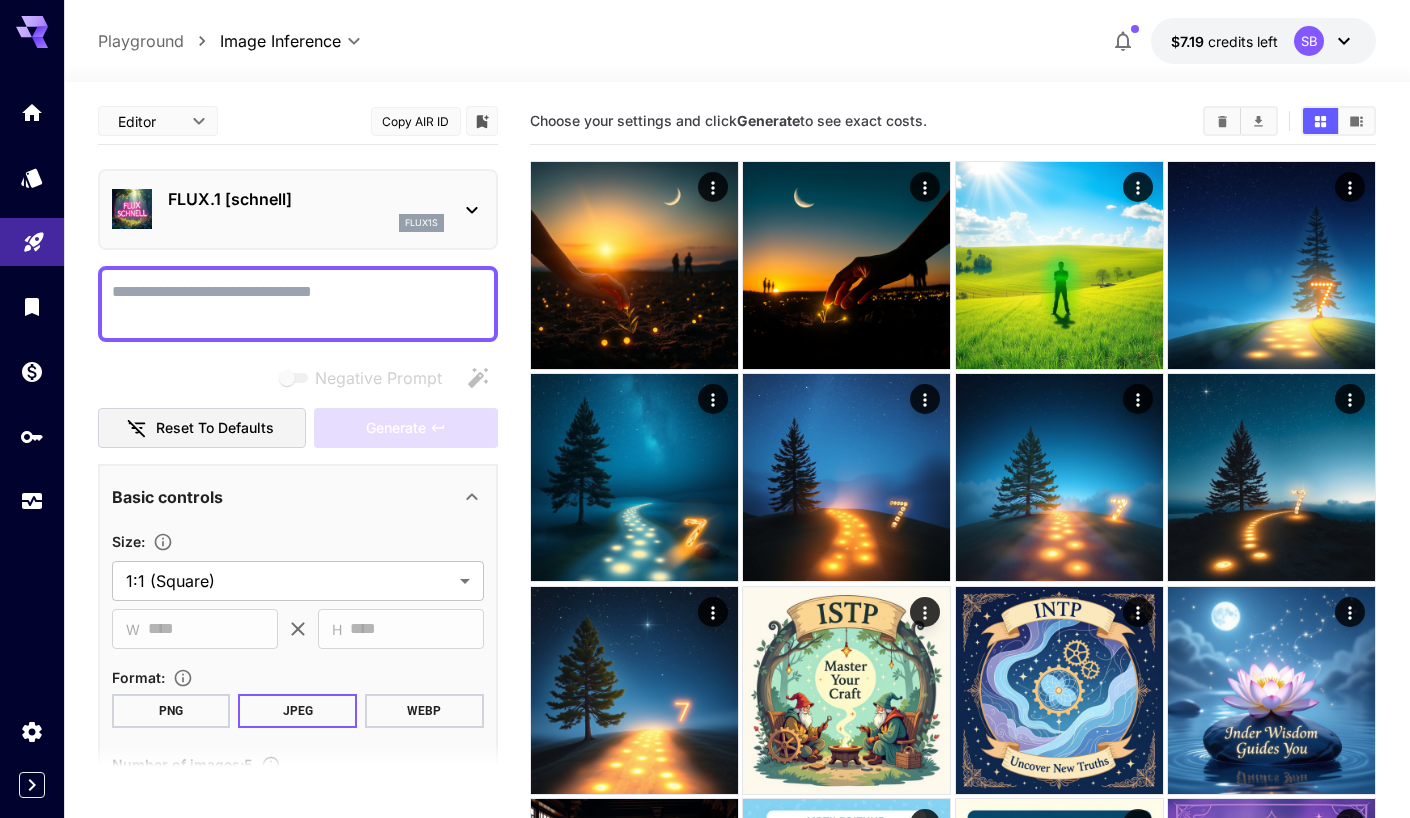 click on "Choose your settings and click  Generate  to see exact costs." at bounding box center (858, 121) 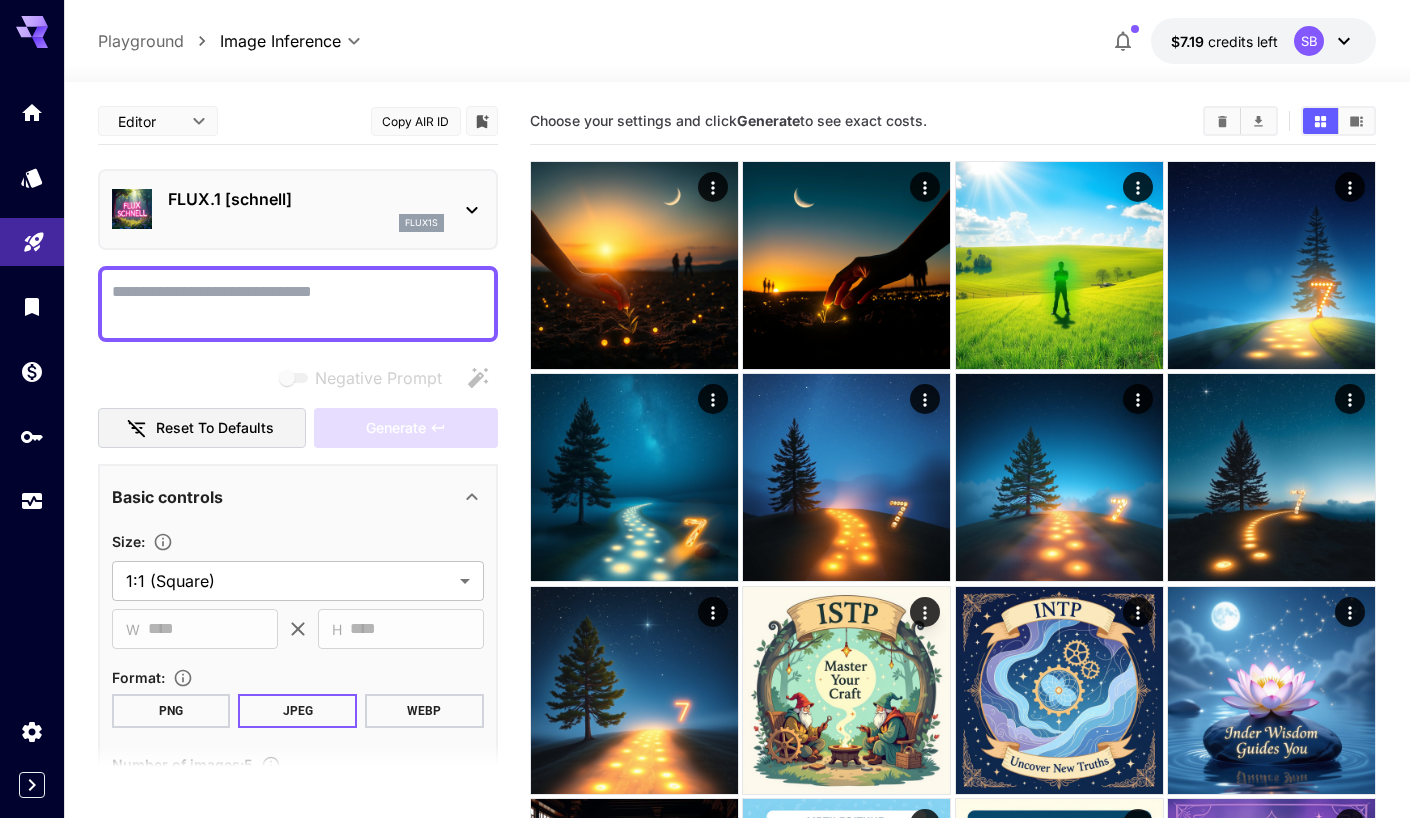 click on "Choose your settings and click  Generate  to see exact costs." at bounding box center [728, 120] 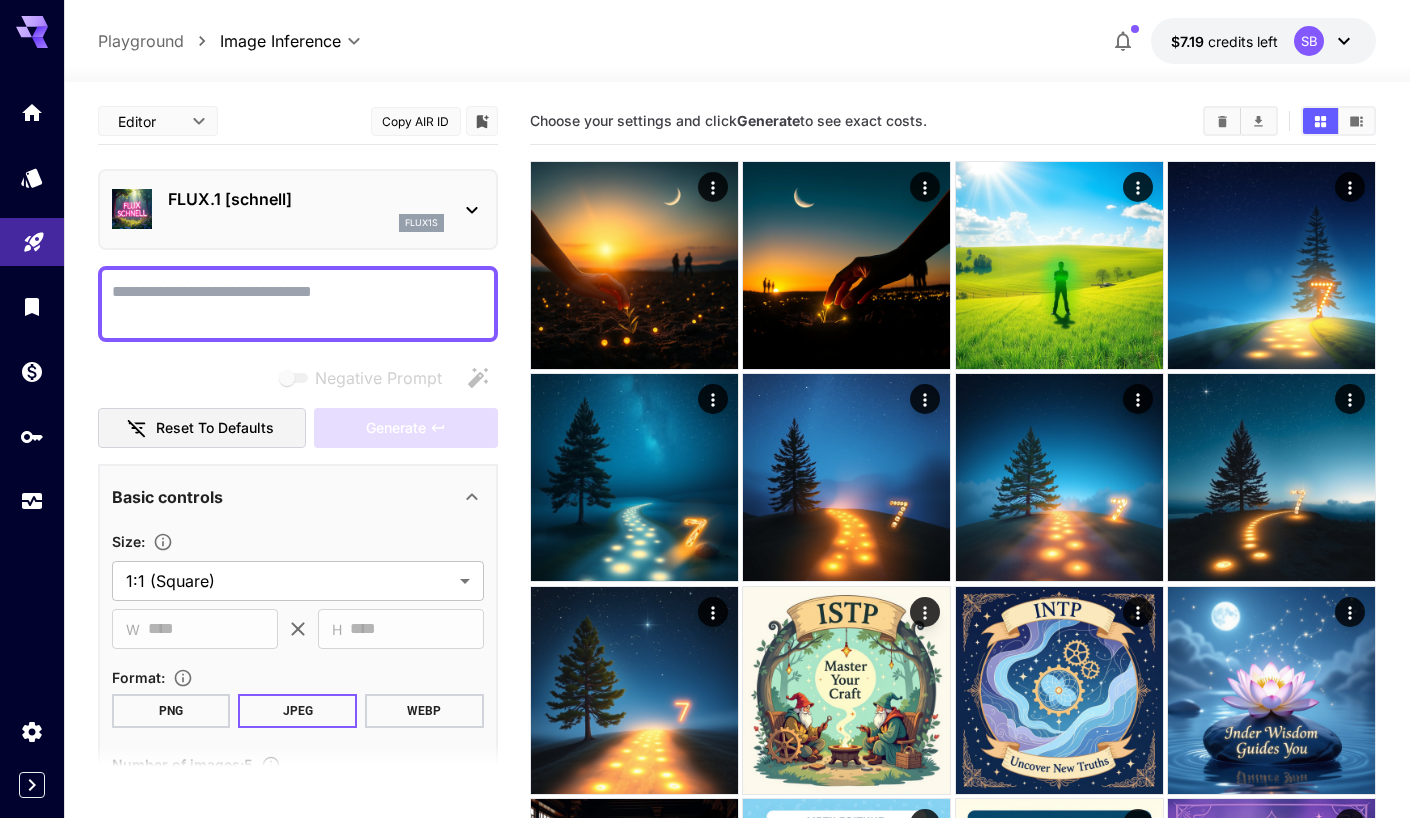click on "Negative Prompt" at bounding box center (298, 304) 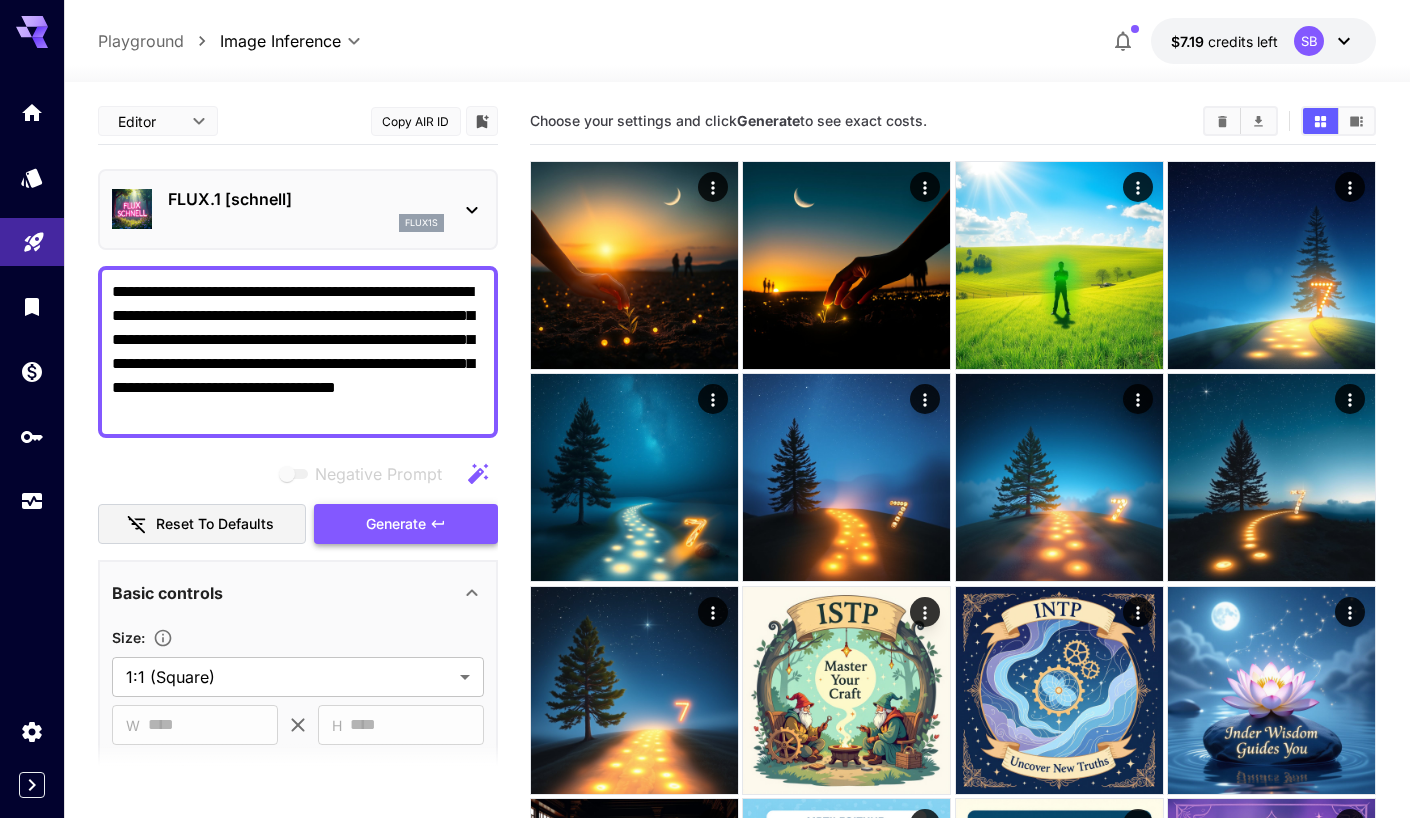 type on "**********" 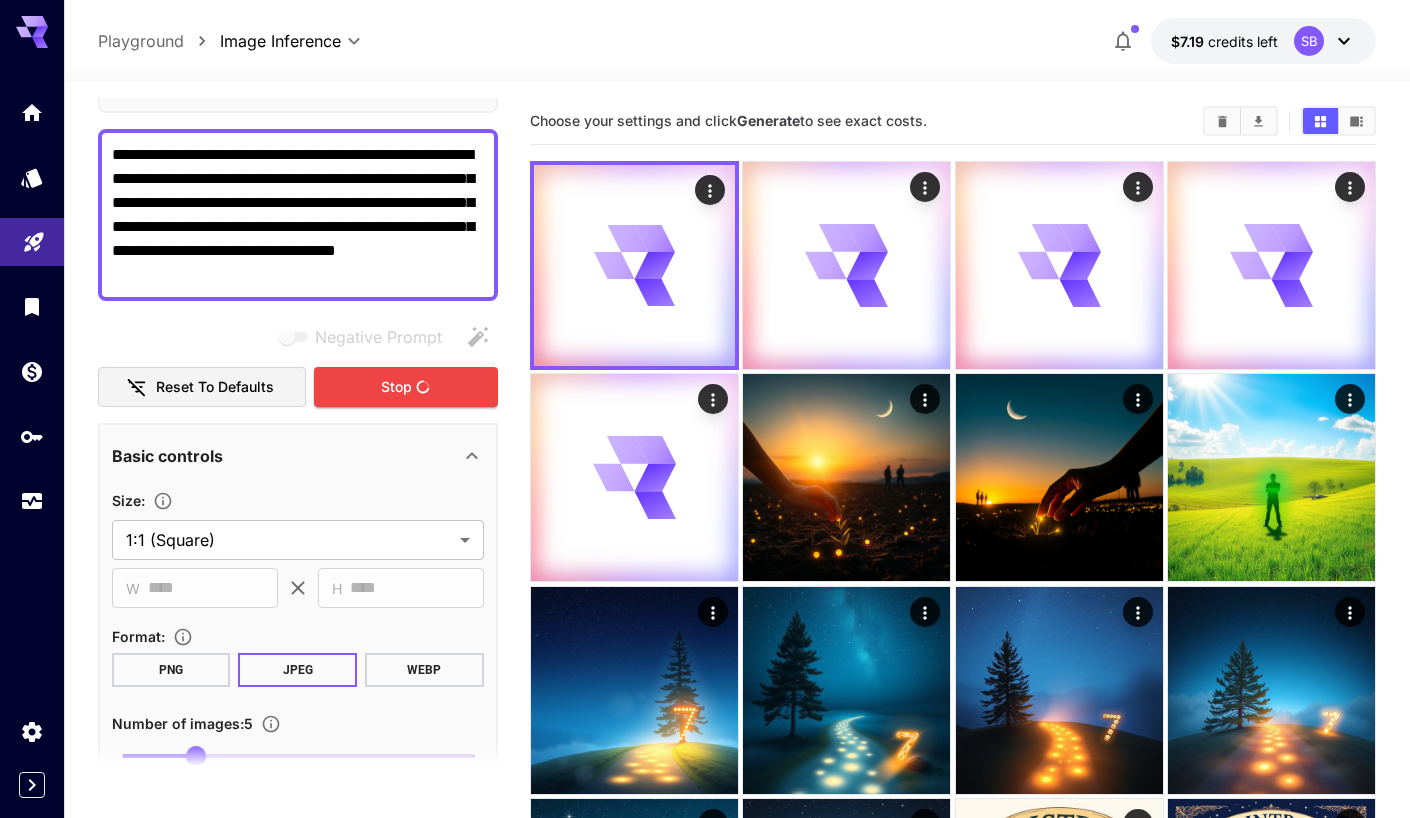 scroll, scrollTop: 400, scrollLeft: 0, axis: vertical 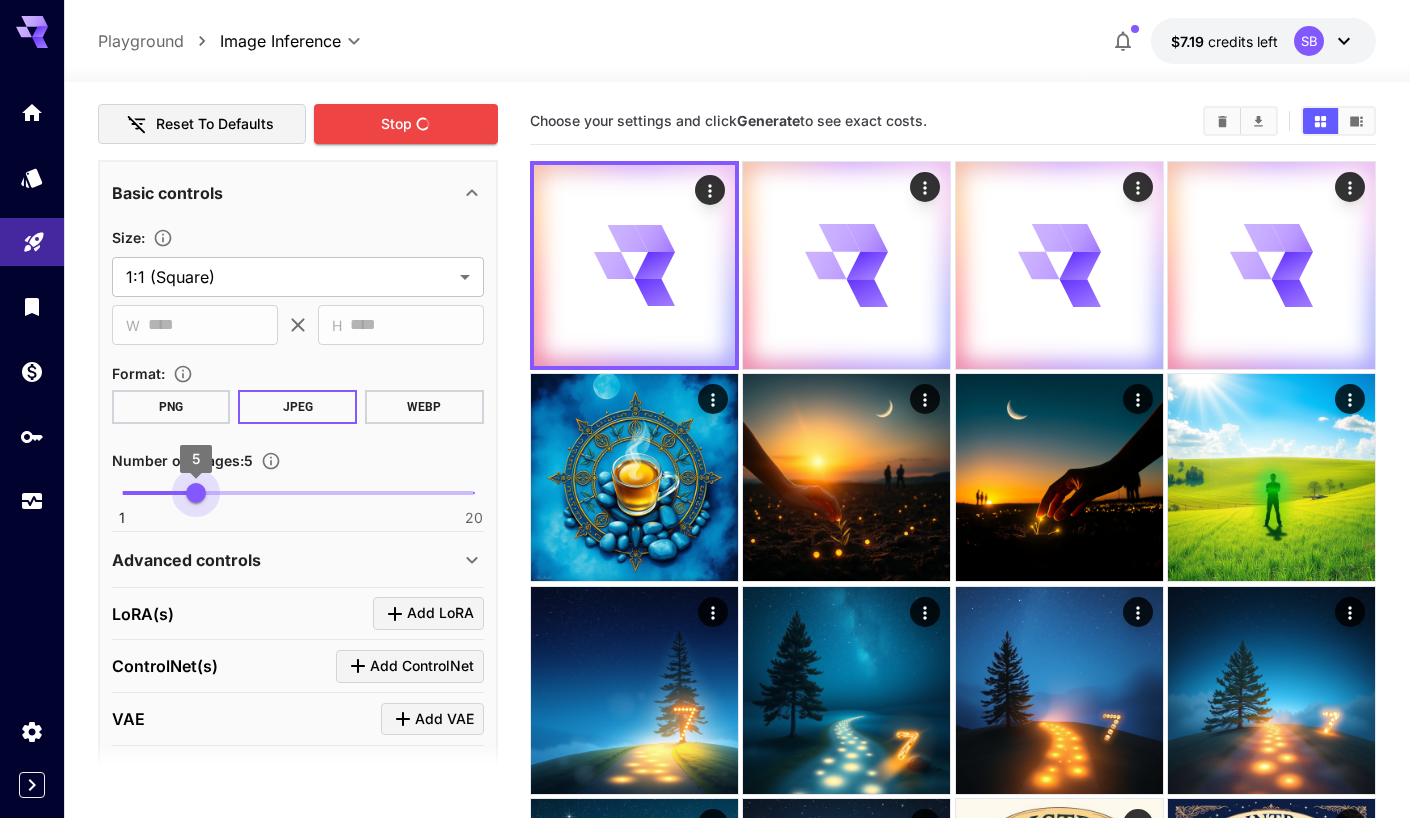 type on "*" 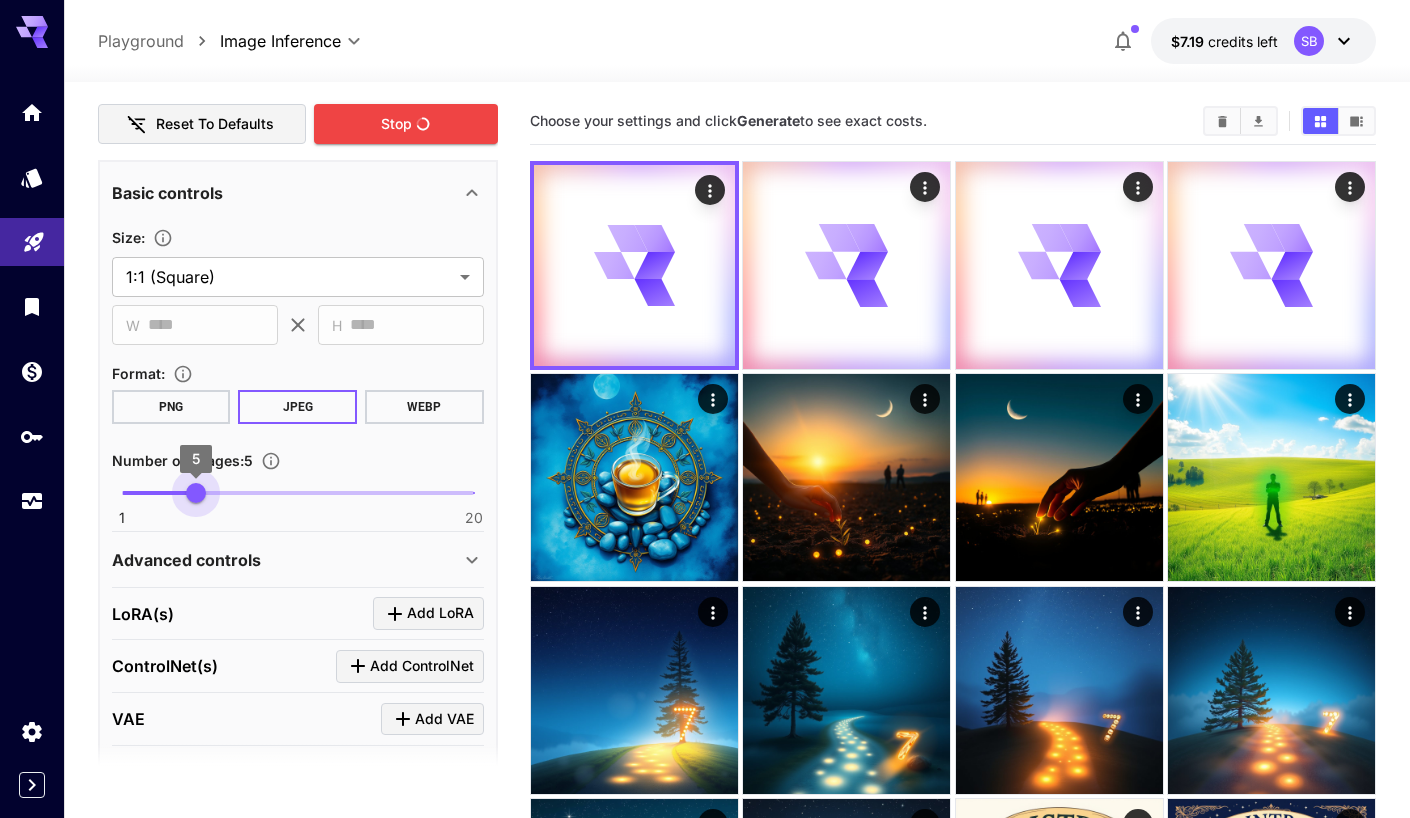 drag, startPoint x: 193, startPoint y: 492, endPoint x: -66, endPoint y: 482, distance: 259.193 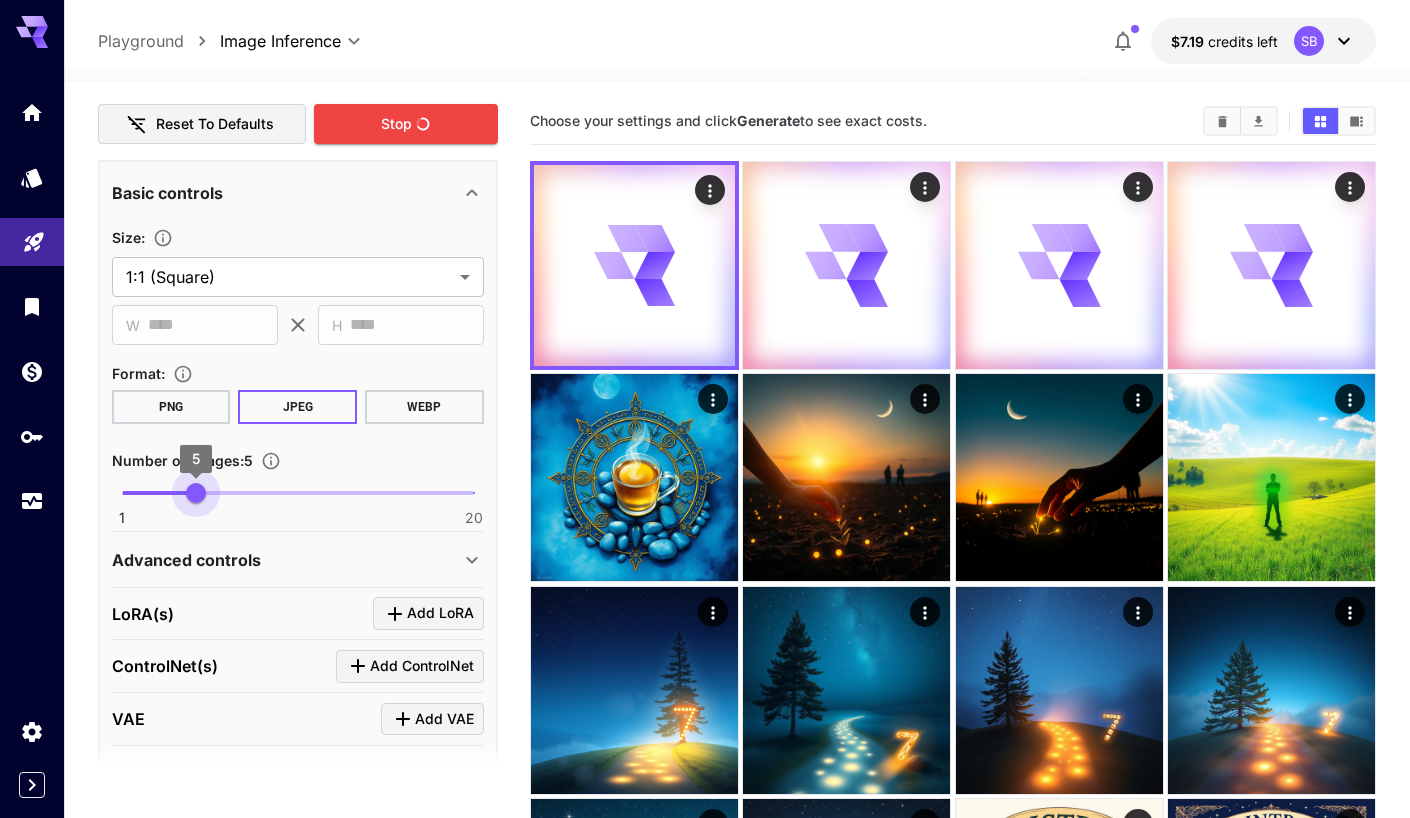 click on "**********" at bounding box center [705, 852] 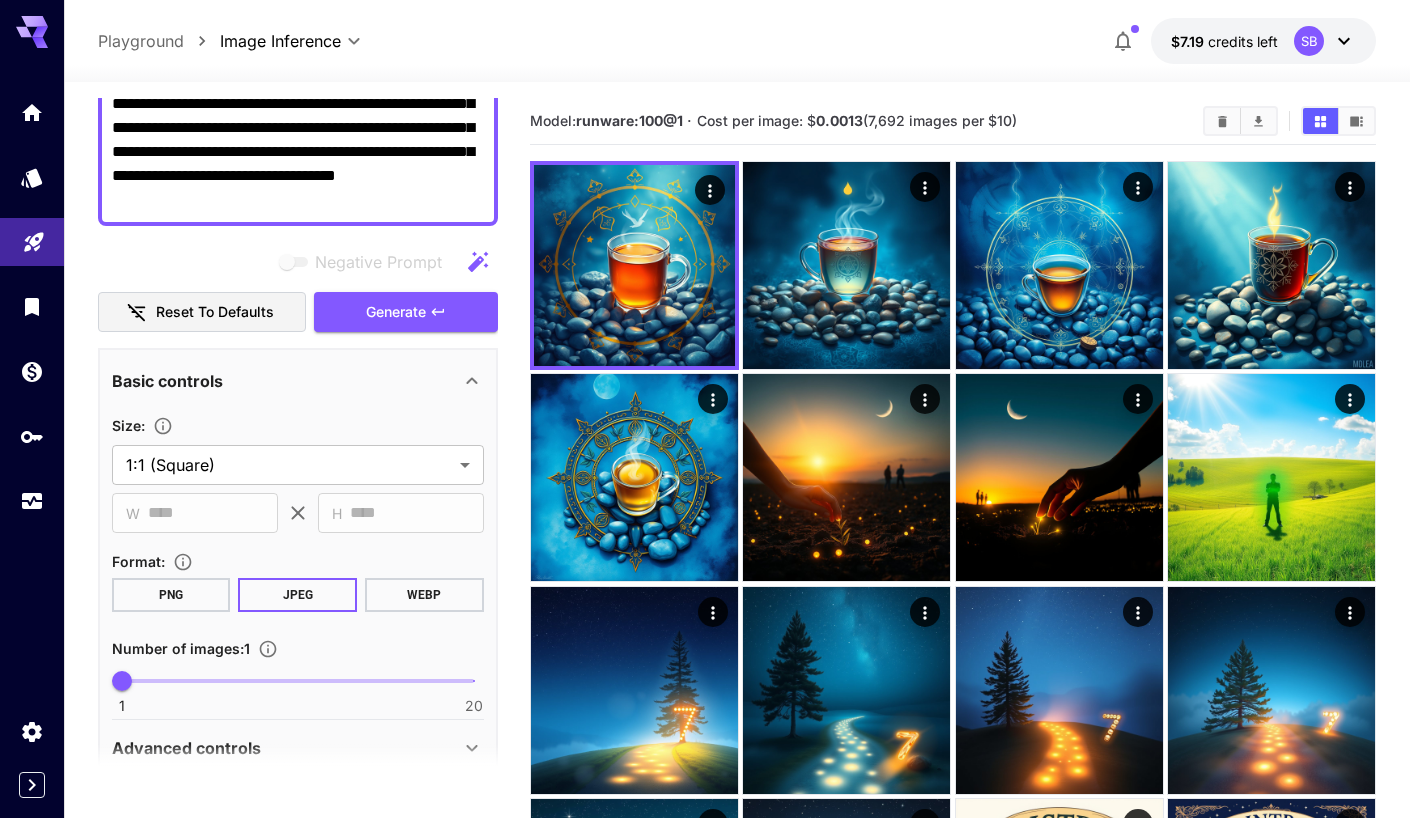 scroll, scrollTop: 0, scrollLeft: 0, axis: both 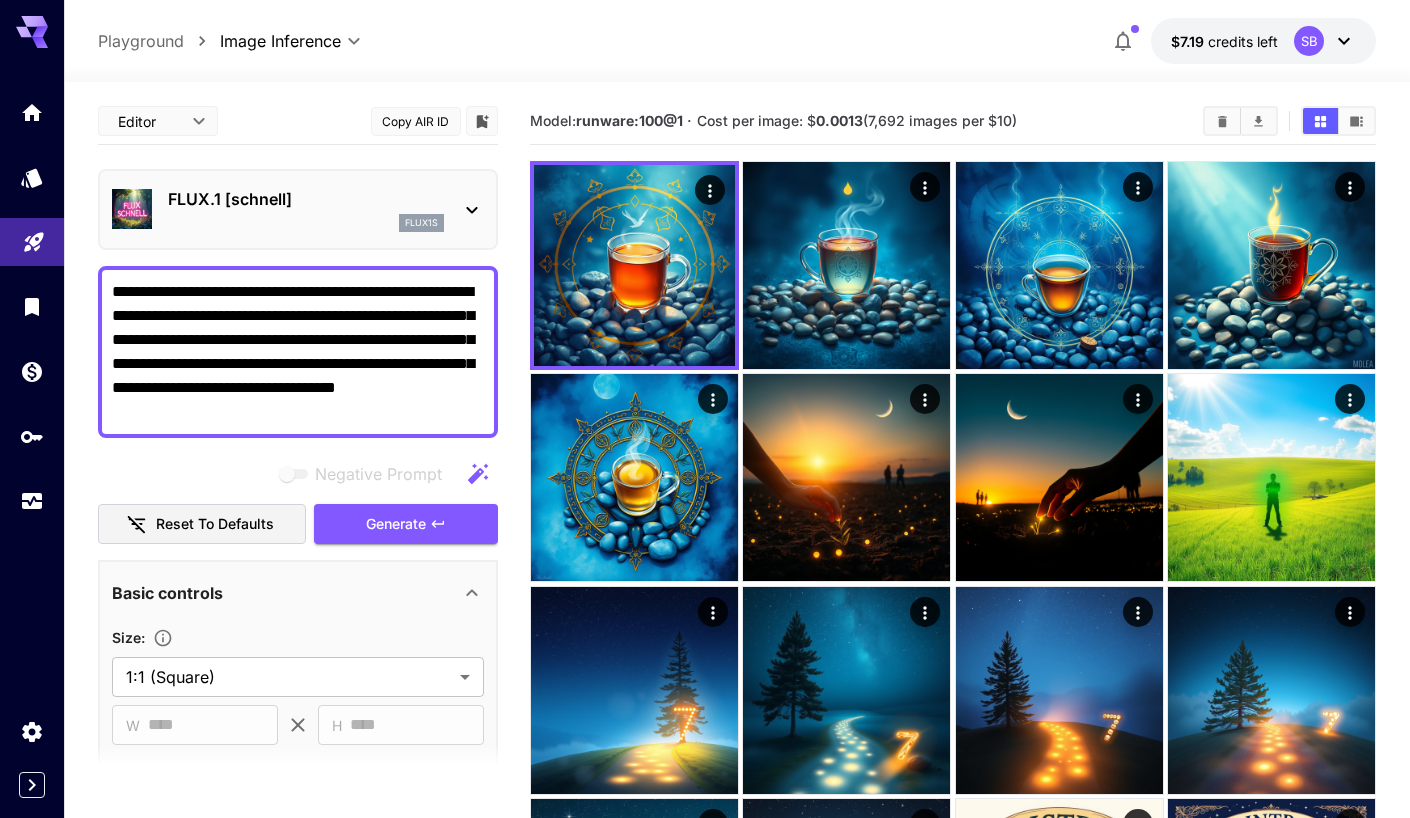 click on "**********" at bounding box center (298, 352) 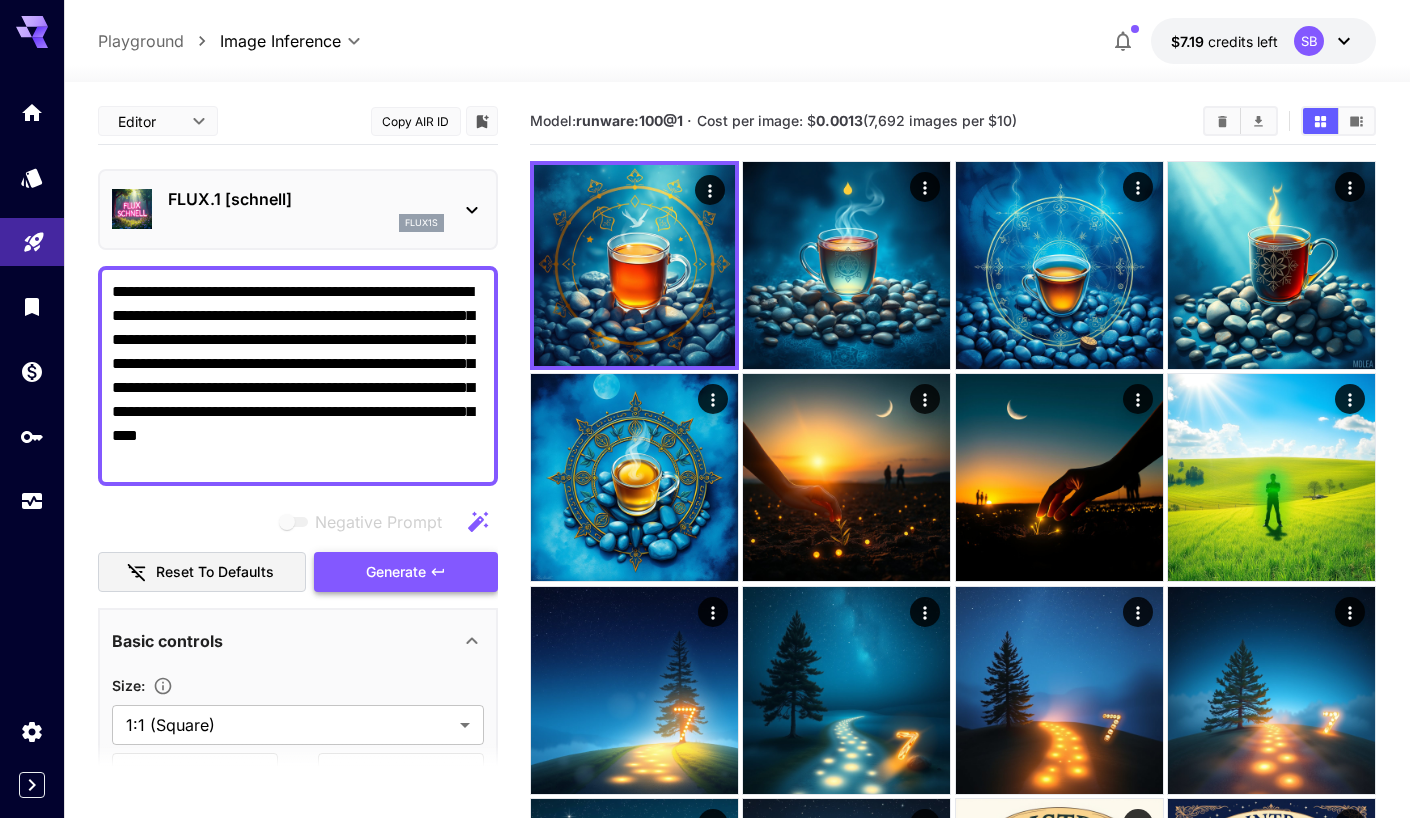 click on "Generate" at bounding box center (406, 572) 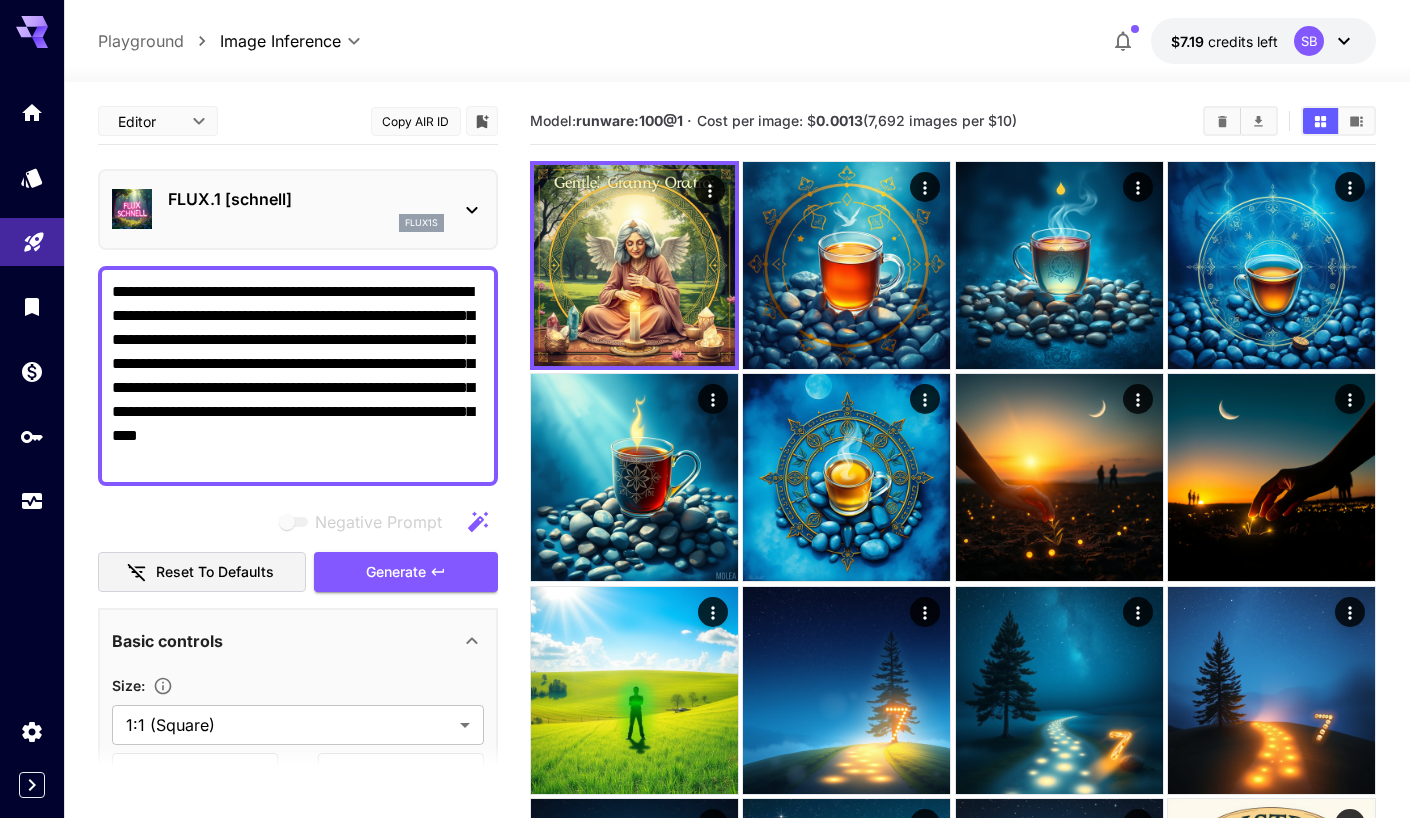 click on "**********" at bounding box center [298, 376] 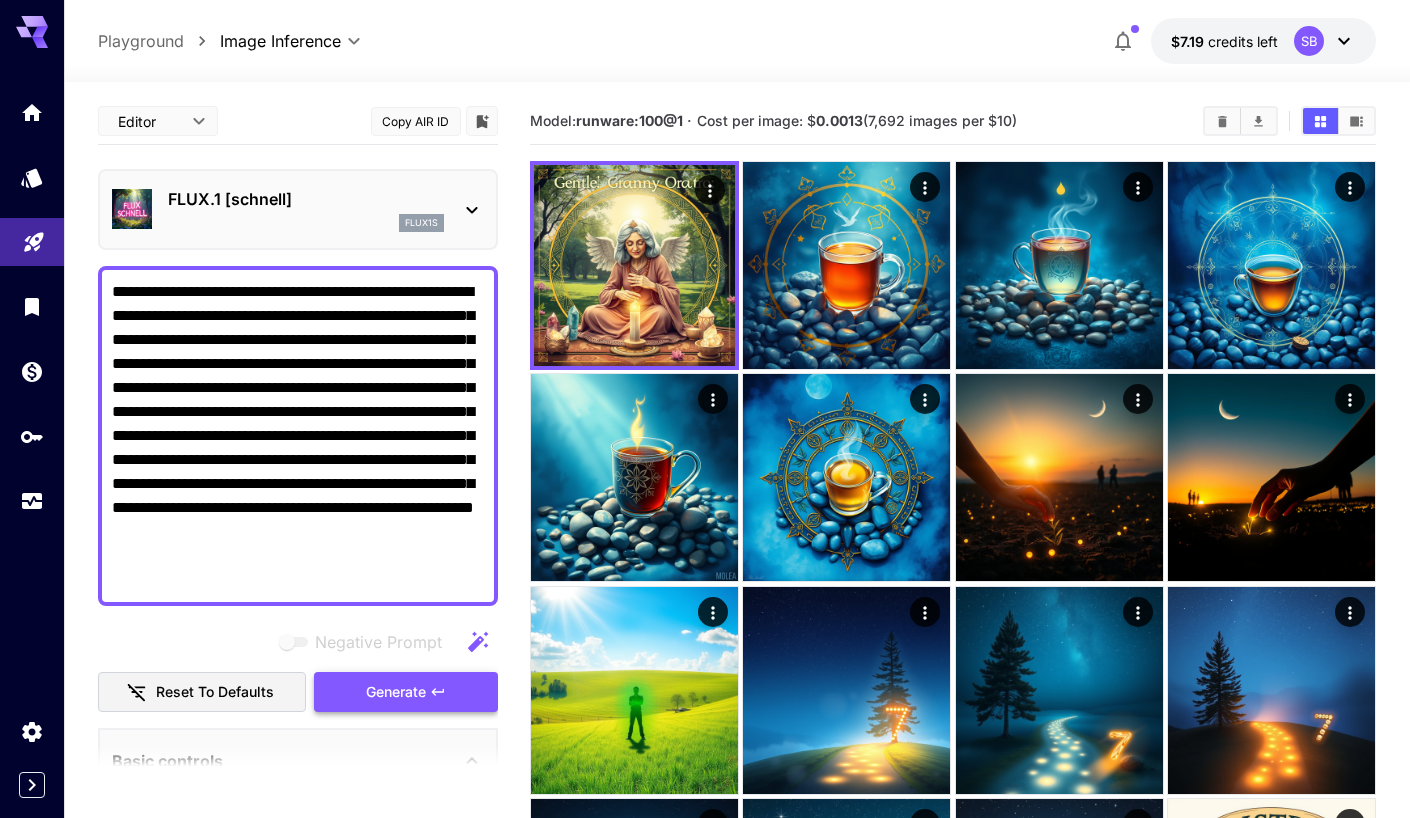 type on "**********" 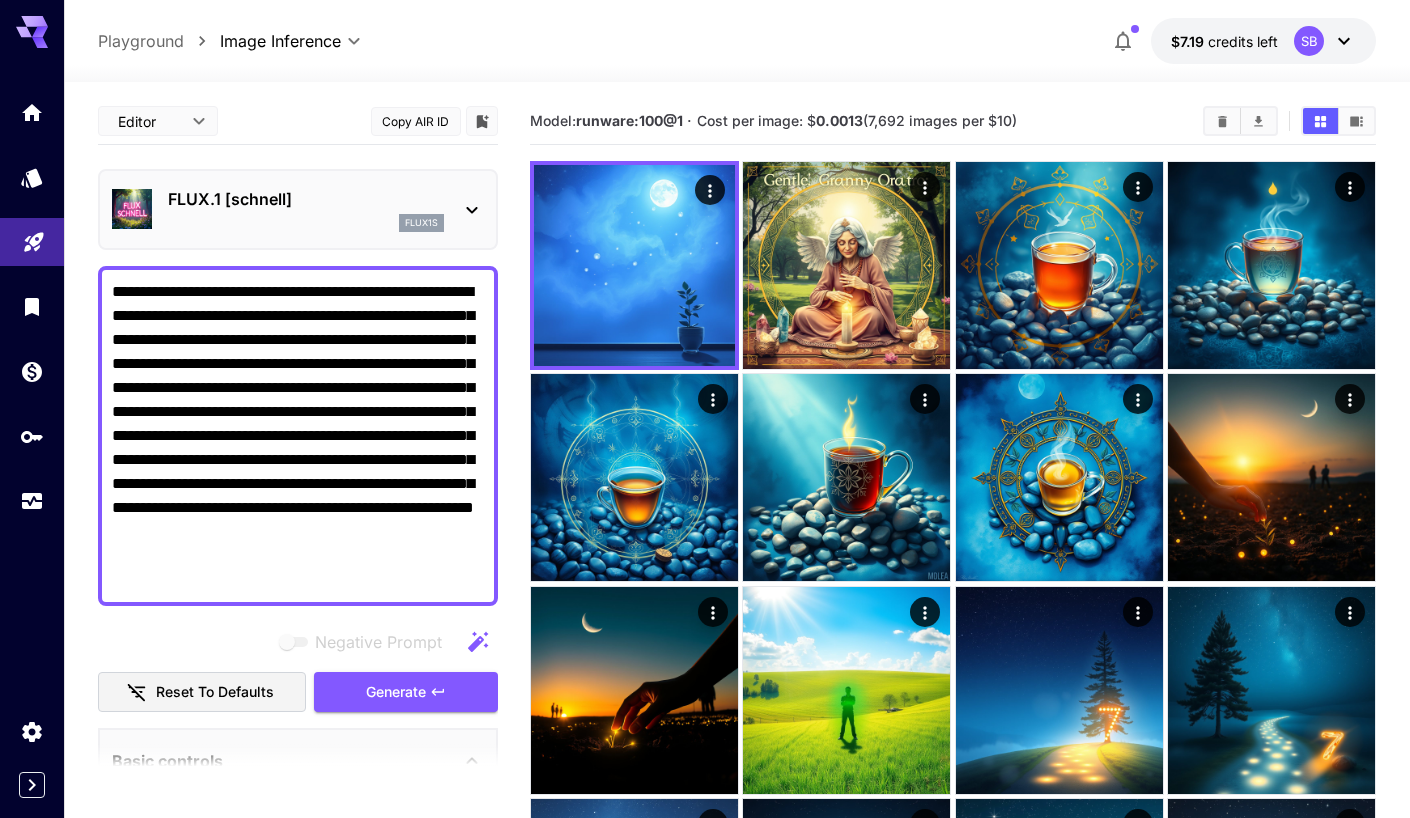 click on "Editor **** ​ Copy AIR ID" at bounding box center (298, 121) 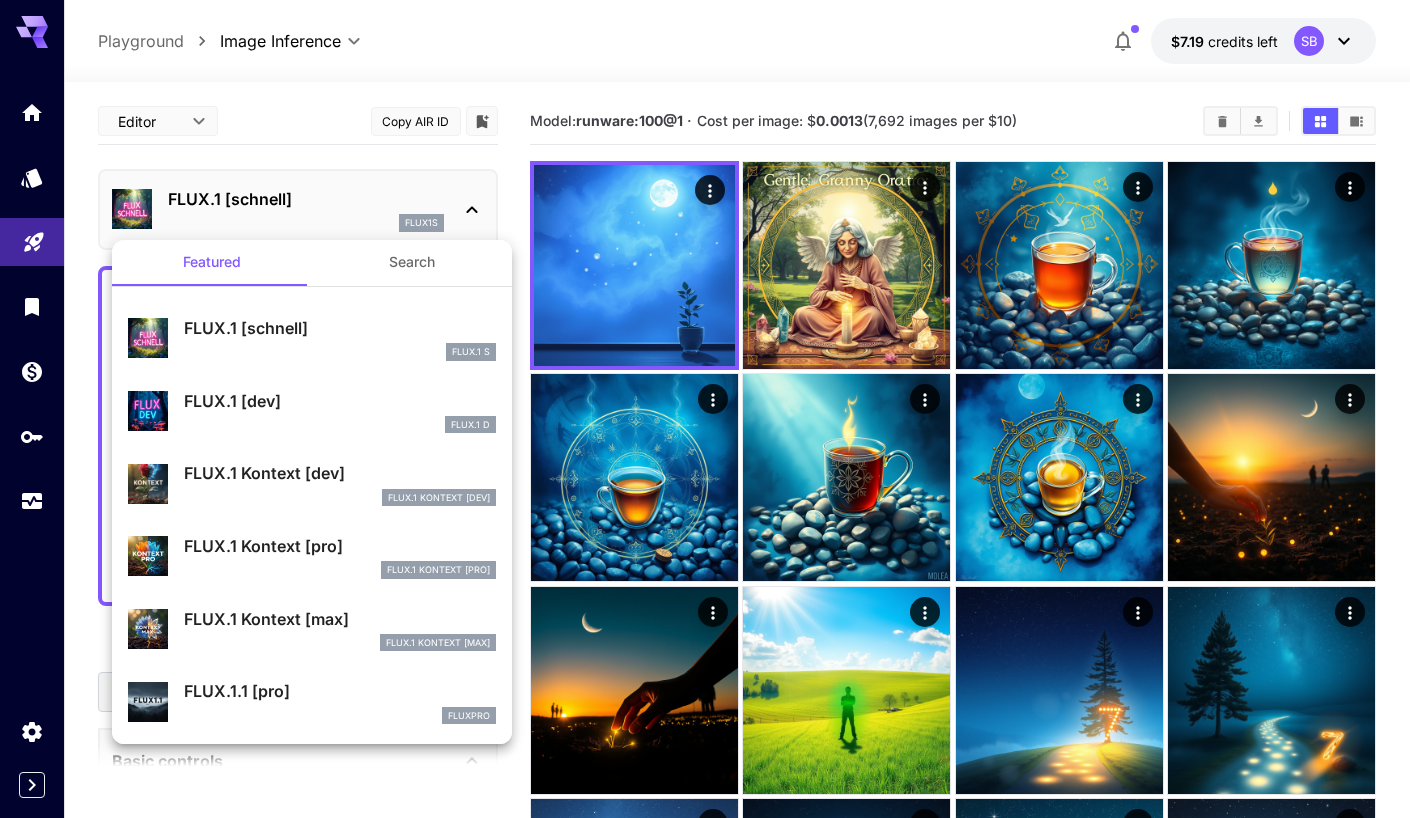 scroll, scrollTop: 0, scrollLeft: 0, axis: both 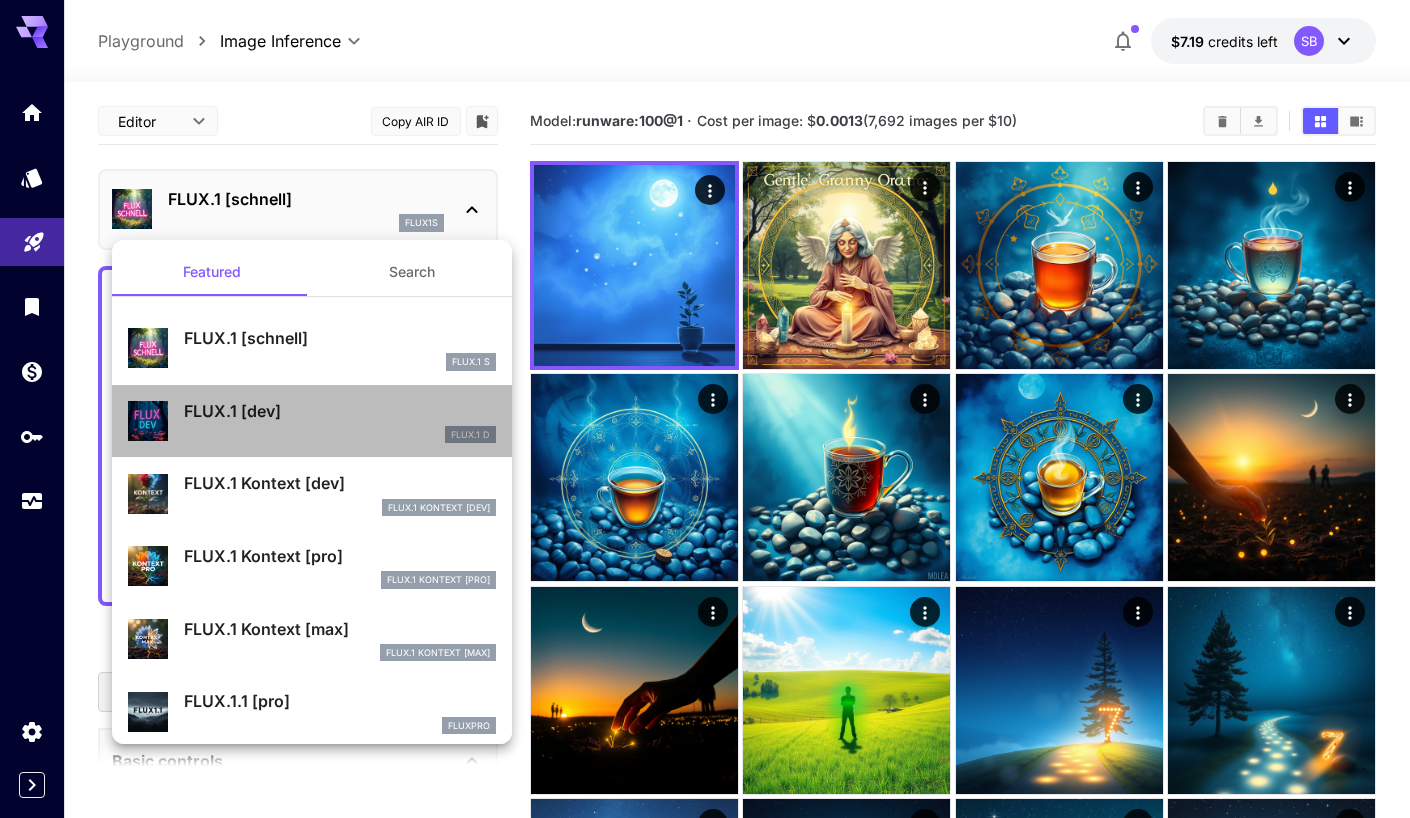 click on "FLUX.1 [dev]" at bounding box center [340, 411] 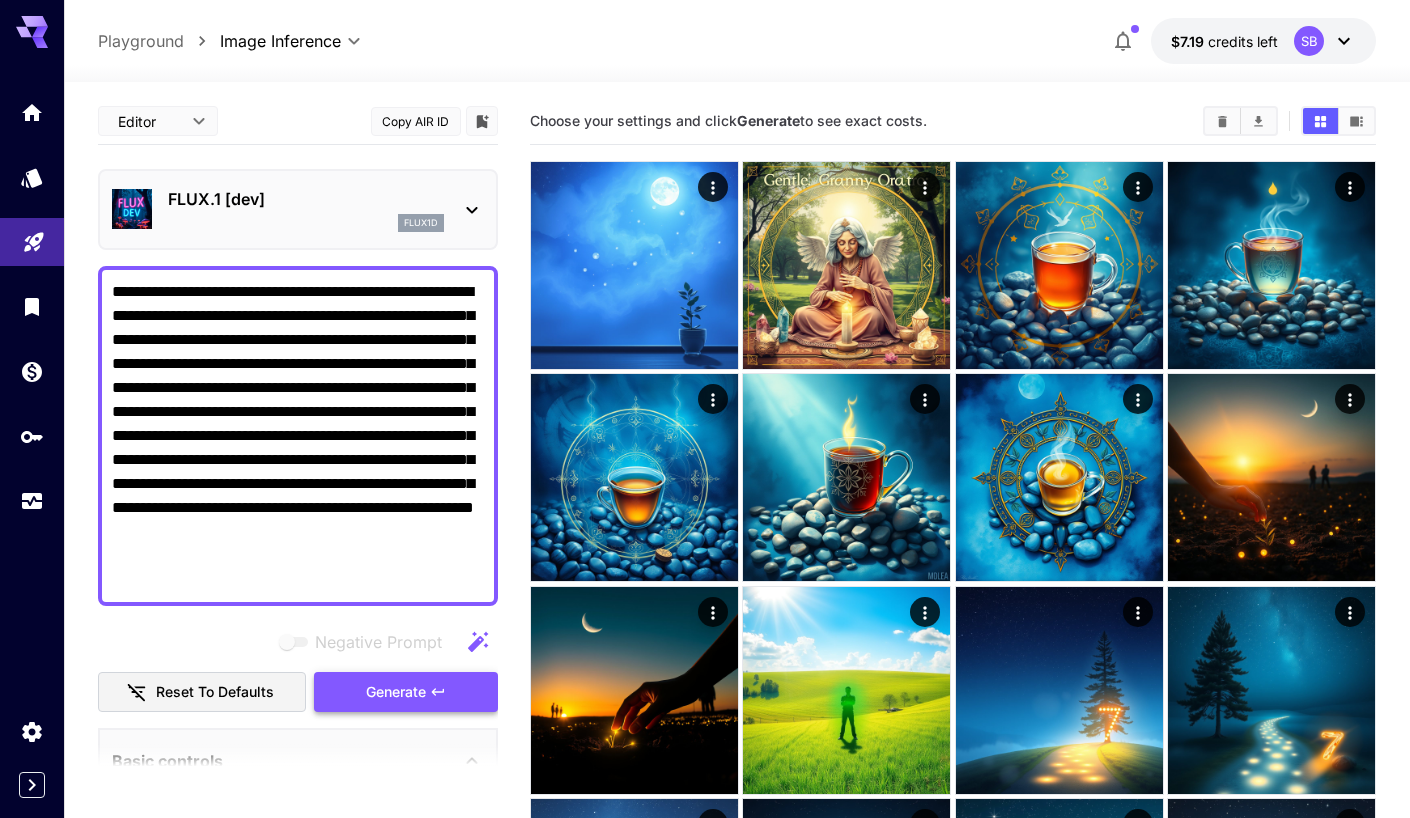 click on "Generate" at bounding box center (406, 692) 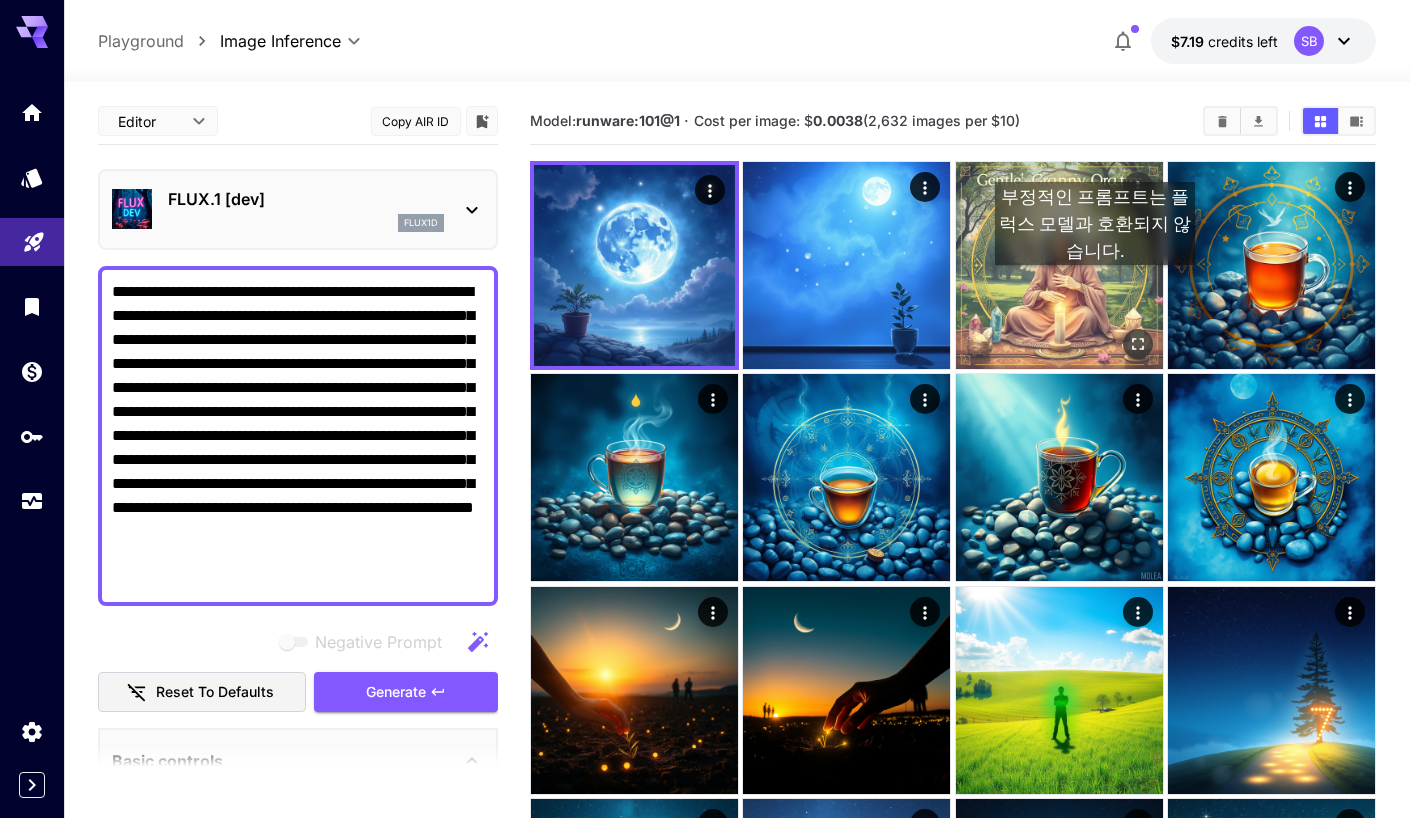 click at bounding box center [1059, 265] 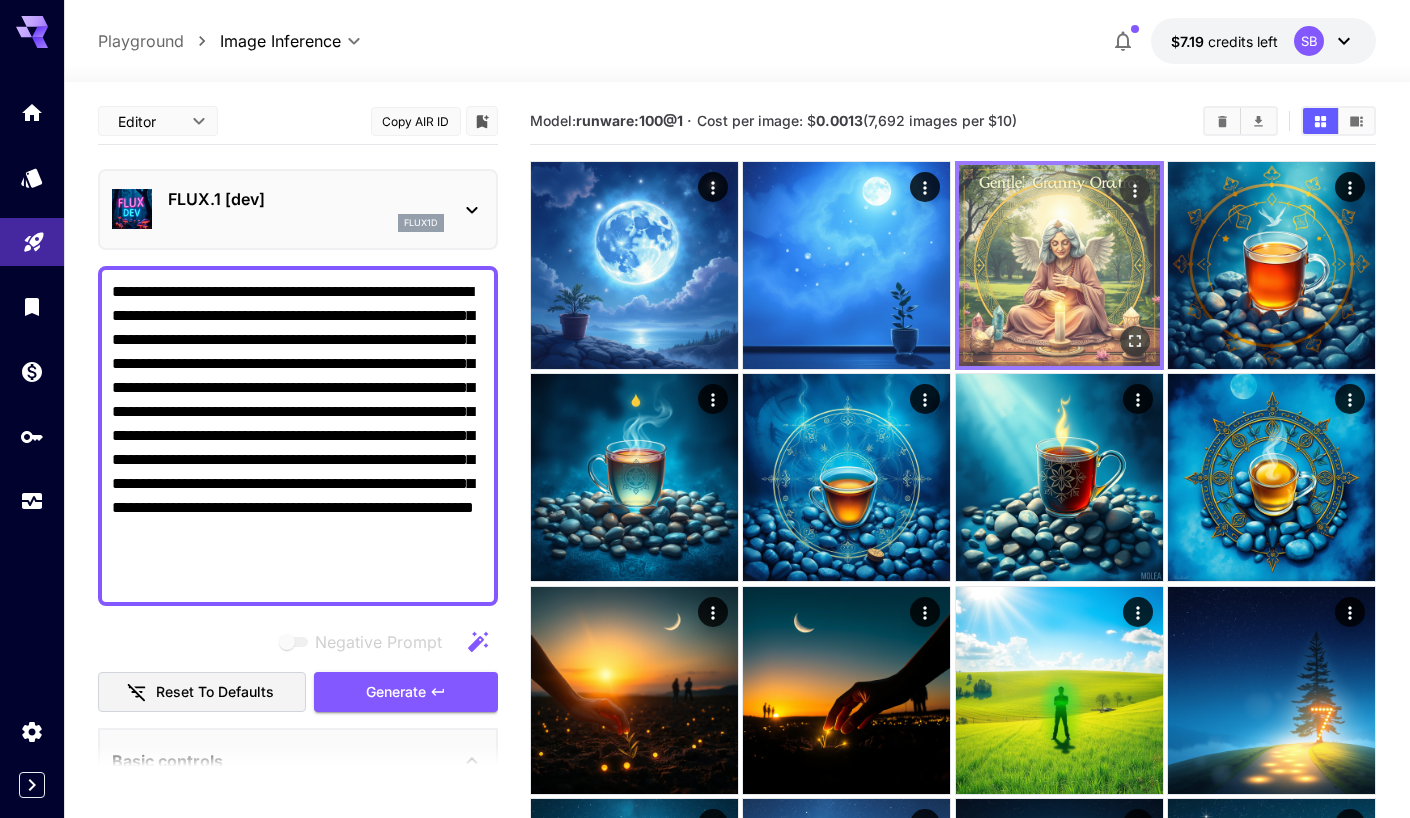 click at bounding box center [1059, 265] 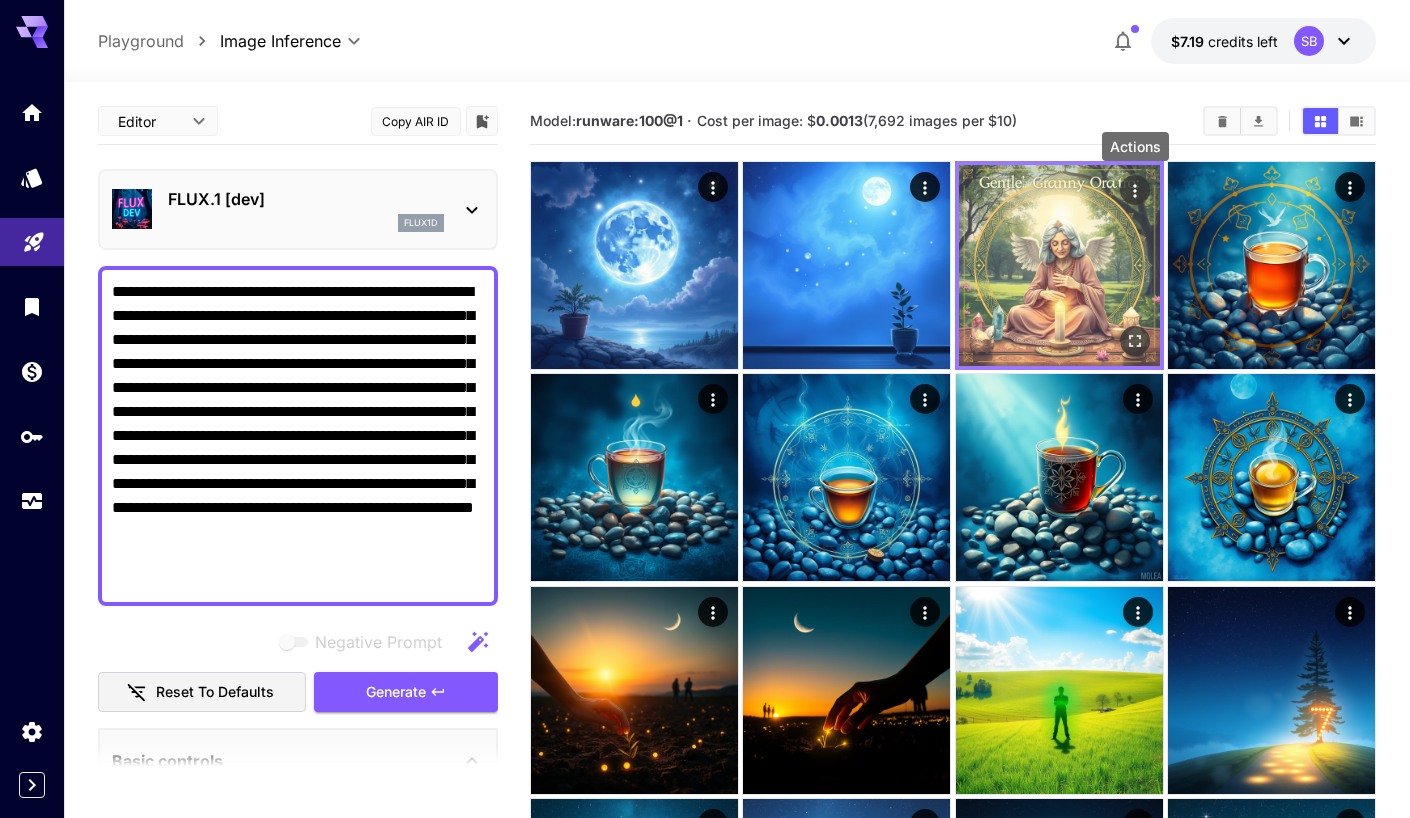 click 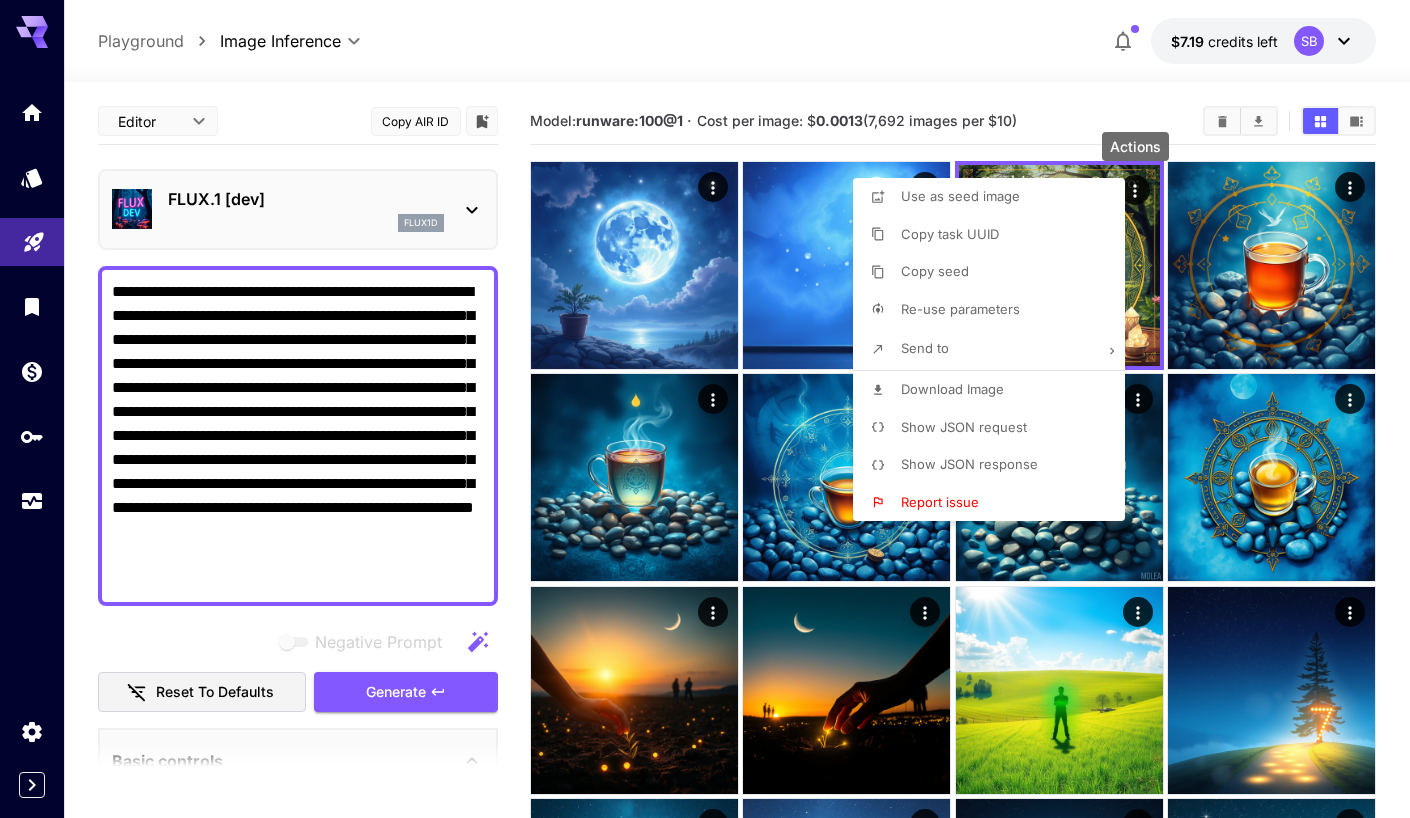 click on "Re-use parameters" at bounding box center (995, 310) 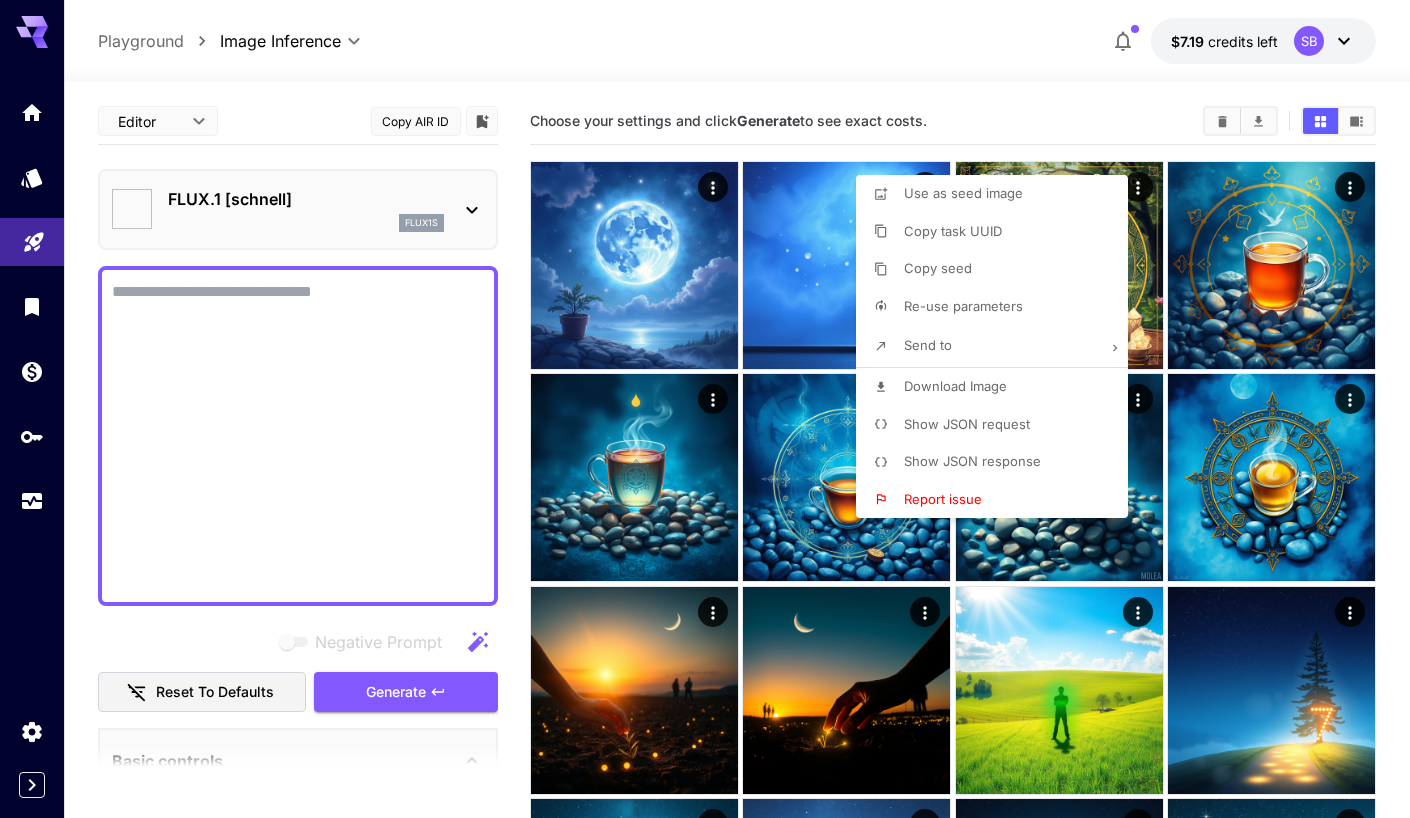 type on "**********" 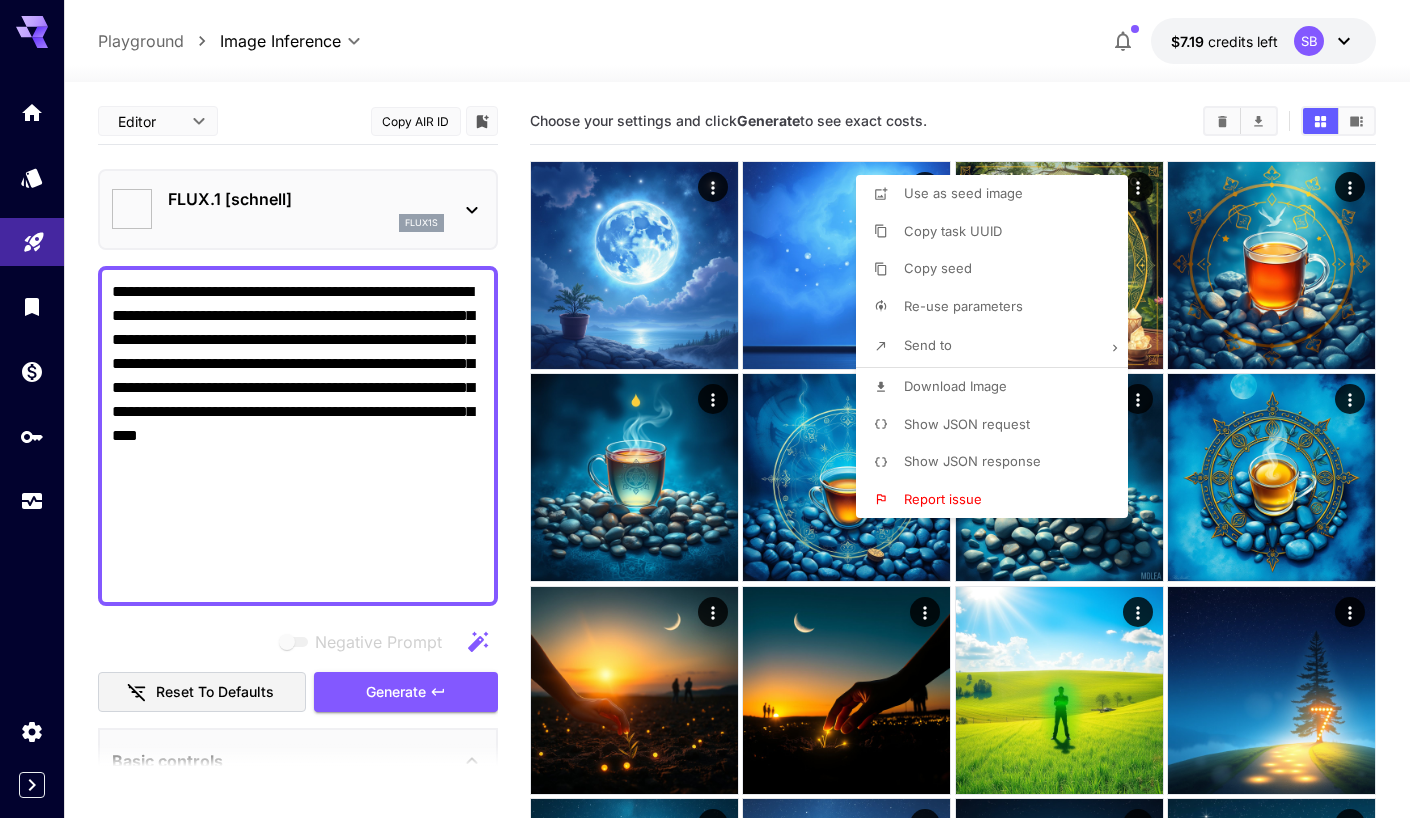 type on "**********" 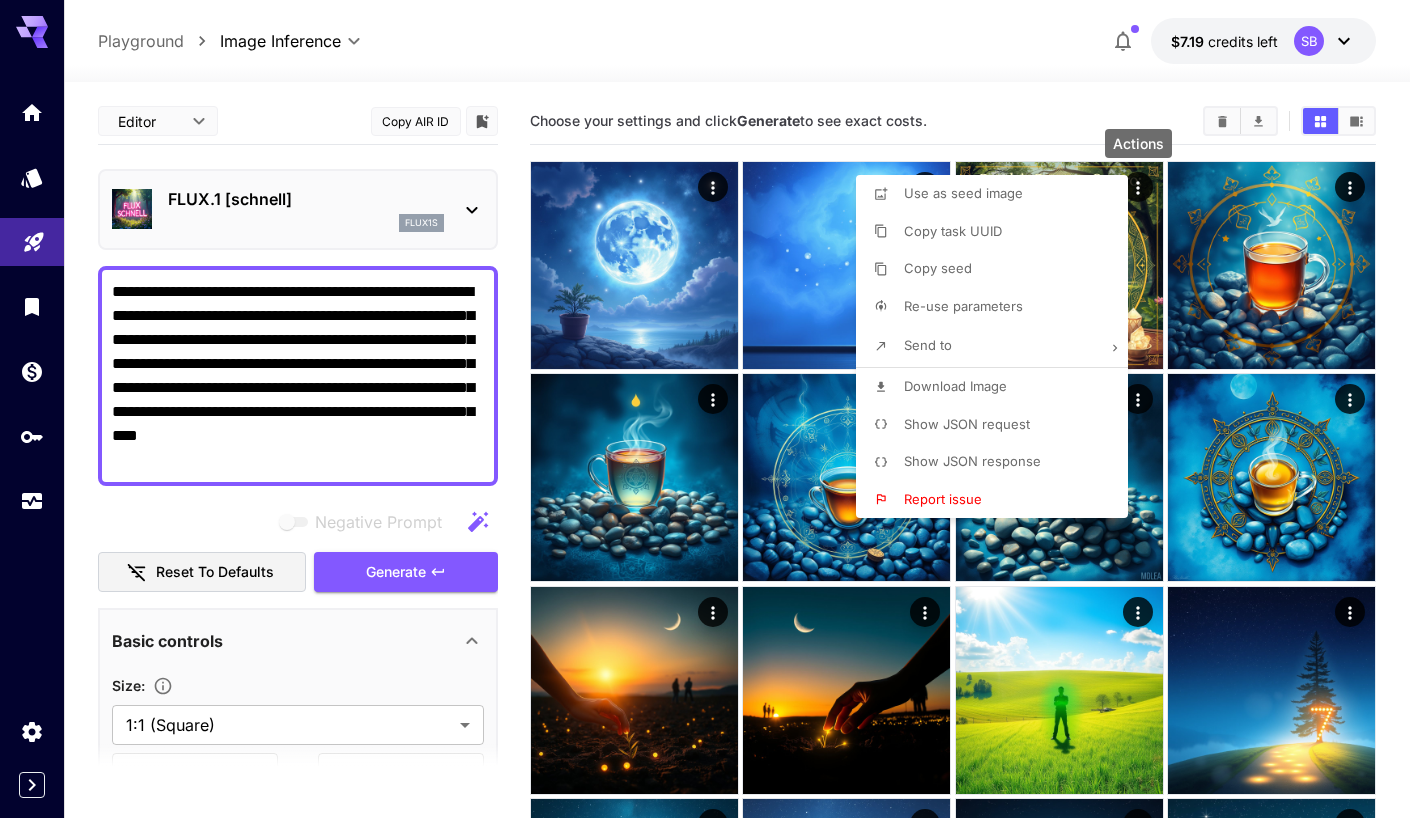 click at bounding box center [705, 409] 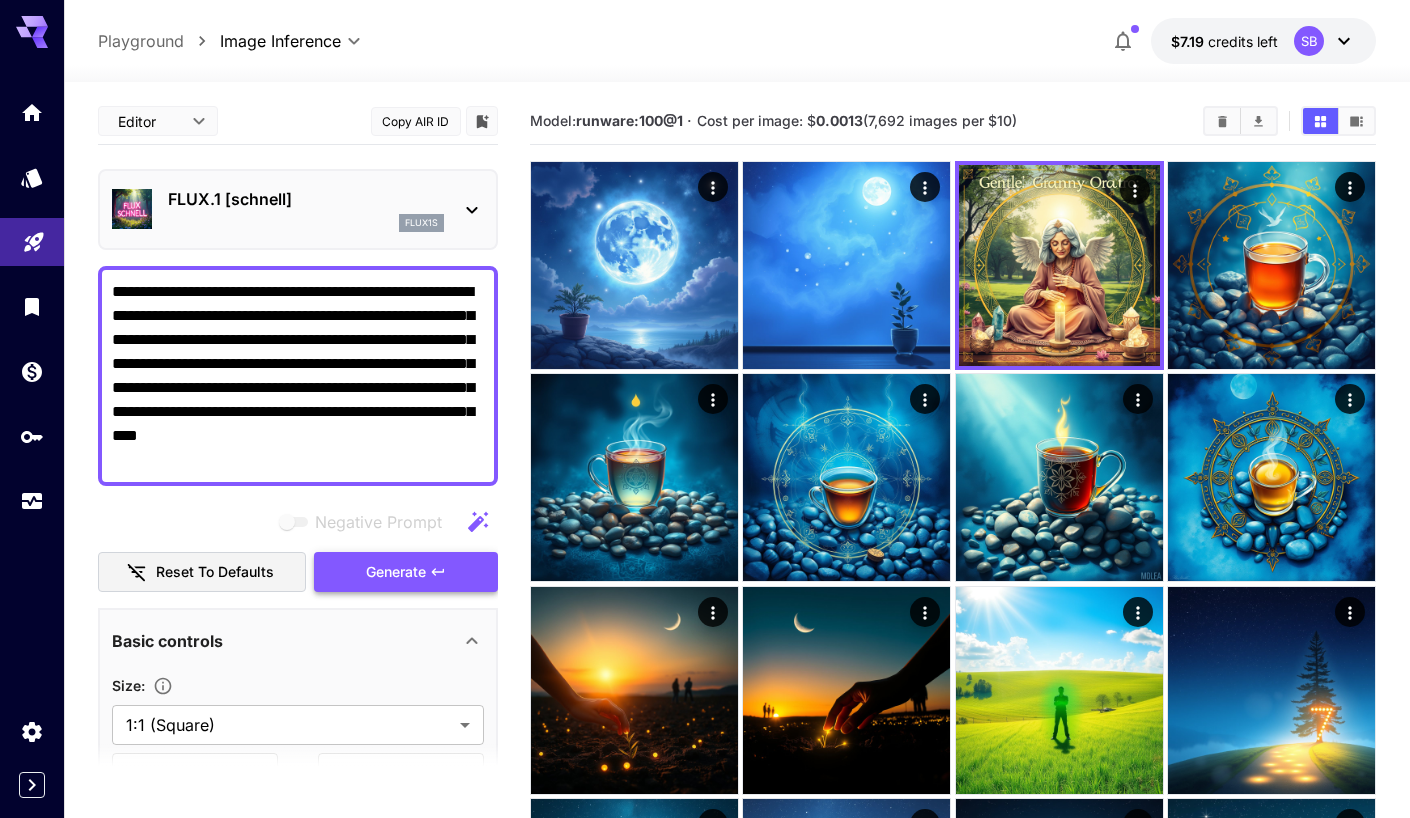 click on "Generate" at bounding box center [406, 572] 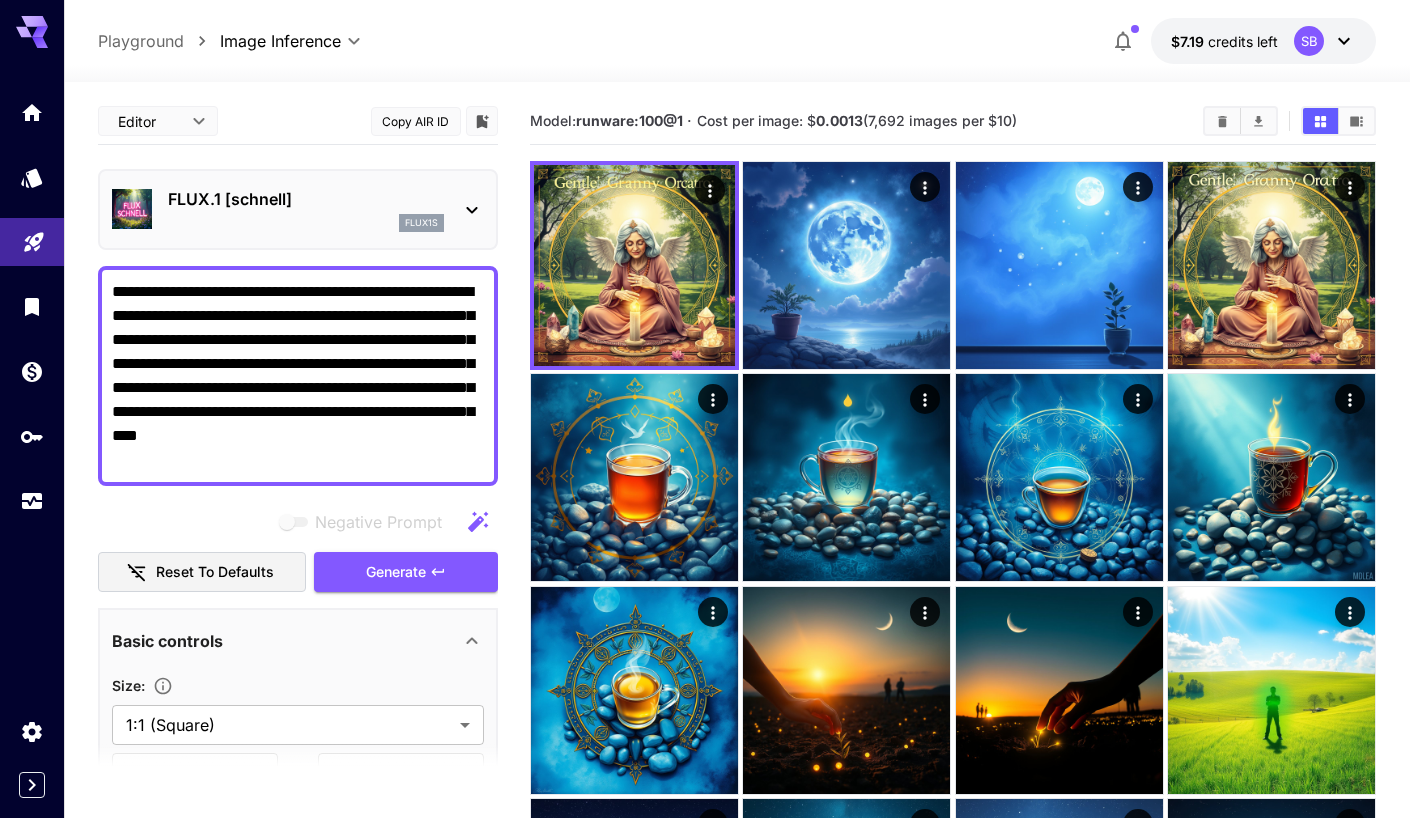 click on "flux1s" at bounding box center [306, 223] 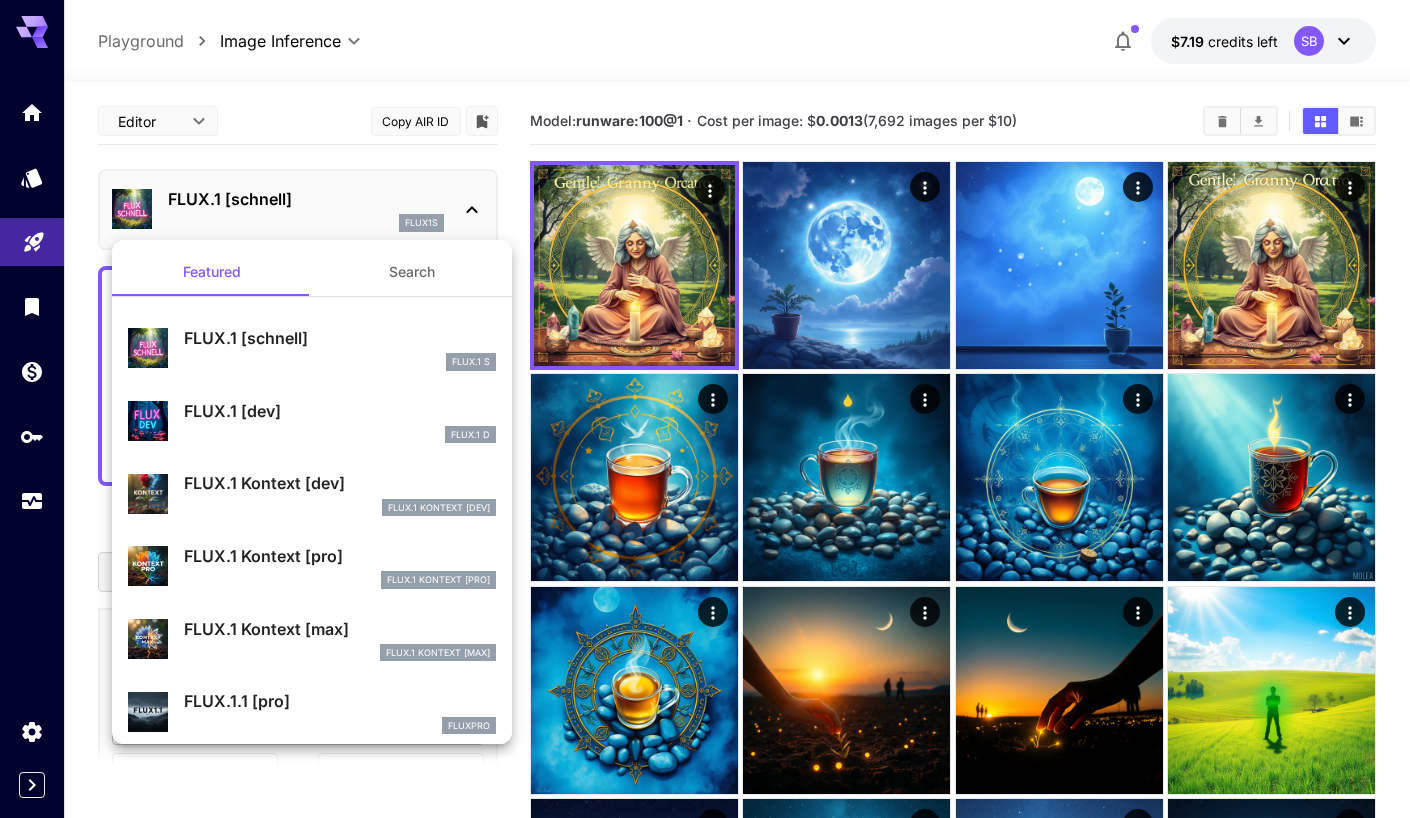 click on "FLUX.1 [dev]" at bounding box center (340, 411) 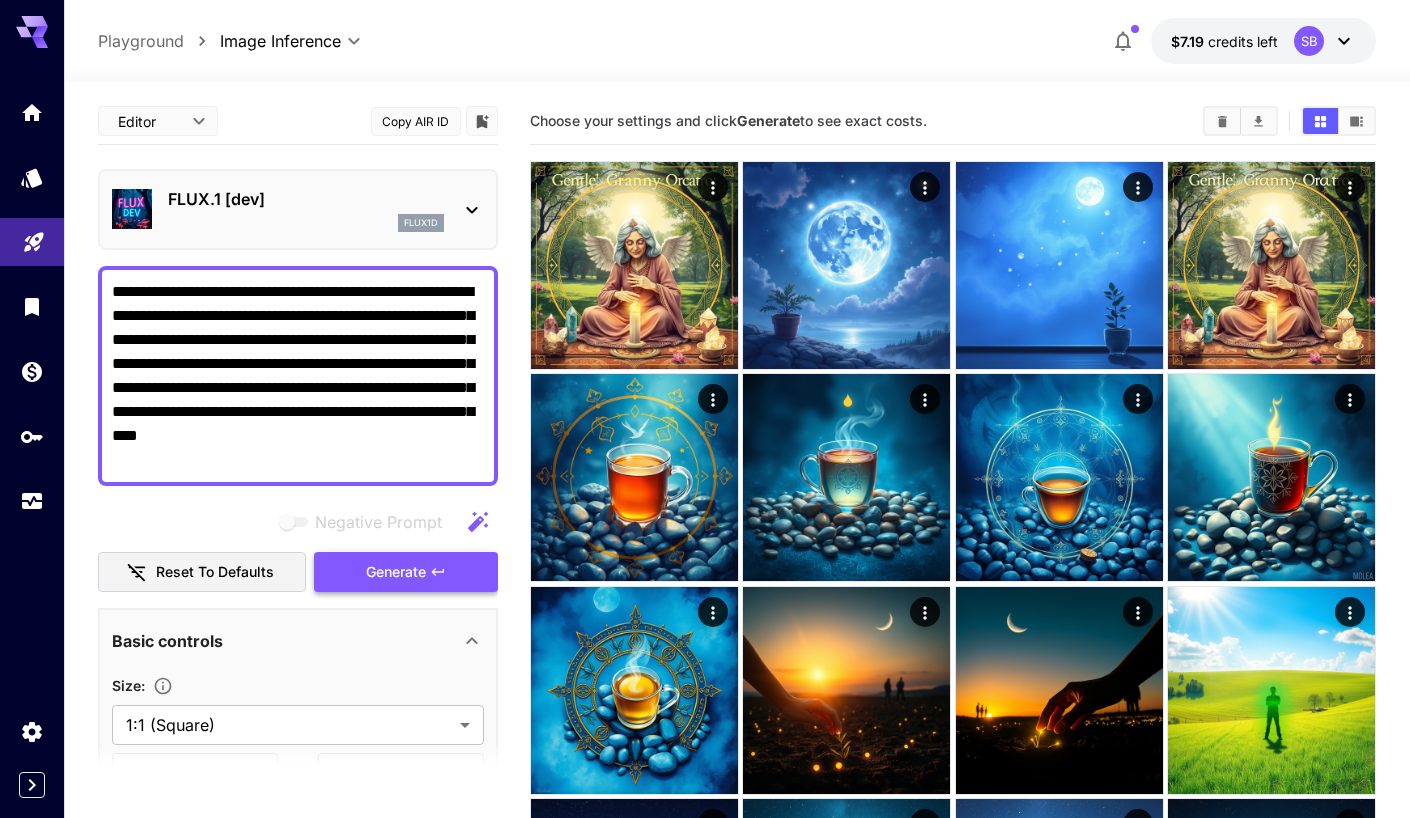click on "Generate" at bounding box center [396, 572] 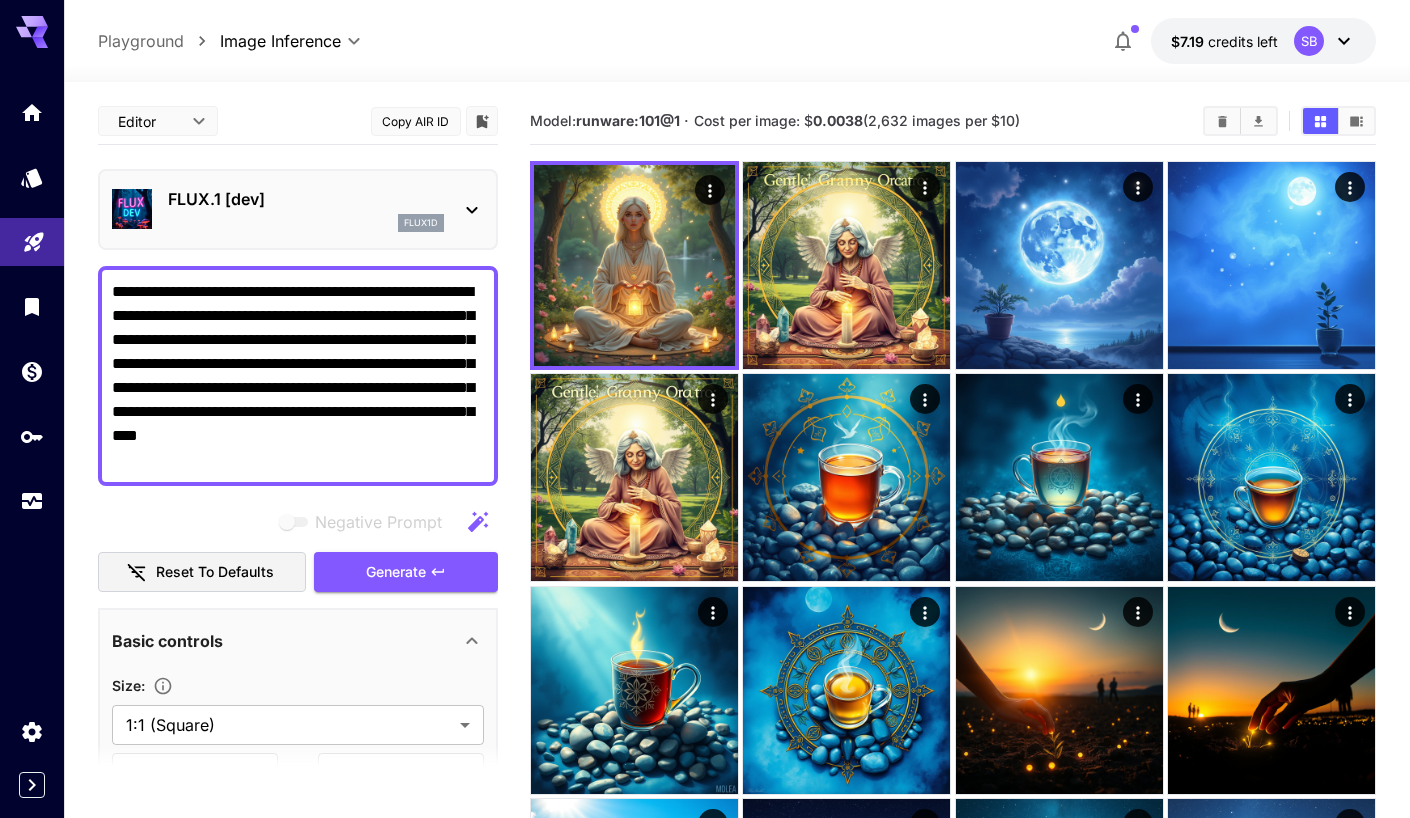 click on "FLUX.1 [dev] flux1d" at bounding box center [298, 209] 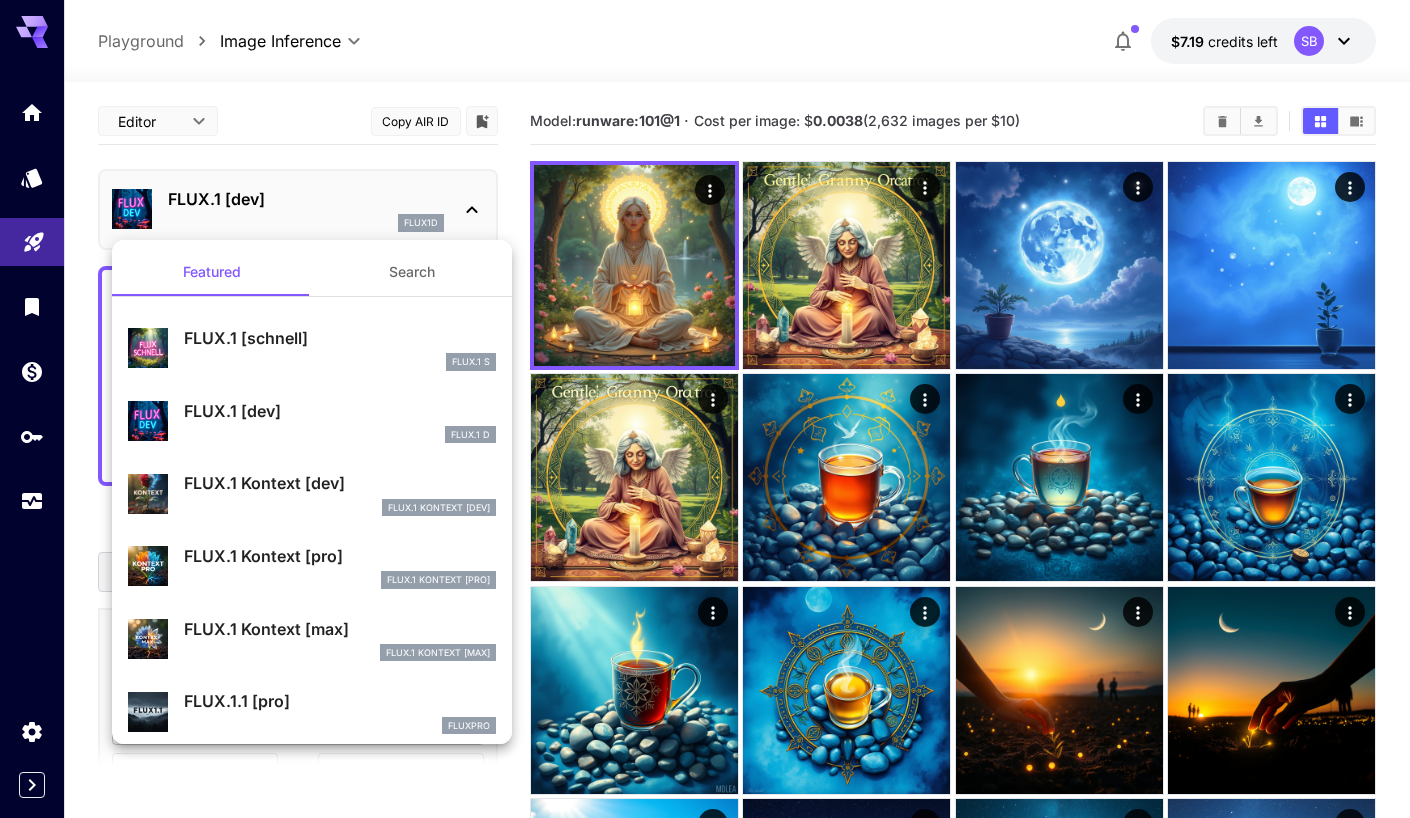 scroll, scrollTop: 377, scrollLeft: 0, axis: vertical 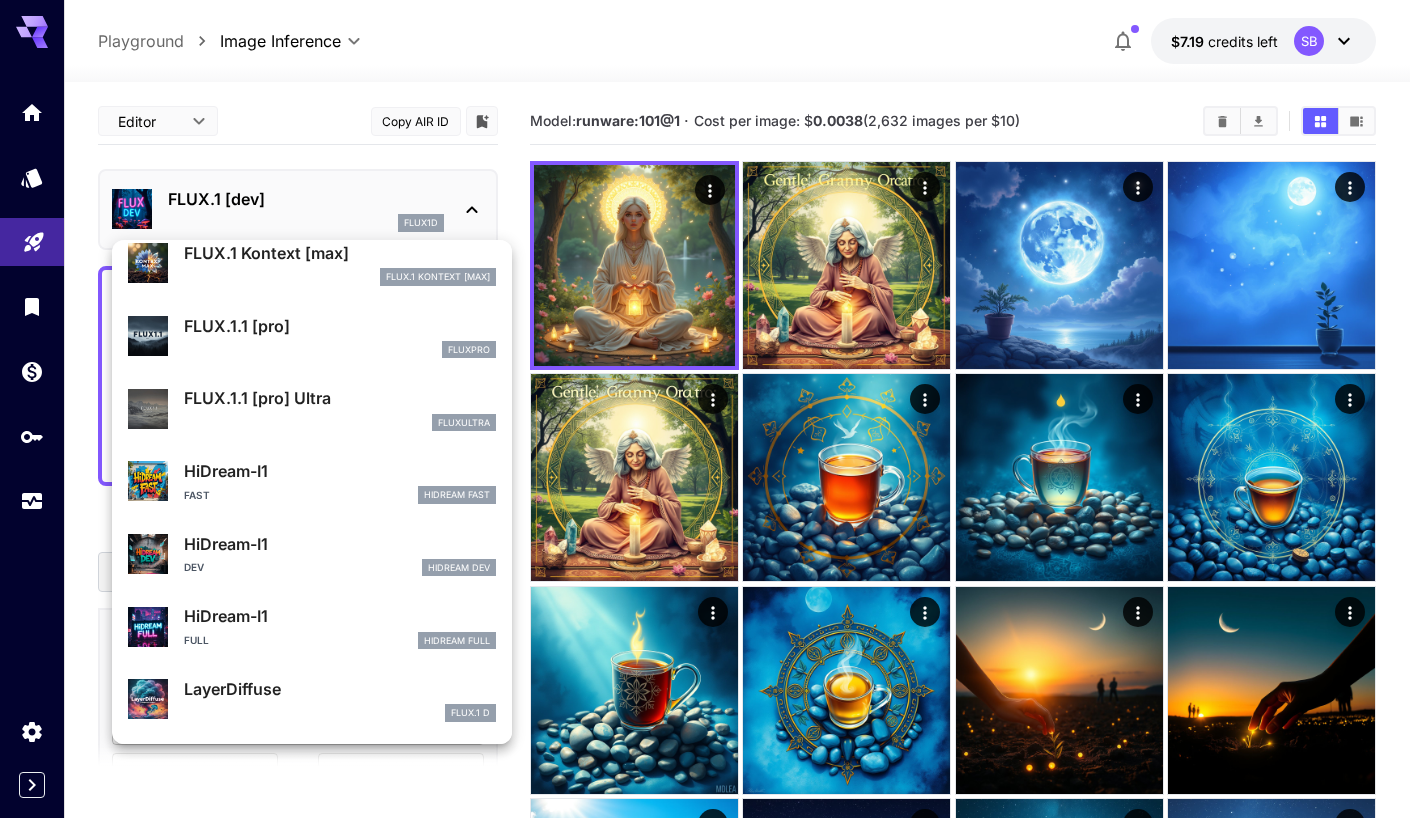 click on "HiDream-I1" at bounding box center (340, 471) 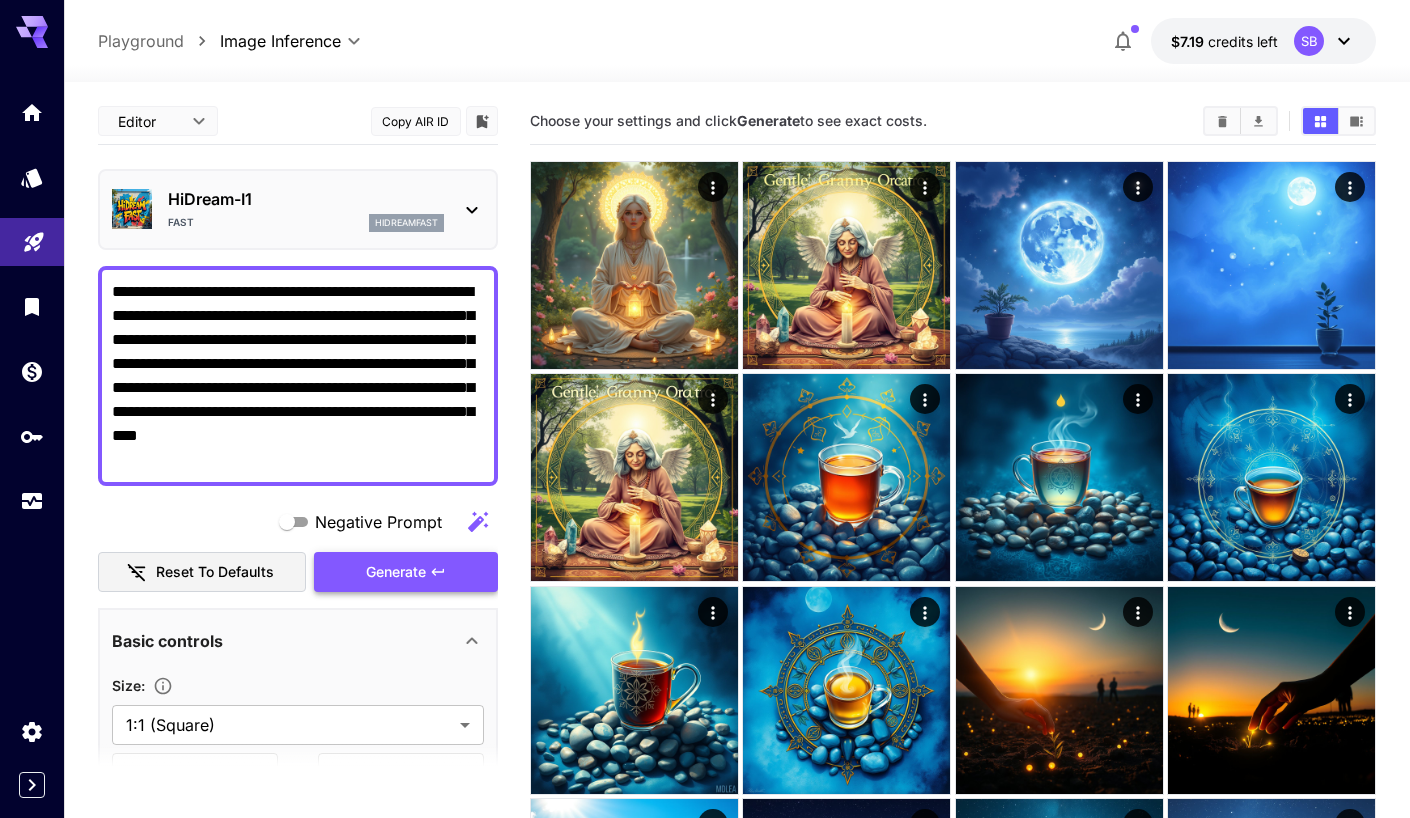 click on "Generate" at bounding box center [396, 572] 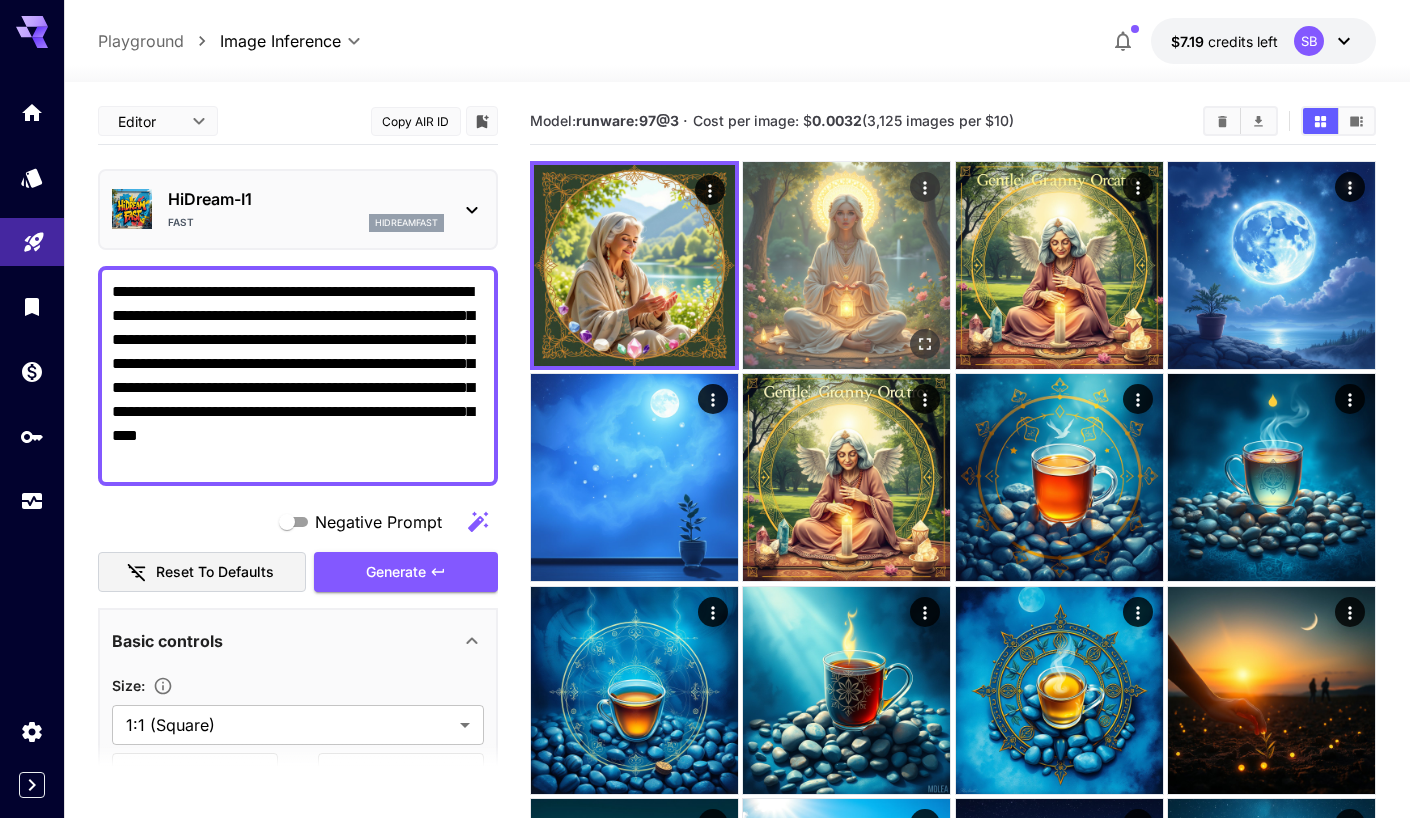click at bounding box center [846, 265] 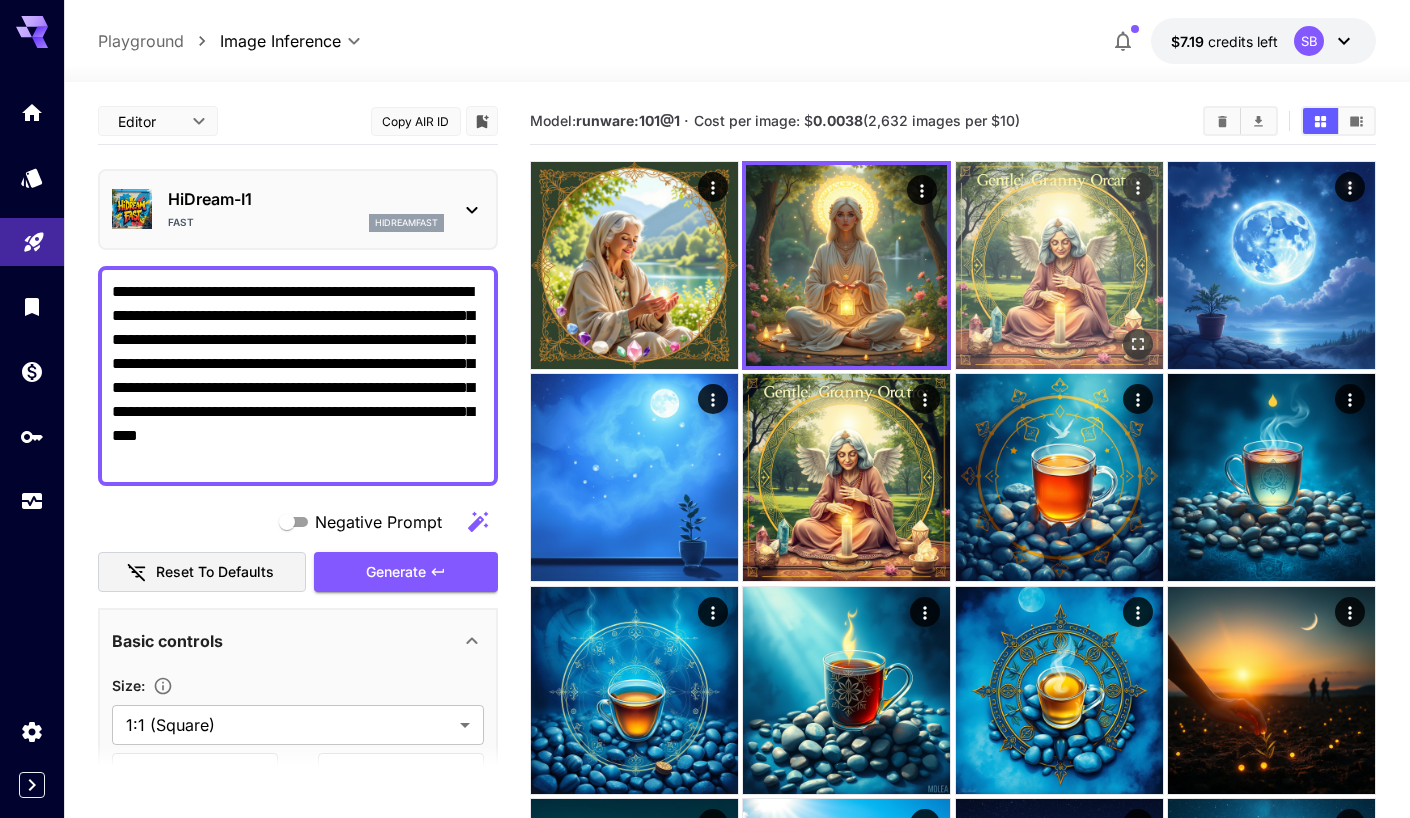 click at bounding box center (1059, 265) 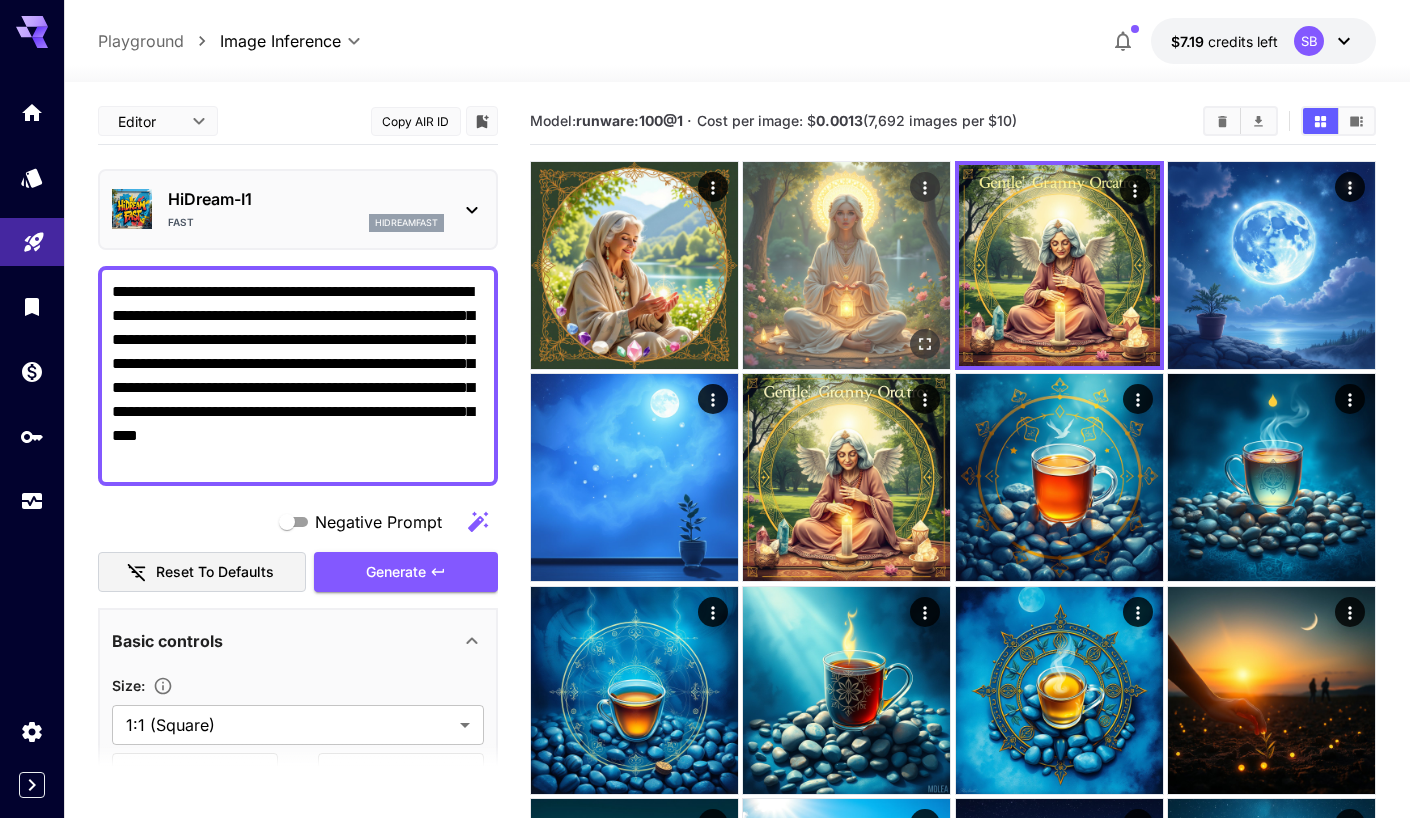 click at bounding box center (846, 265) 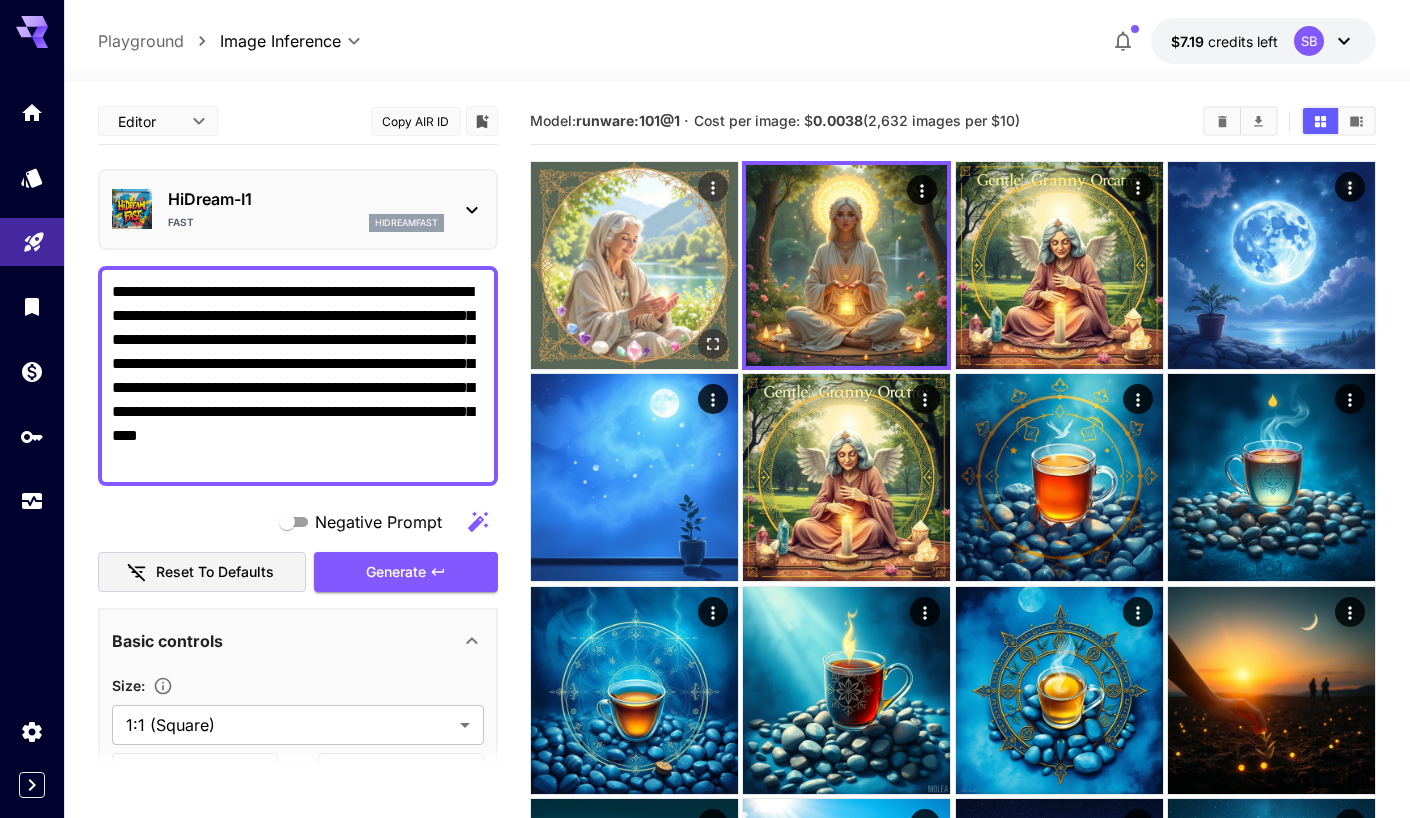 click at bounding box center [634, 265] 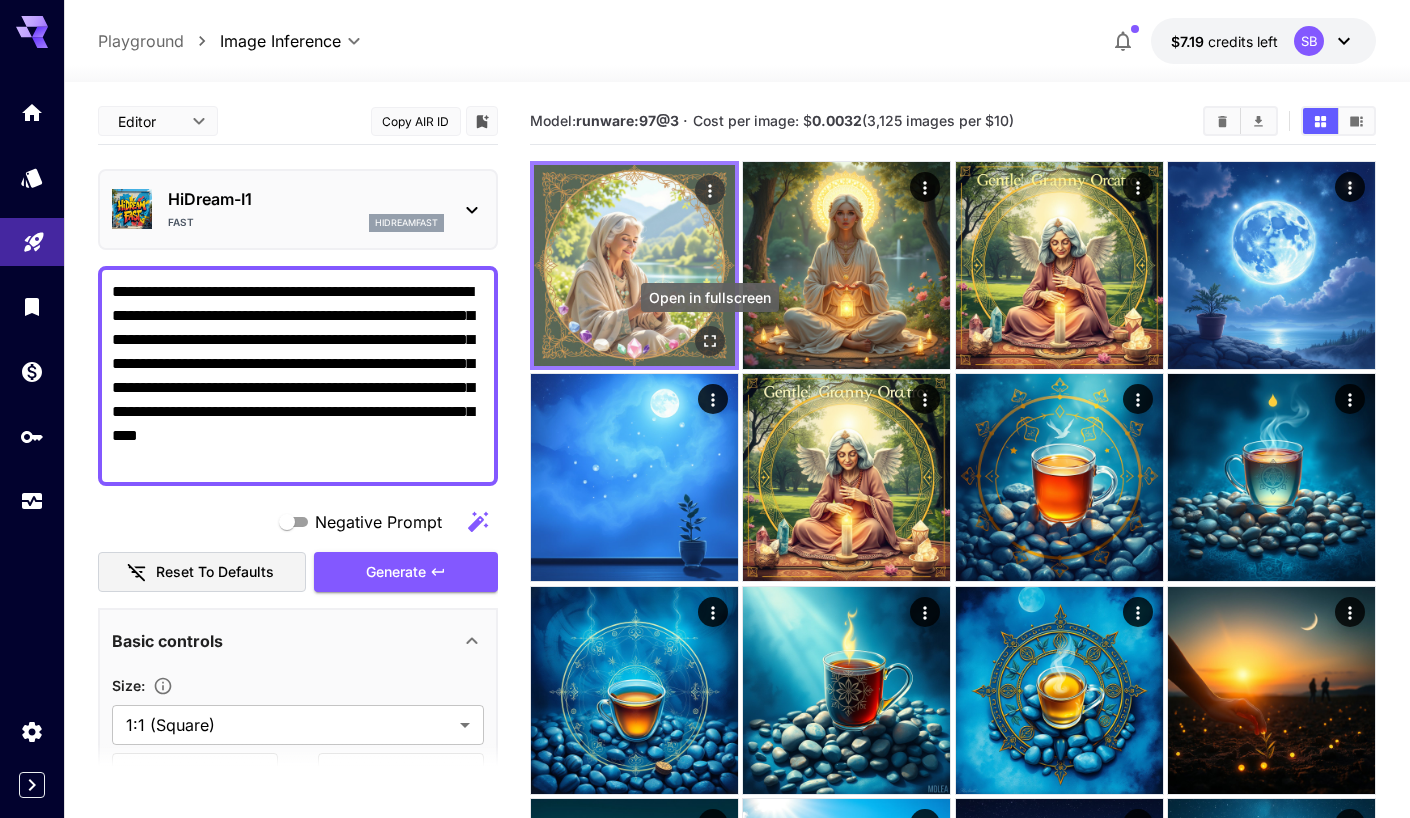 click 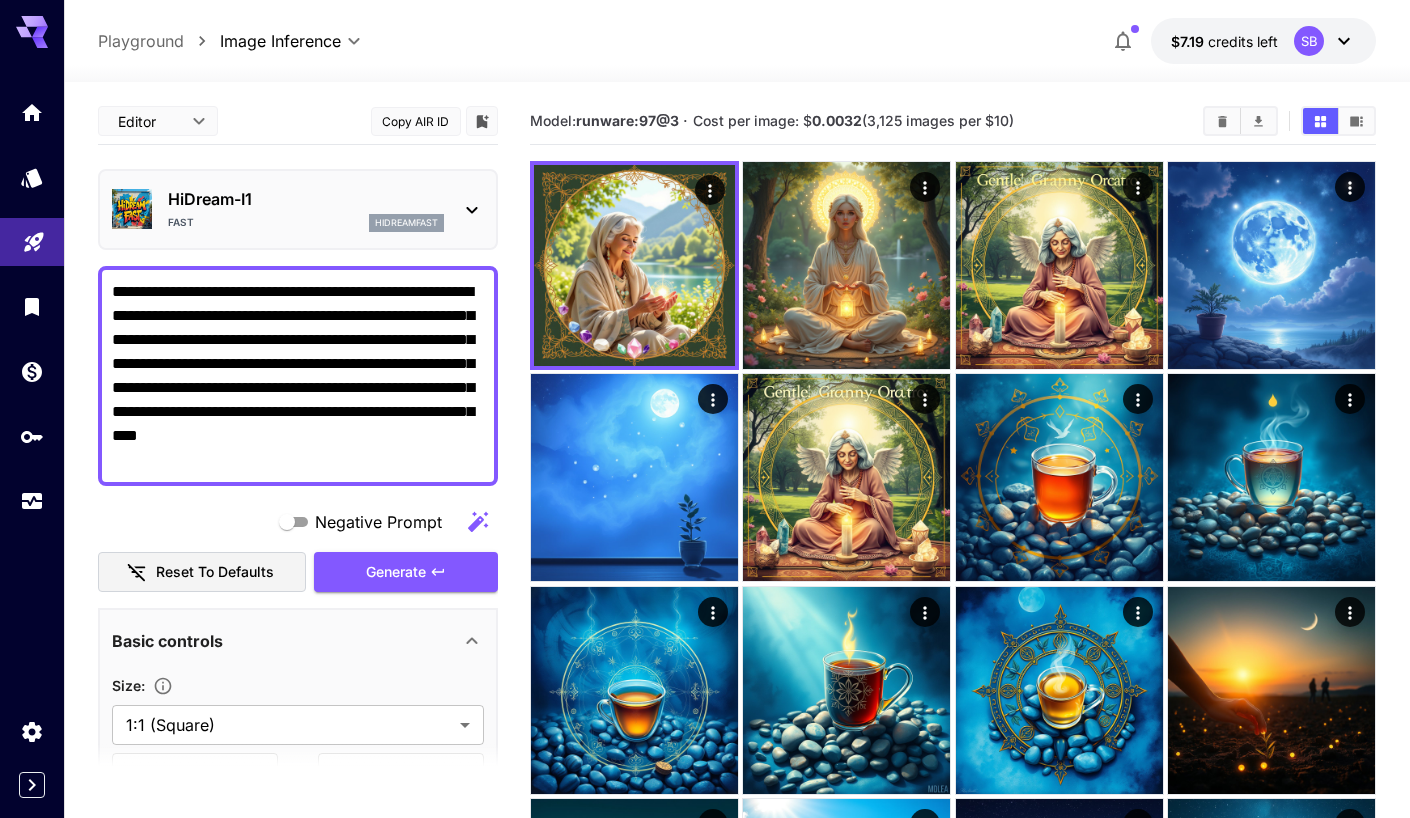click on "HiDream-I1 Fast hidreamfast" at bounding box center [298, 209] 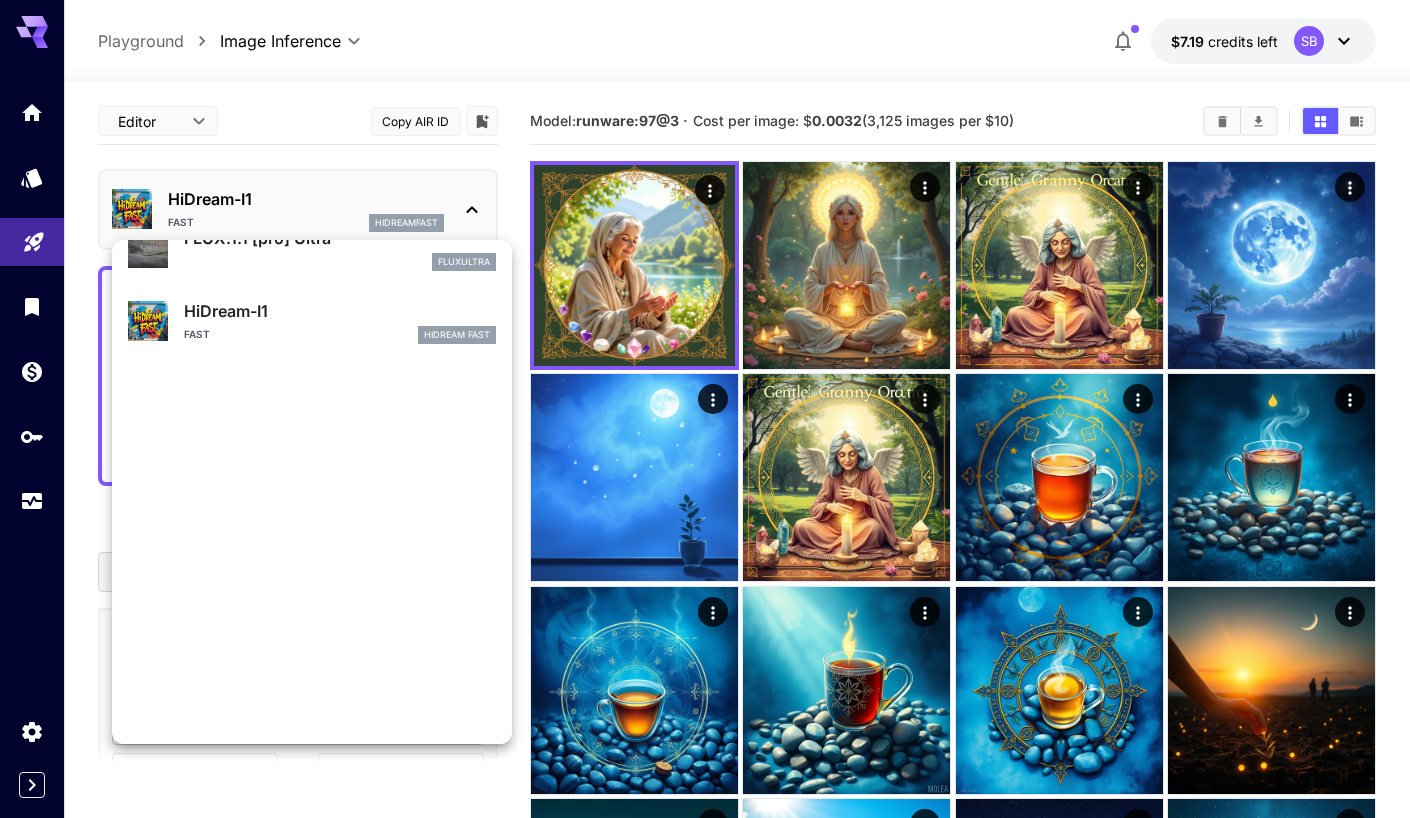 scroll, scrollTop: 377, scrollLeft: 0, axis: vertical 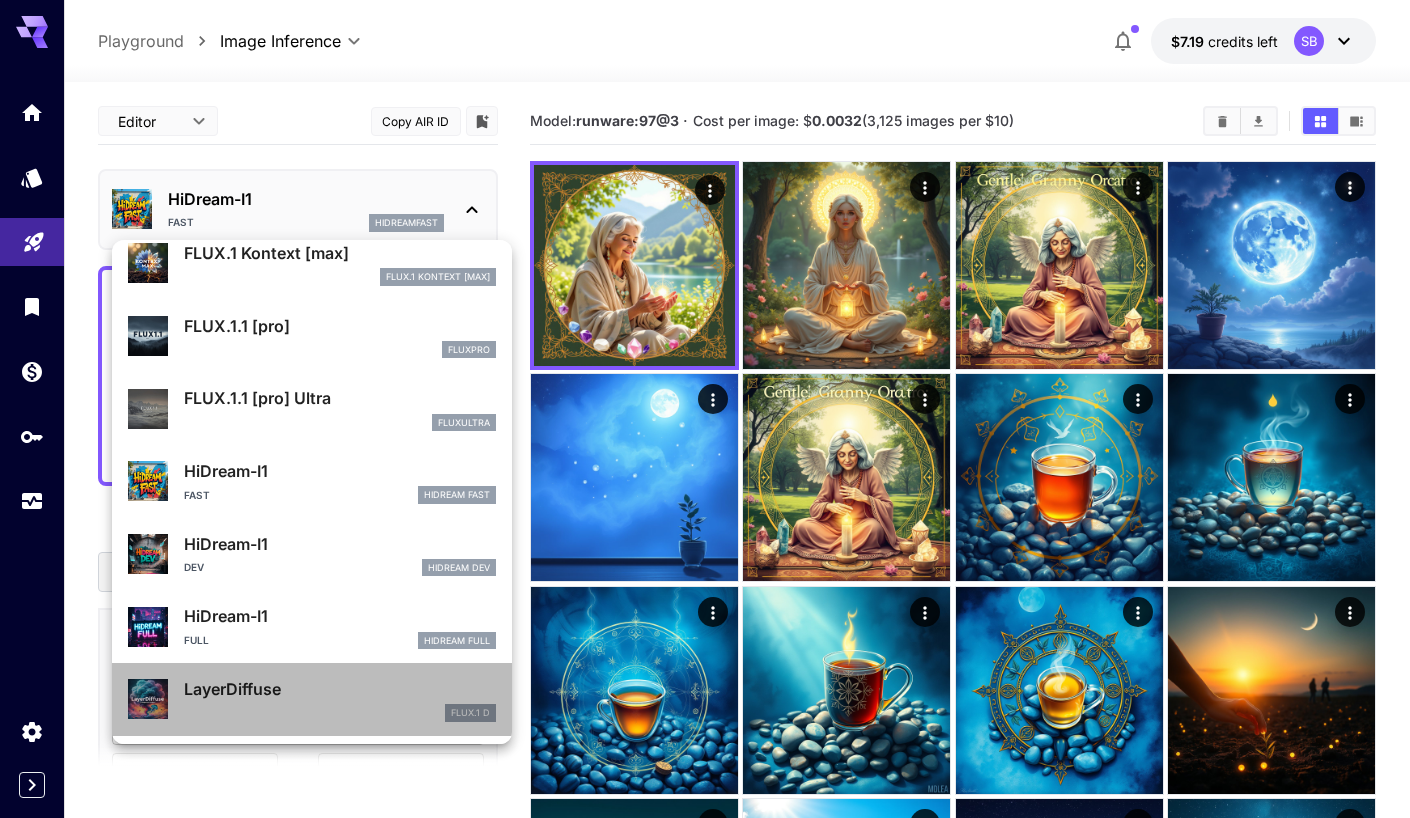 click on "LayerDiffuse" at bounding box center (340, 689) 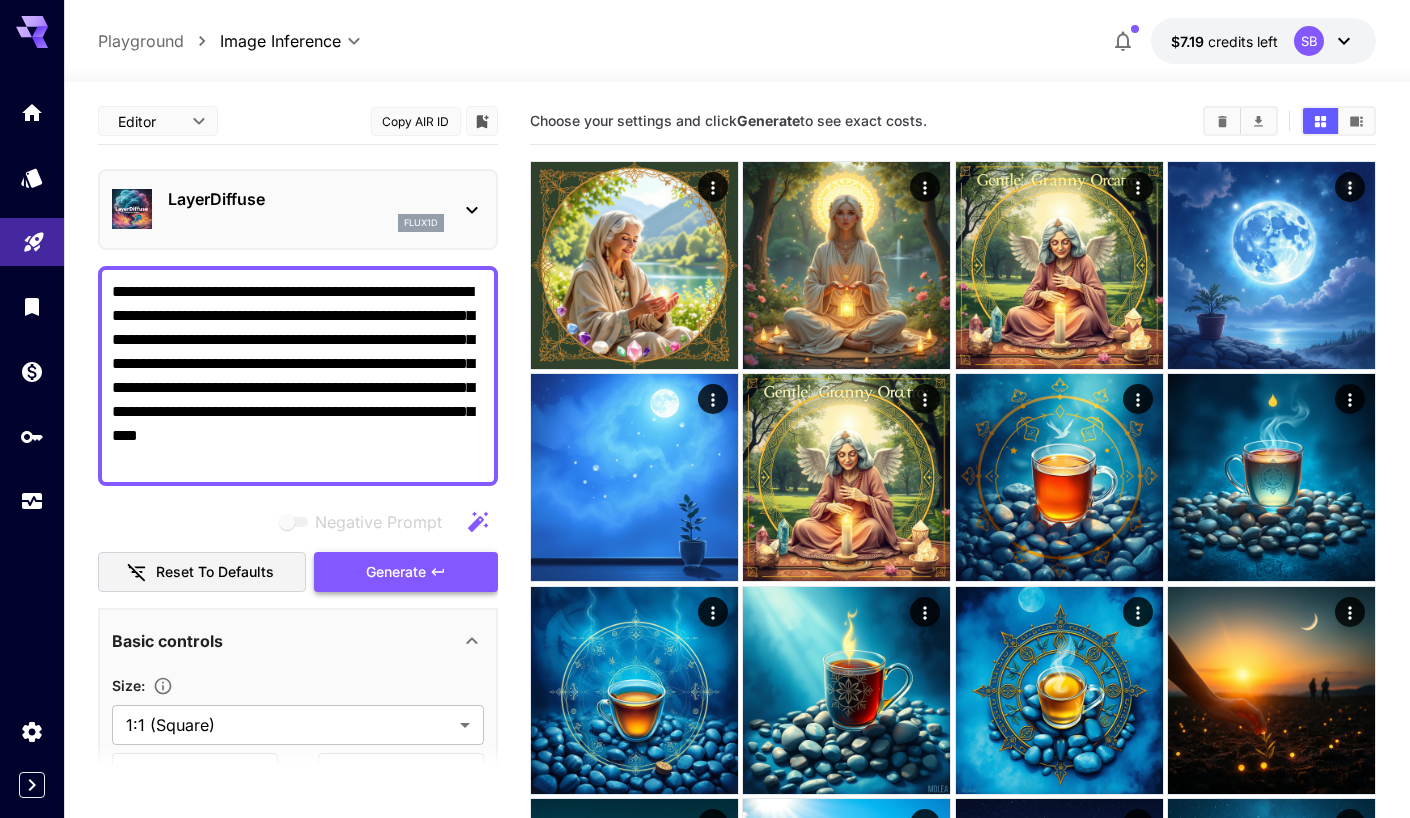click on "Generate" at bounding box center (396, 572) 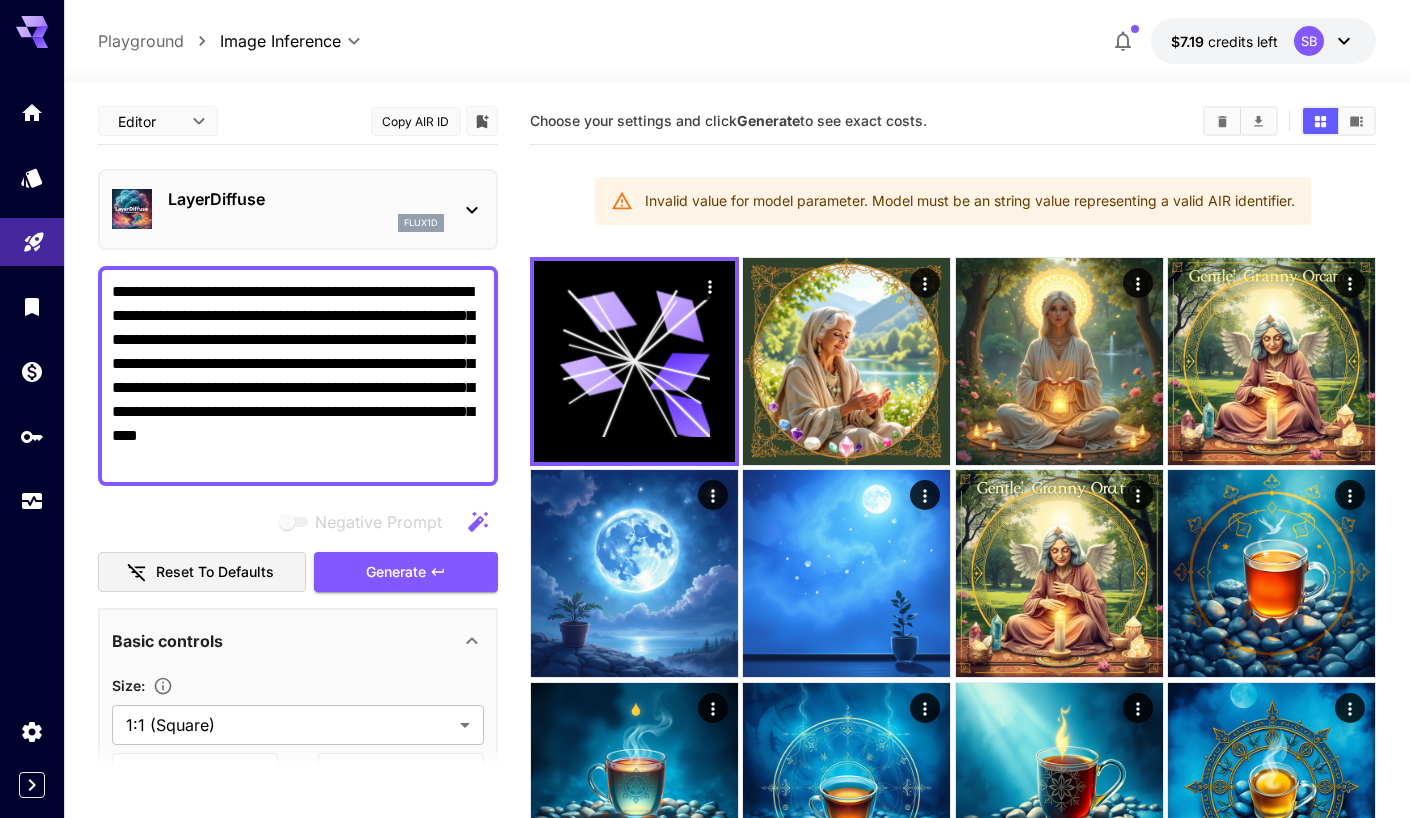click on "LayerDiffuse" at bounding box center (306, 199) 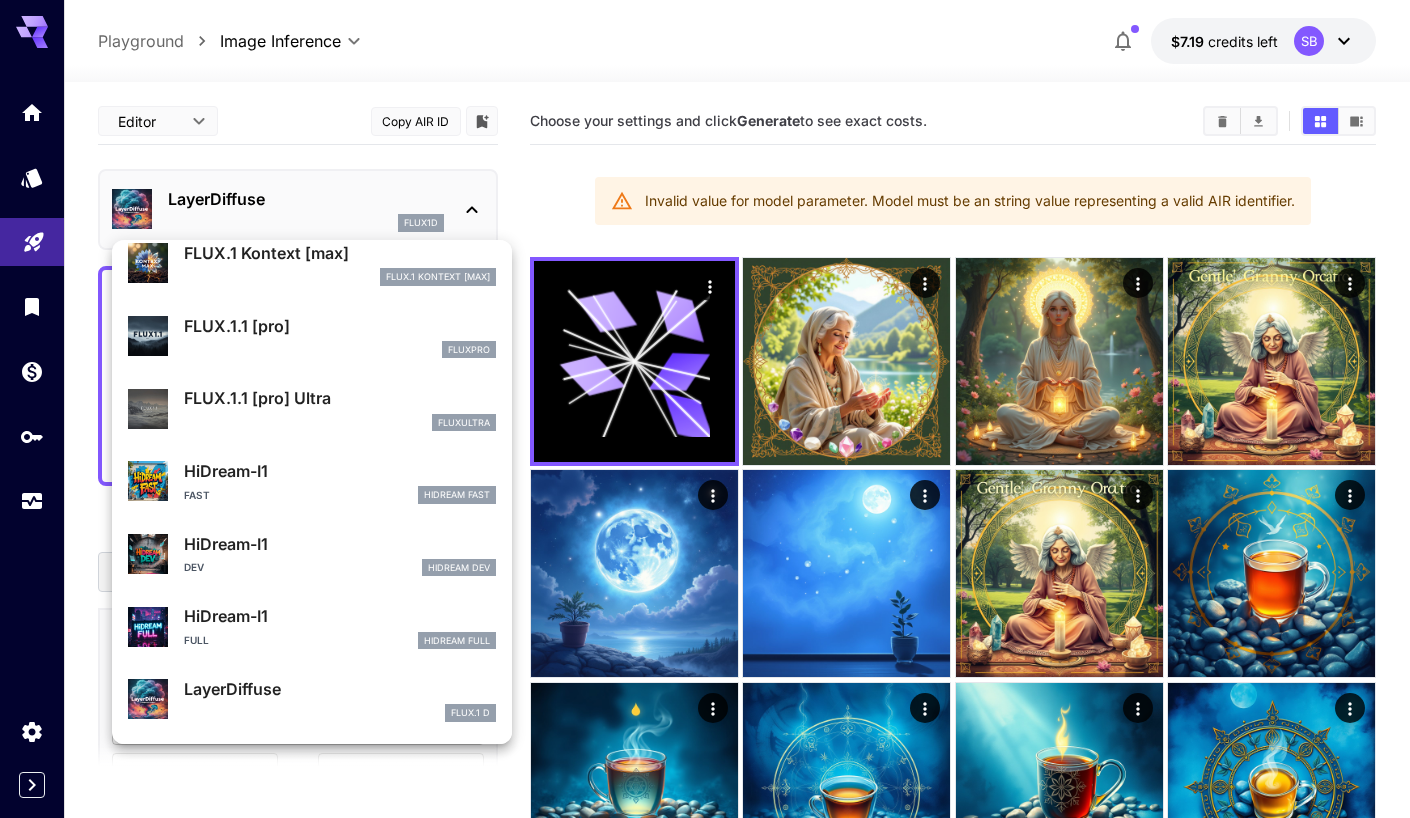 scroll, scrollTop: 377, scrollLeft: 0, axis: vertical 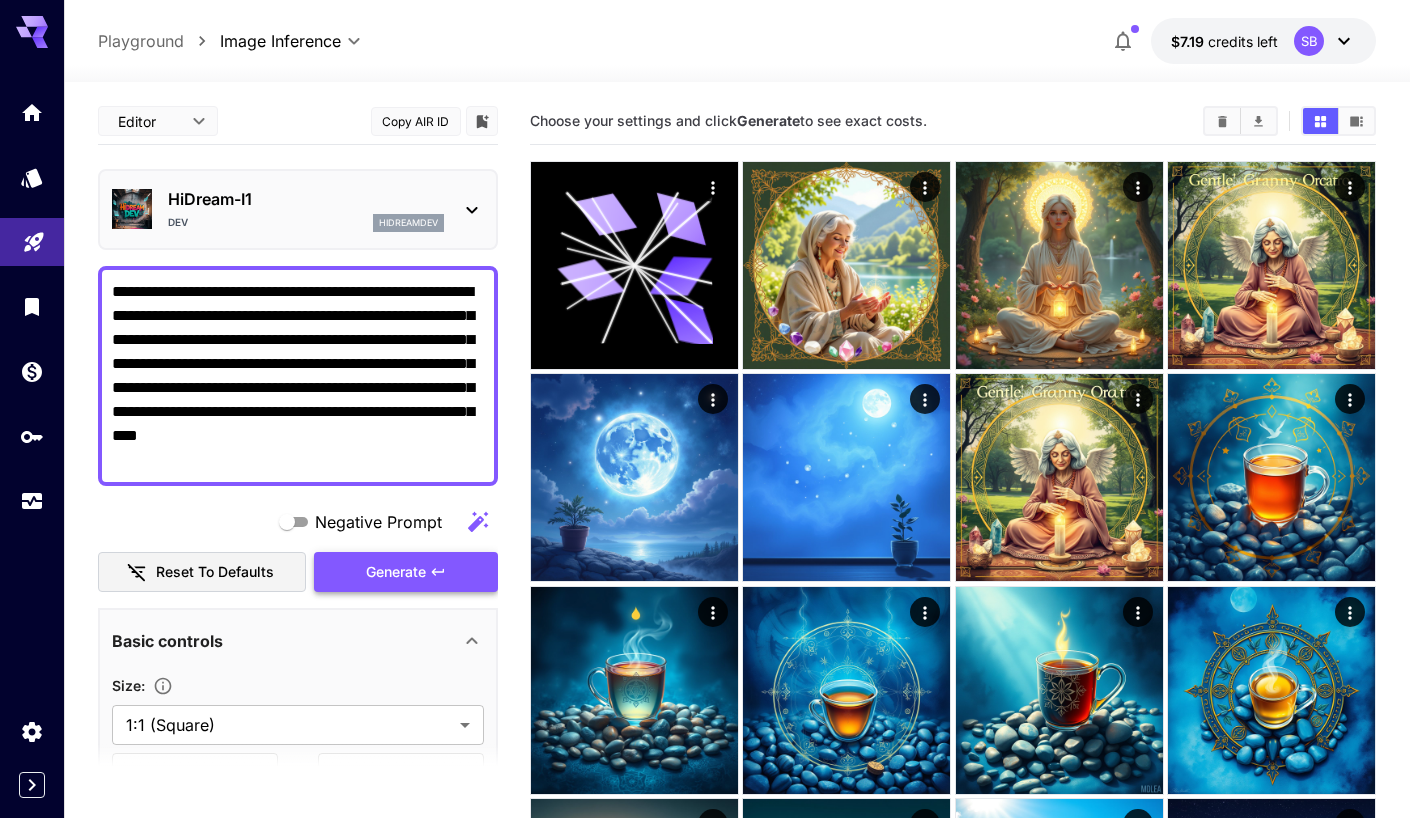 click on "Generate" at bounding box center (406, 572) 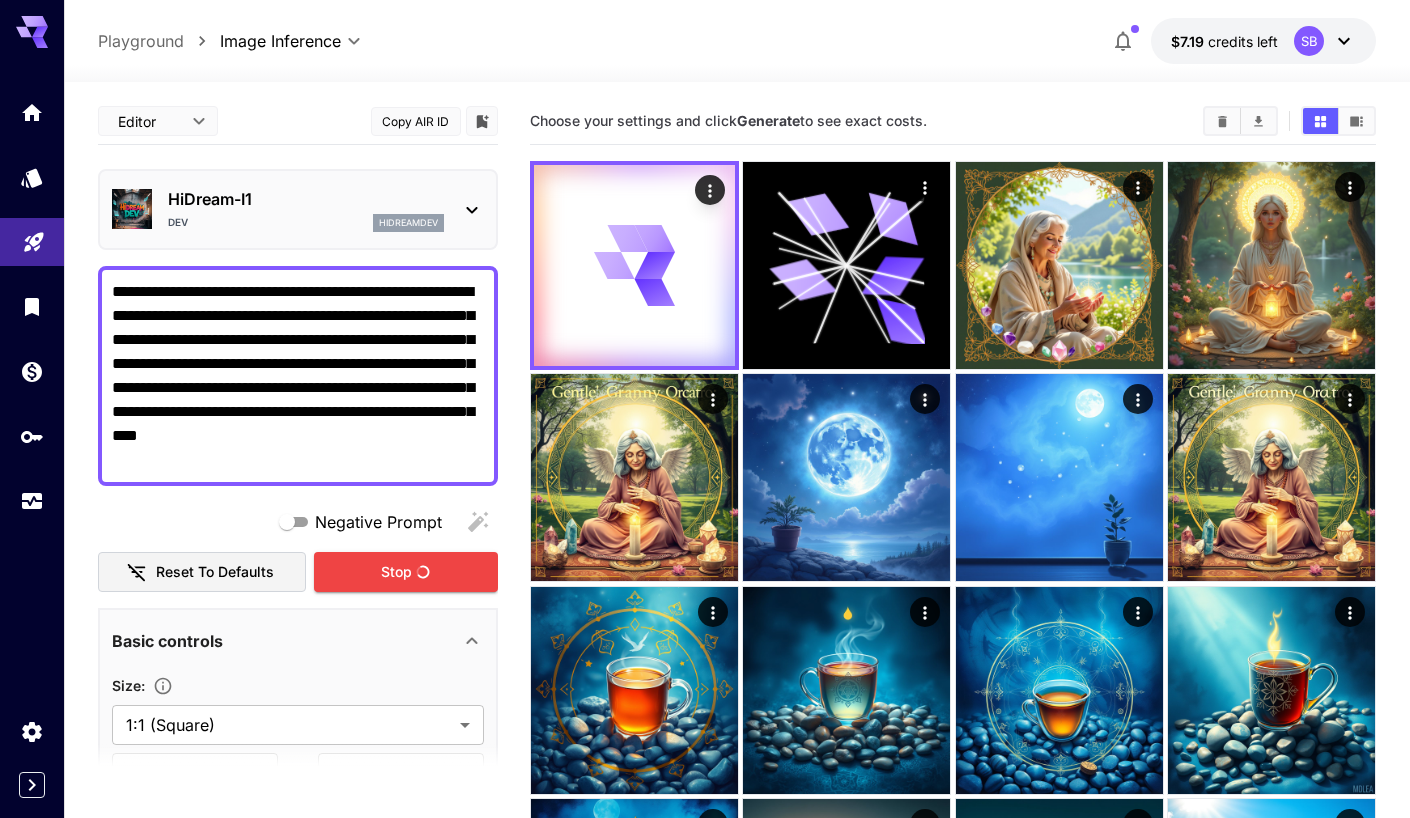 type 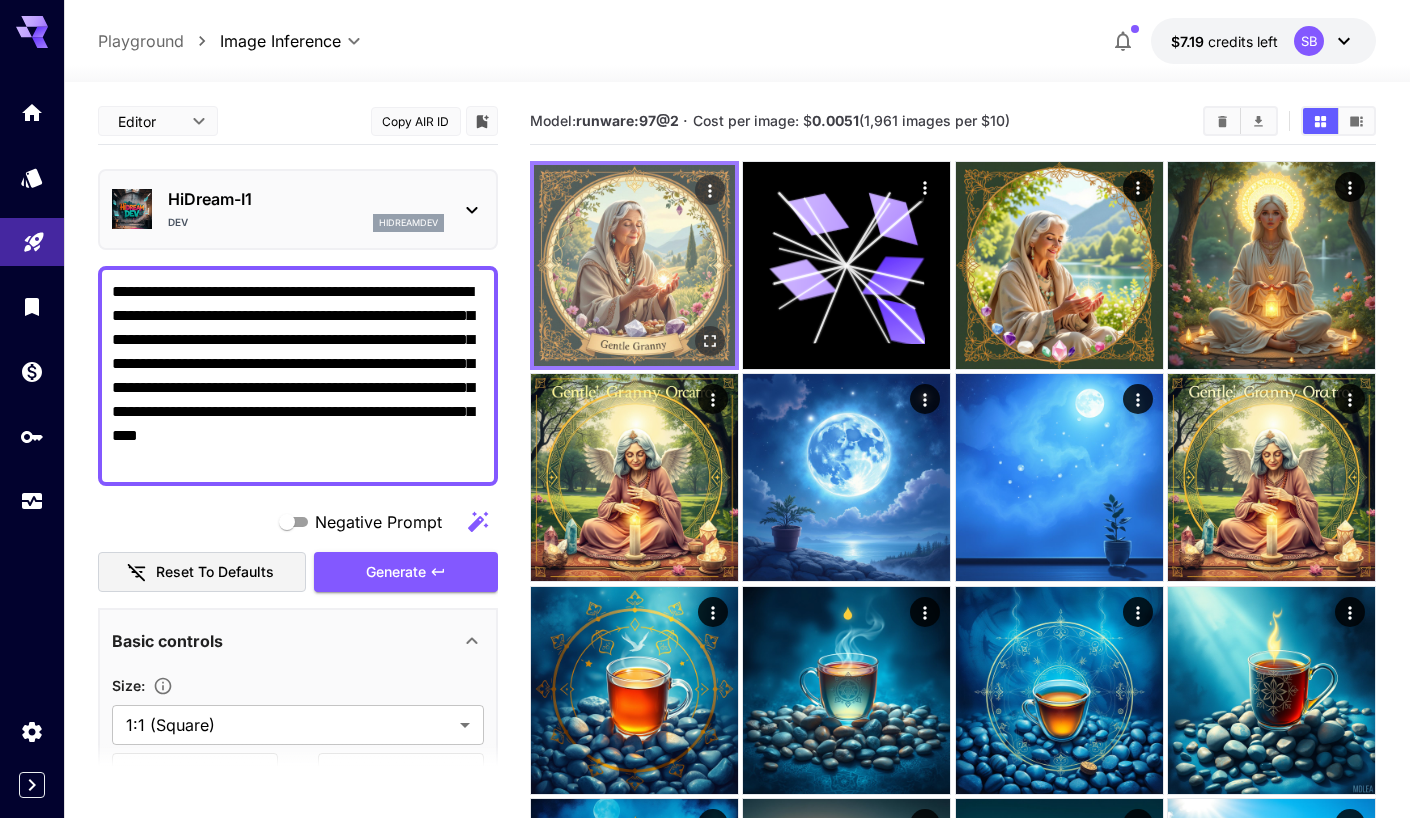 click at bounding box center (634, 265) 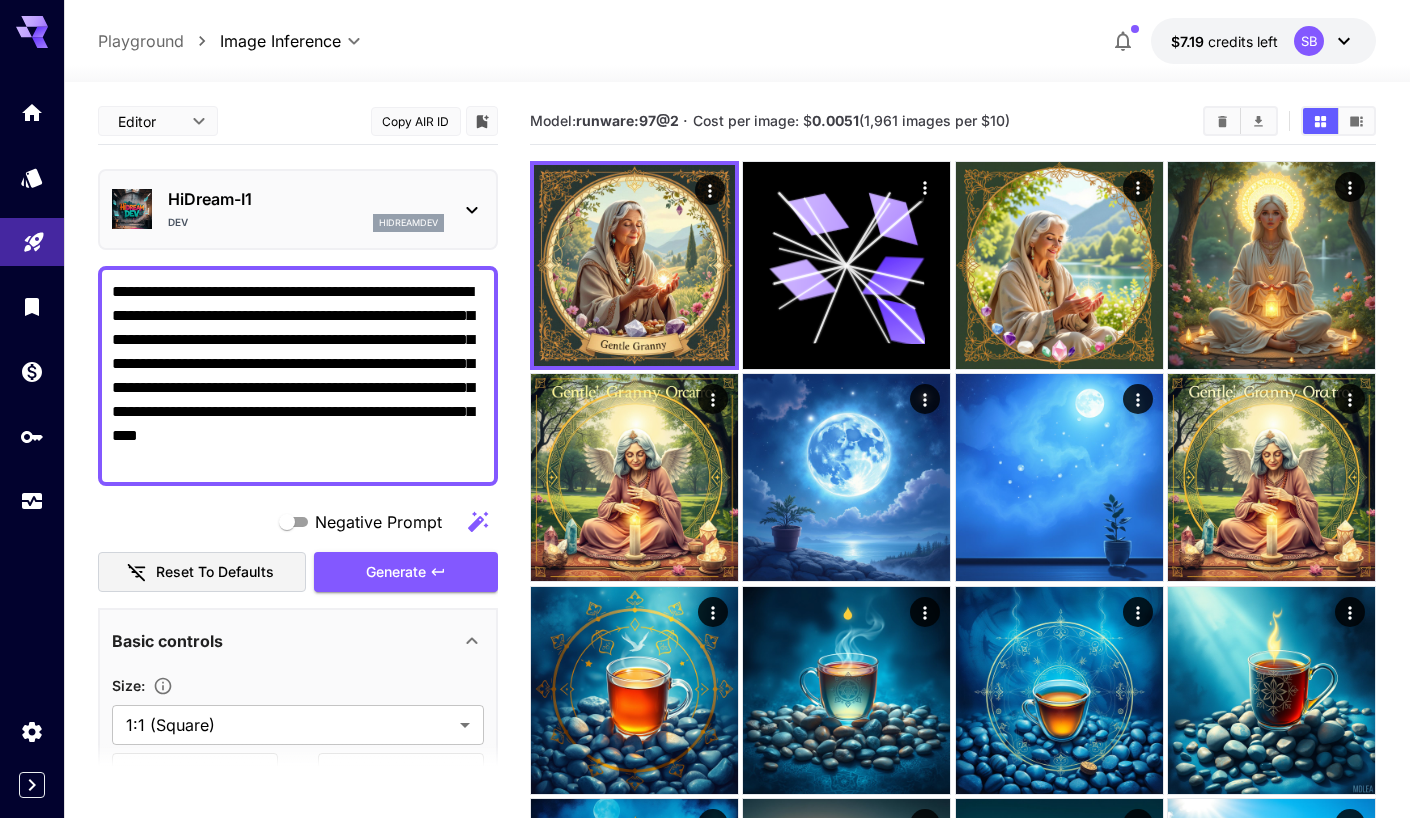 click on "HiDream-I1" at bounding box center (306, 199) 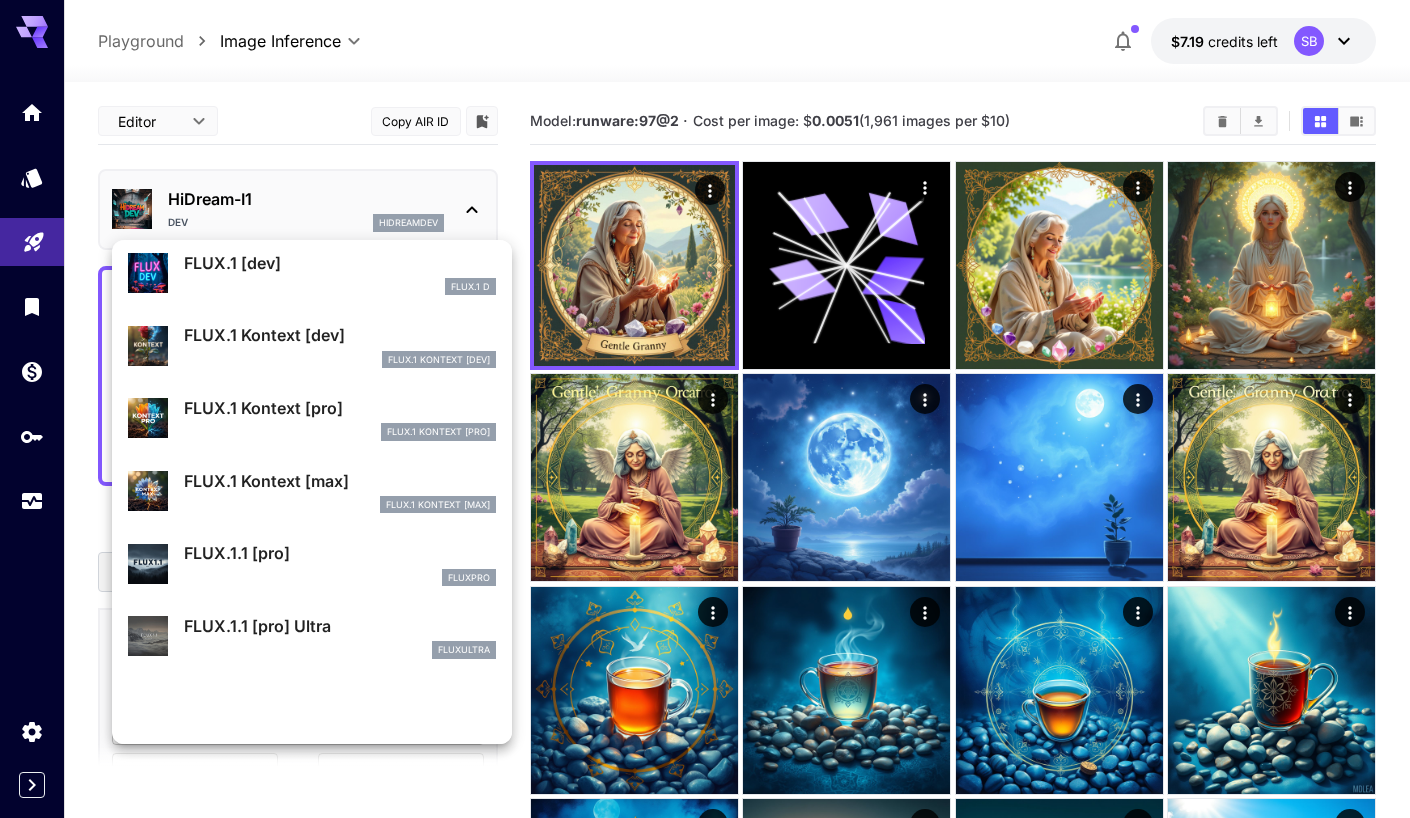 scroll, scrollTop: 0, scrollLeft: 0, axis: both 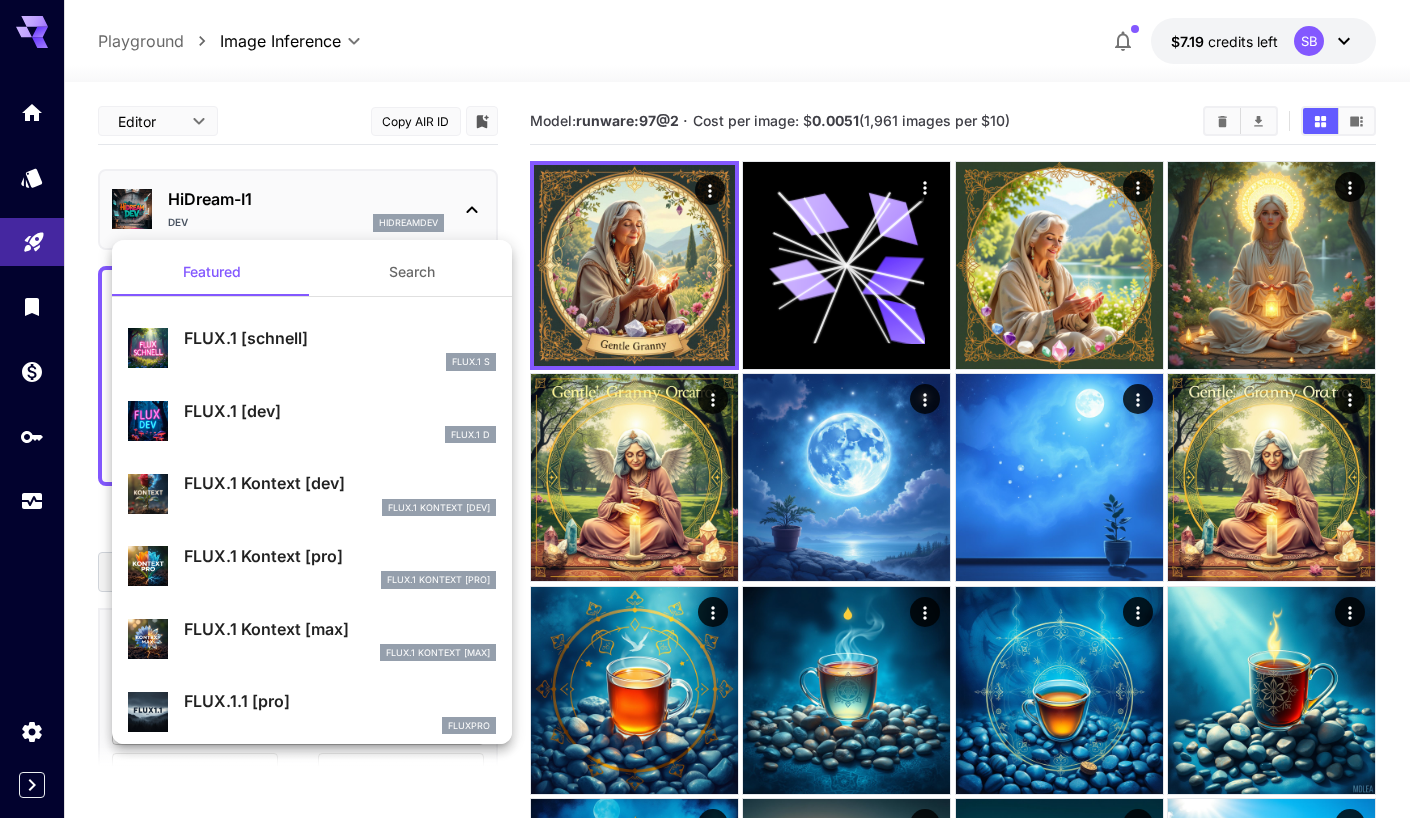 click on "Search" at bounding box center (412, 272) 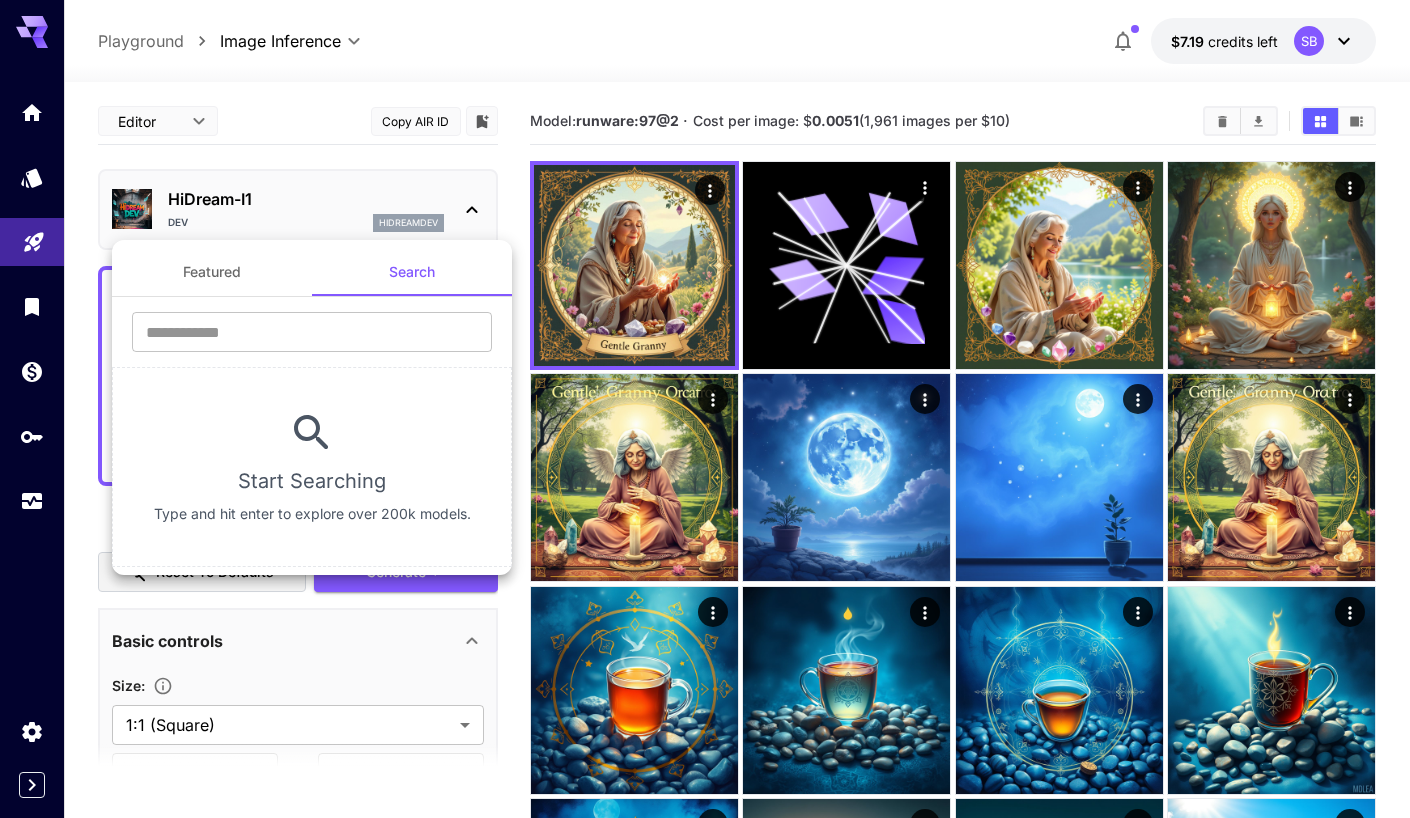 click on "Featured" at bounding box center (212, 272) 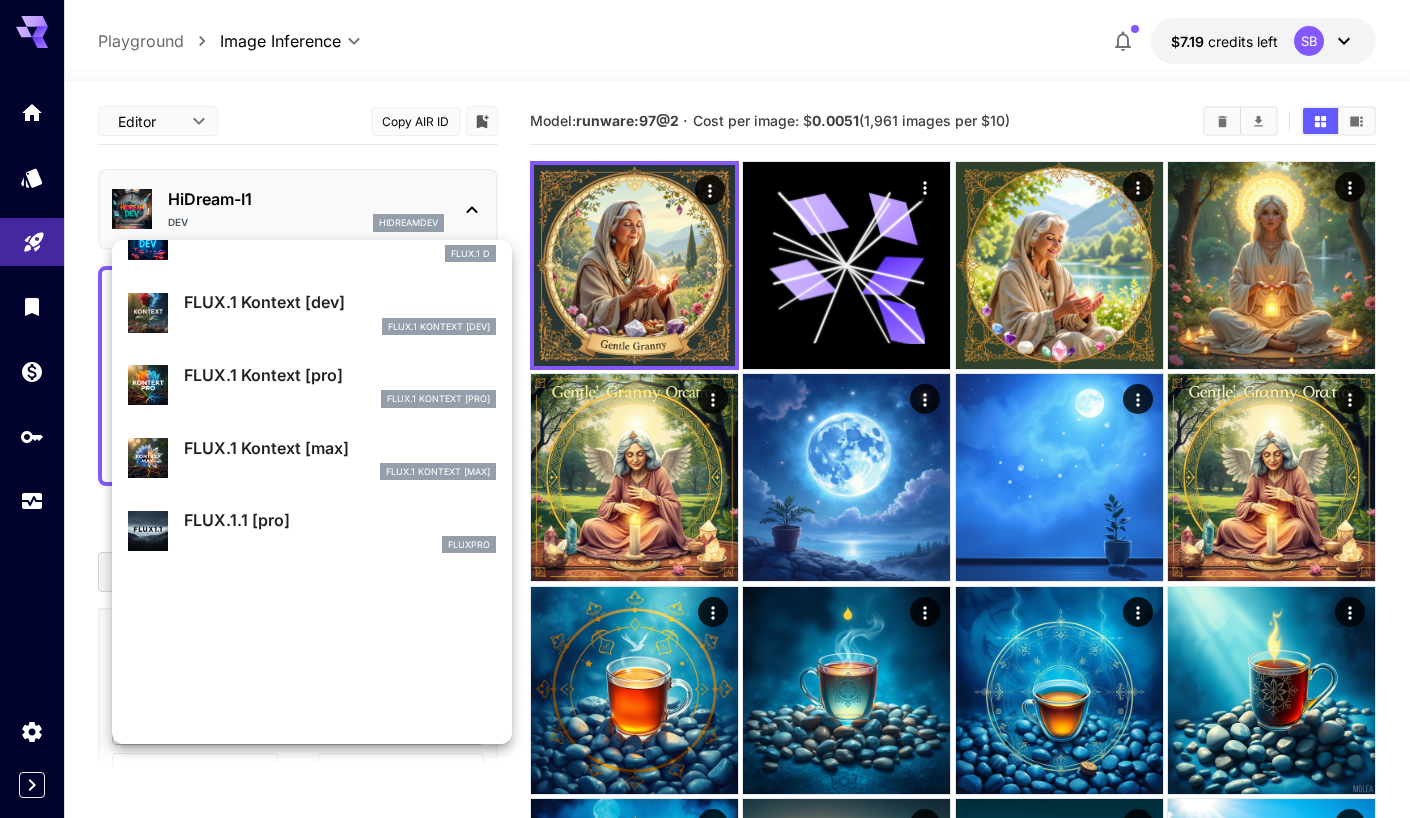 scroll, scrollTop: 0, scrollLeft: 0, axis: both 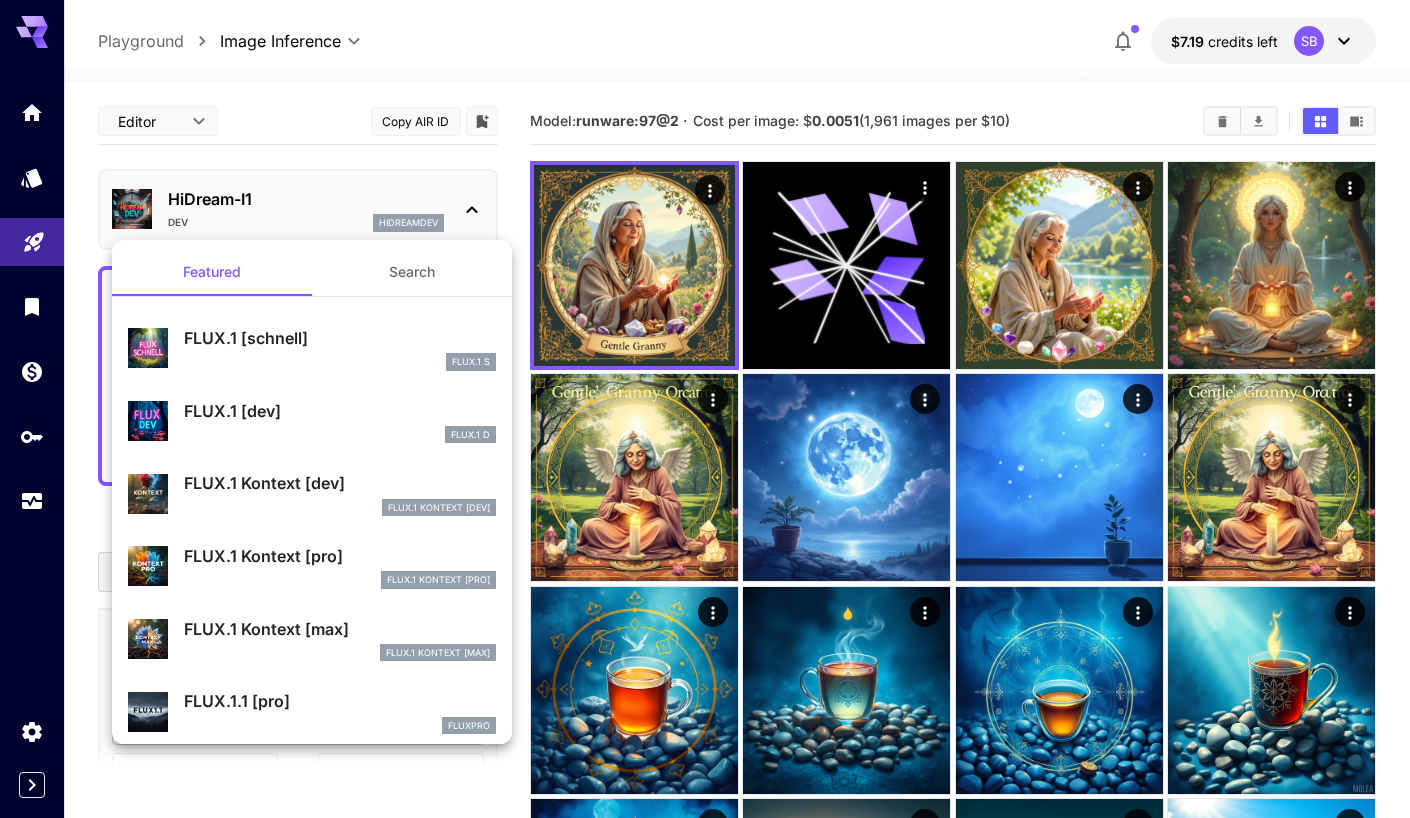 click on "FLUX.1 [schnell]" at bounding box center (340, 338) 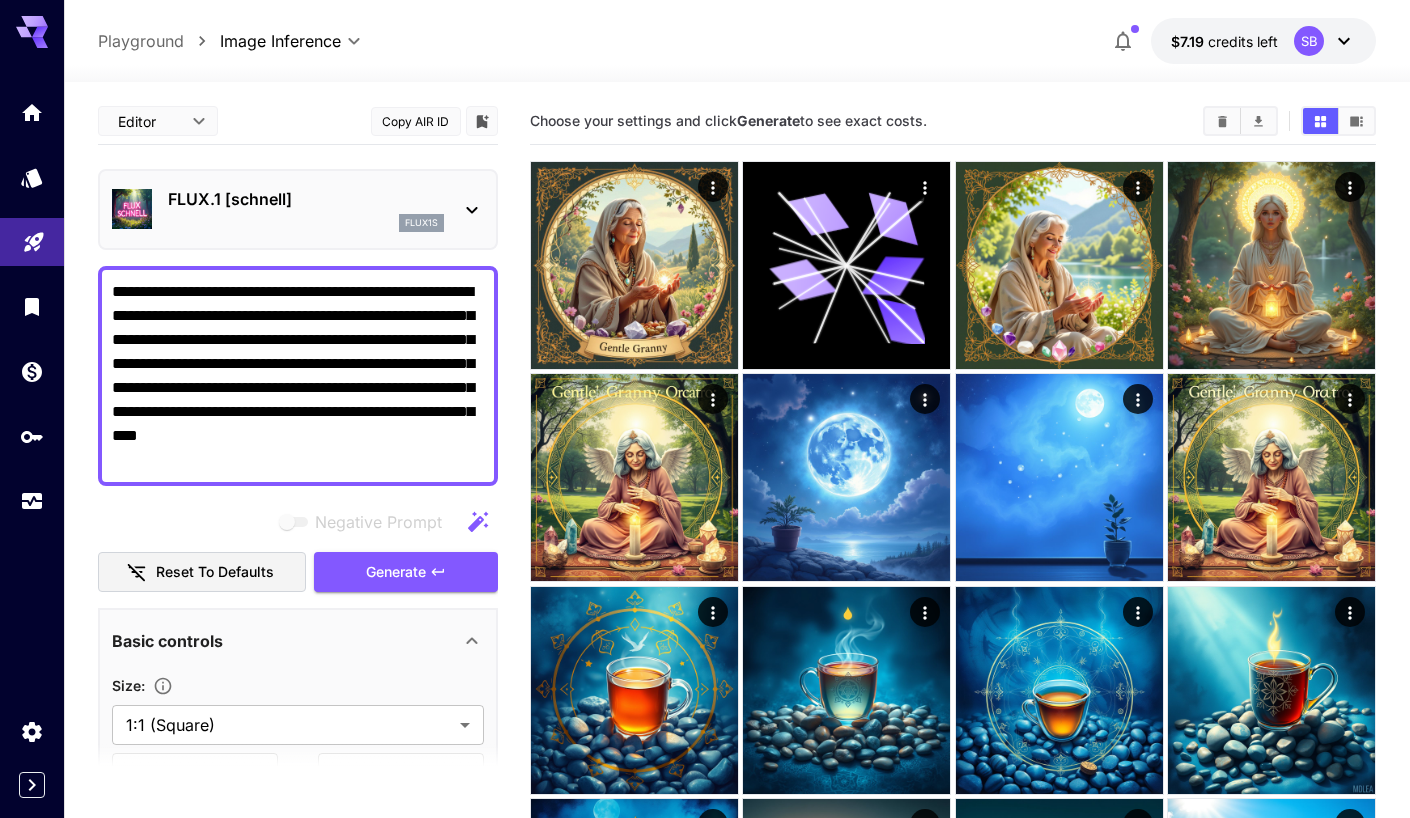click on "flux1s" at bounding box center (306, 223) 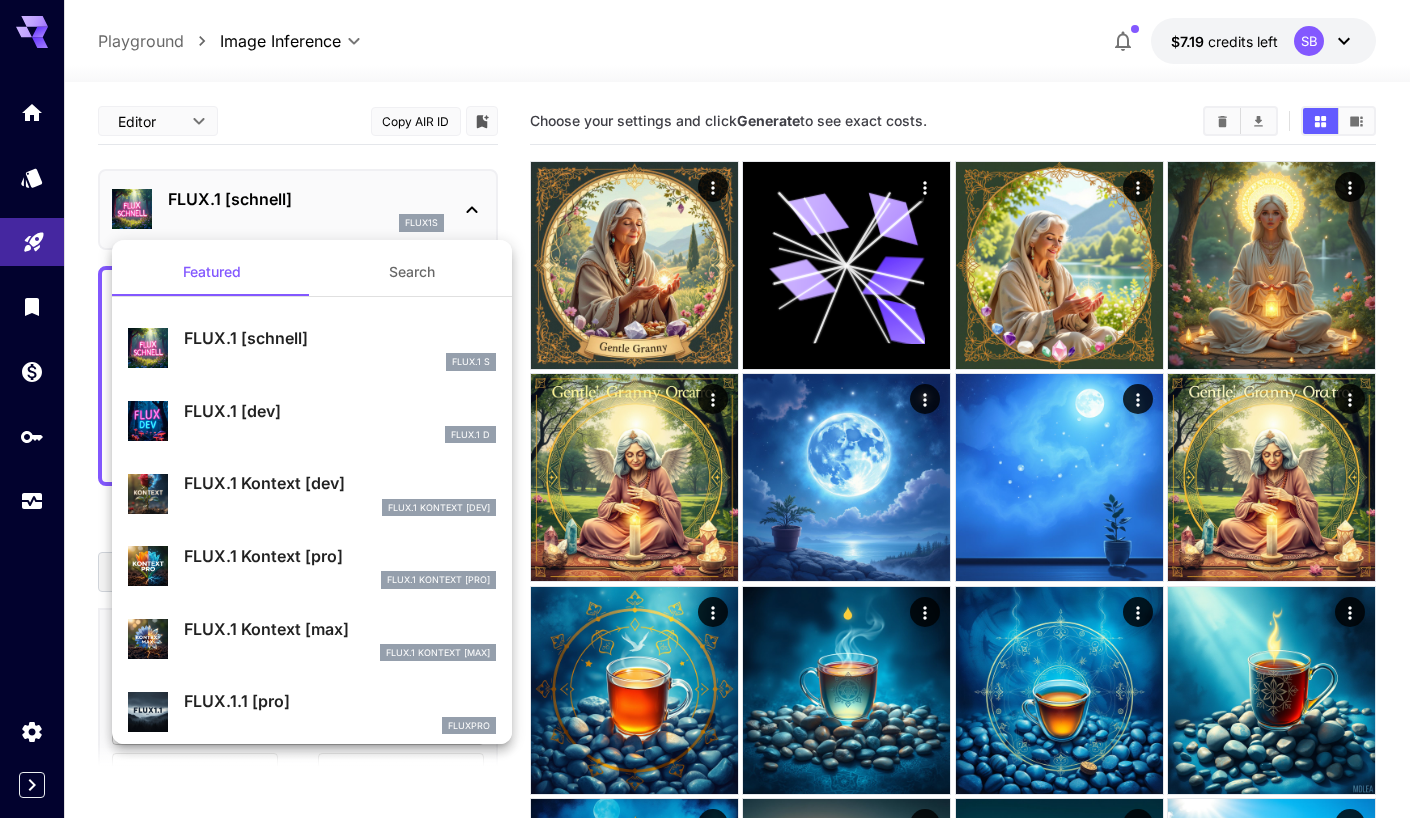 click on "FlUX.1 Kontext [dev]" at bounding box center (340, 508) 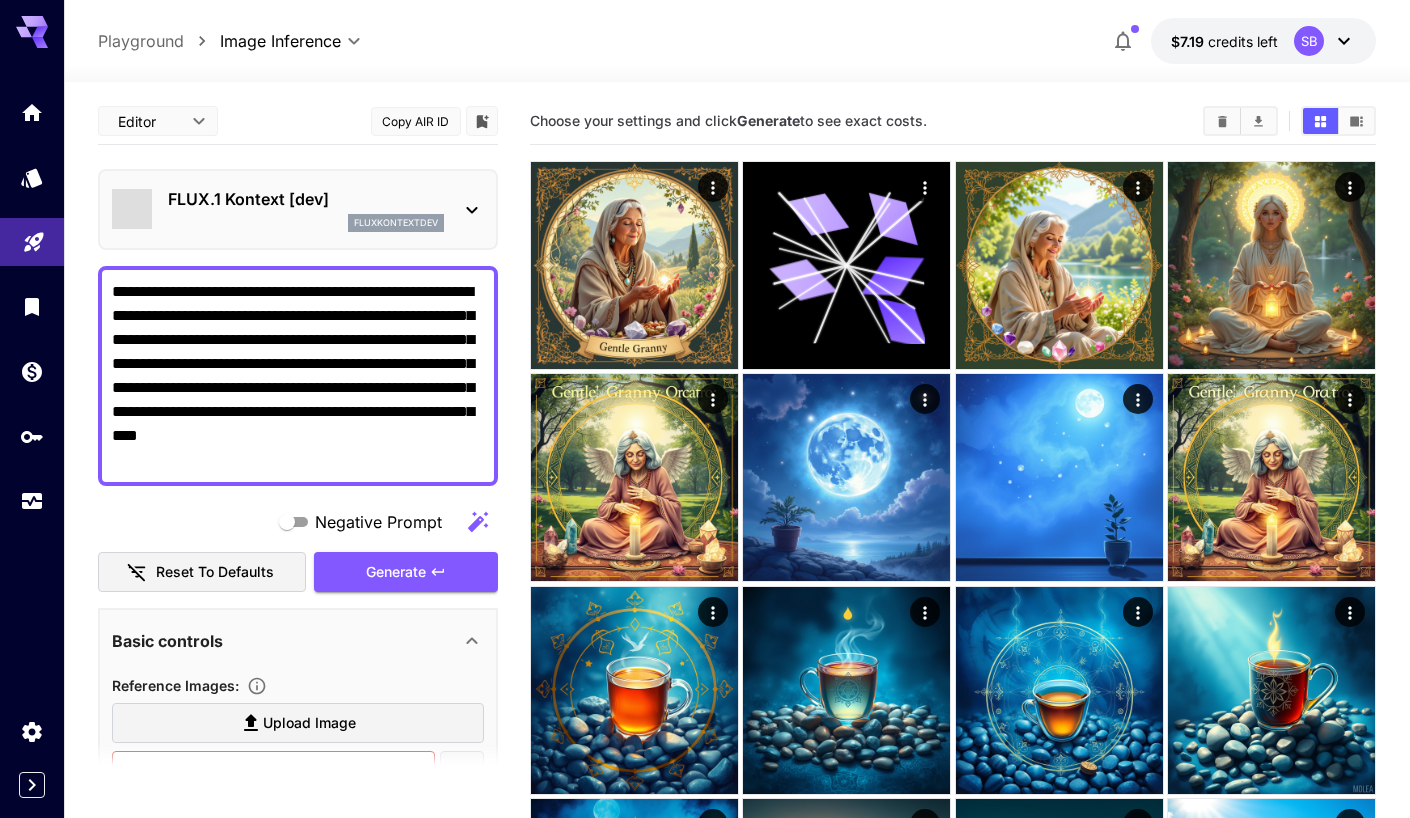 type on "*******" 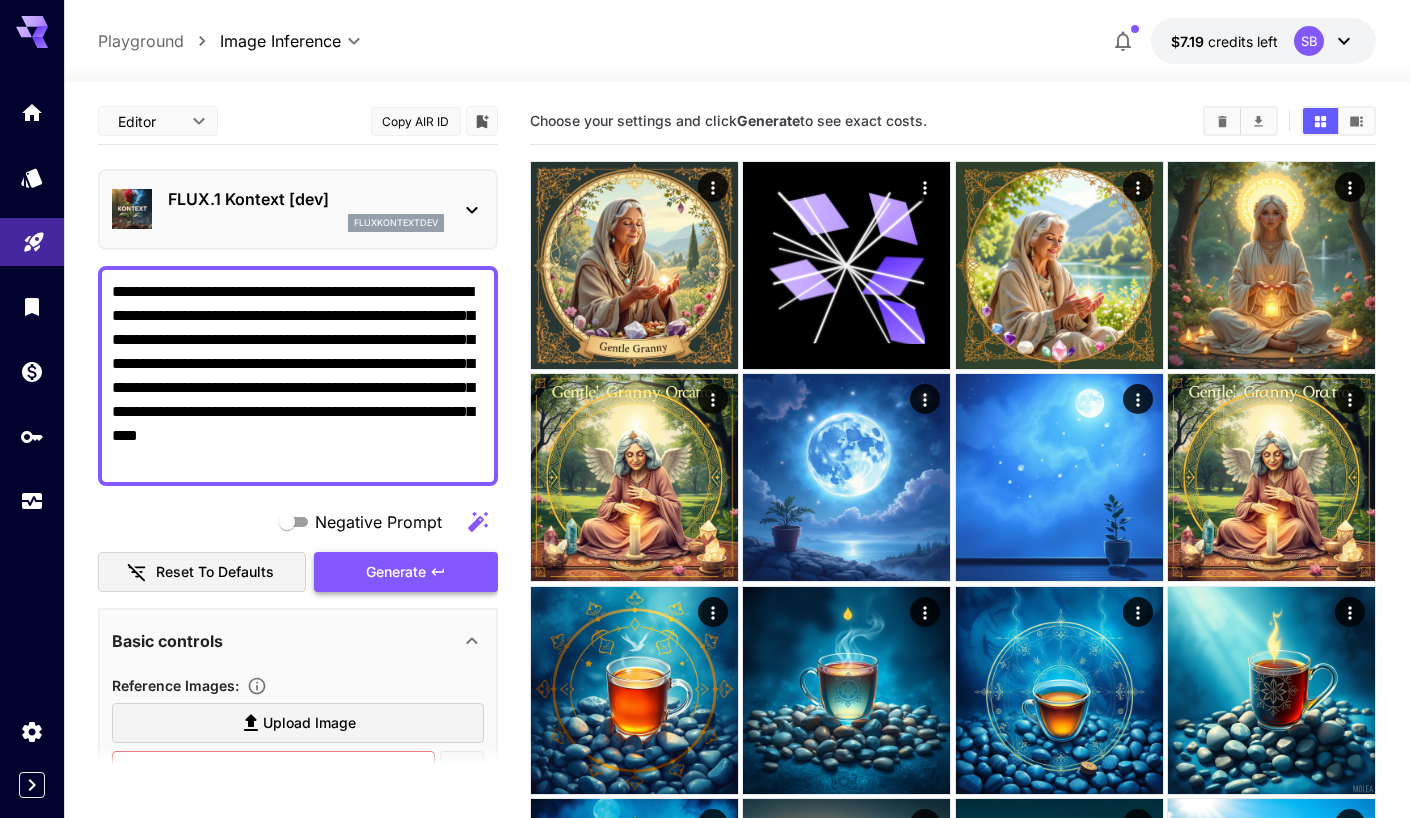 click on "Generate" at bounding box center [396, 572] 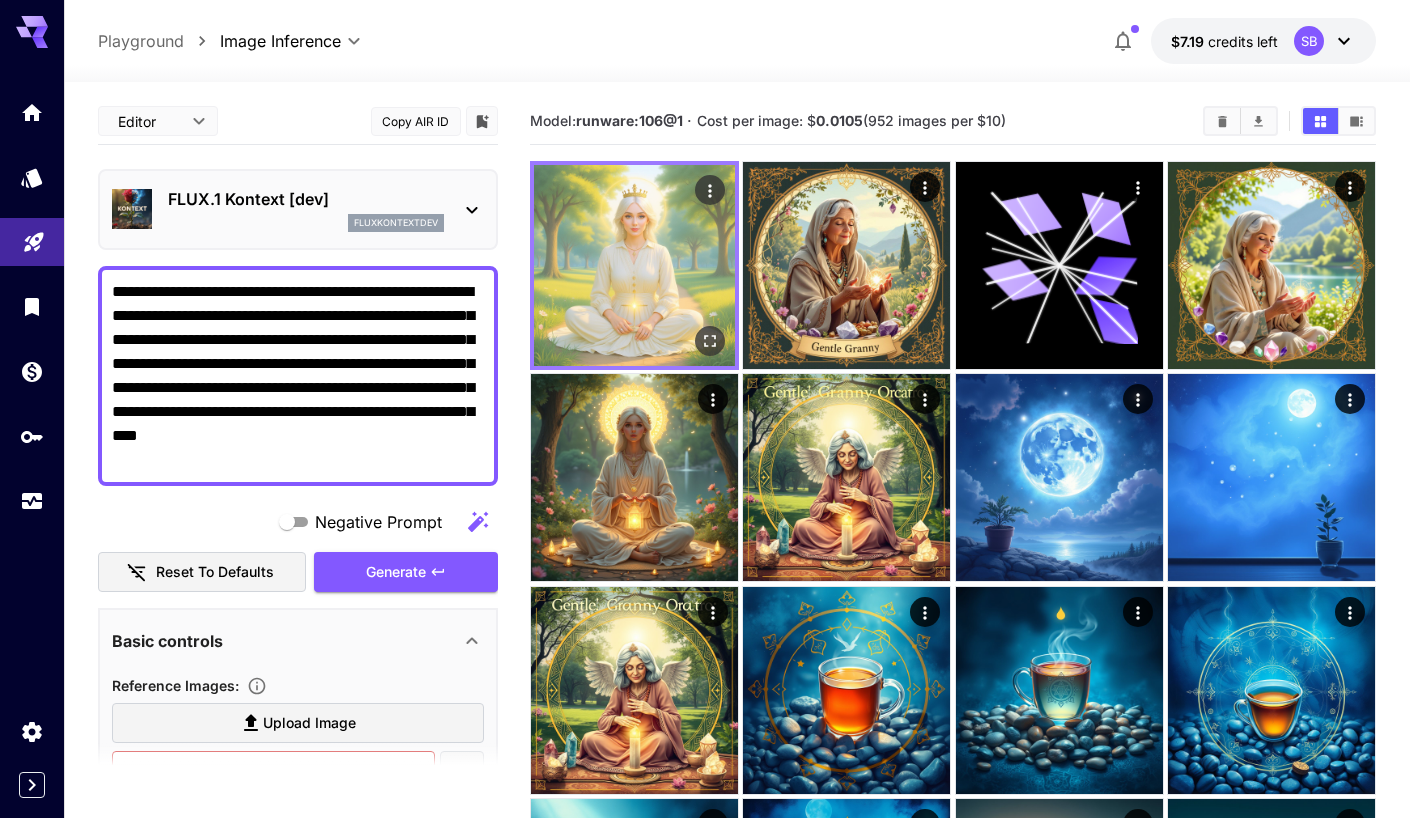 click at bounding box center (634, 265) 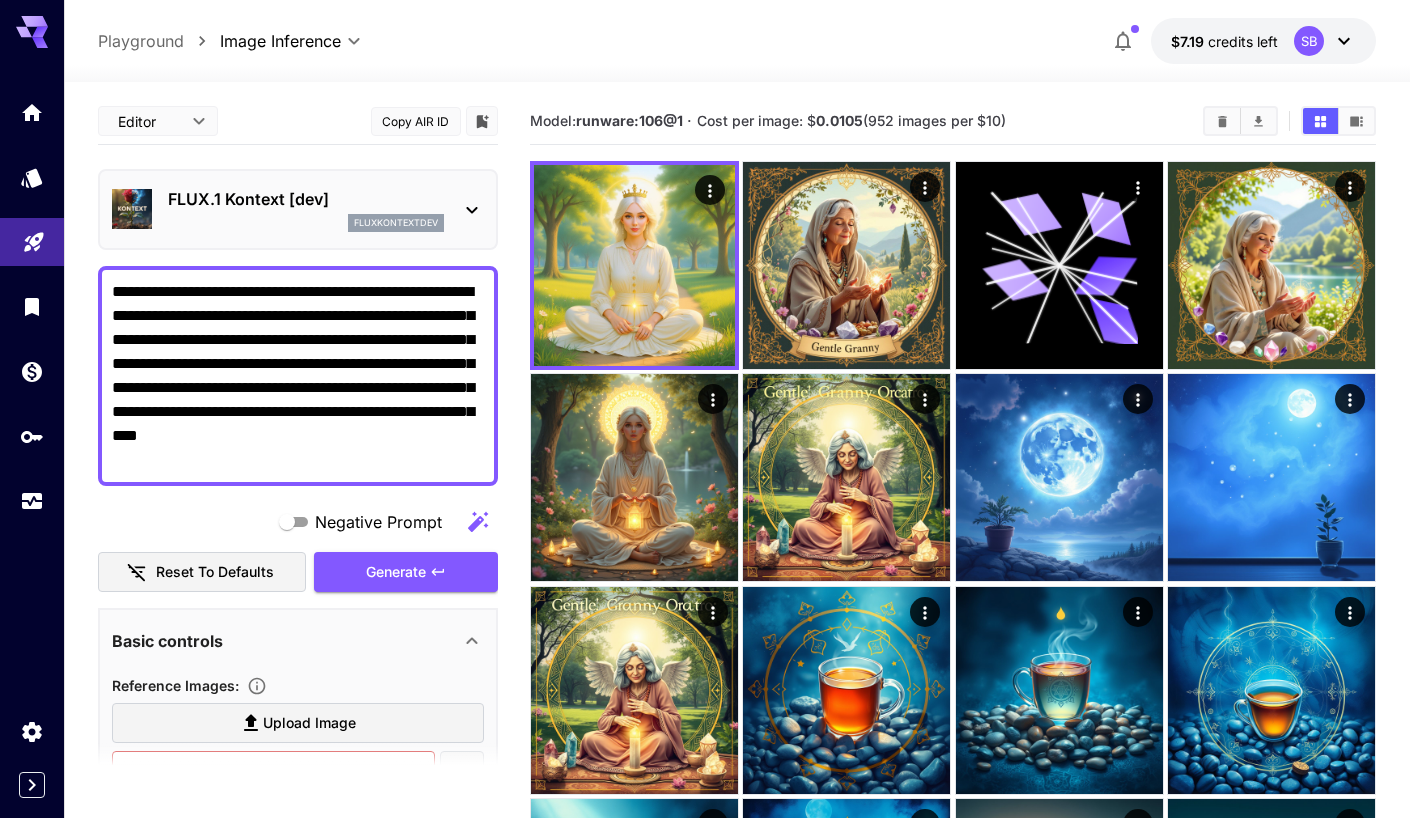 click on "FLUX.1 Kontext [dev] fluxkontextdev" at bounding box center (298, 209) 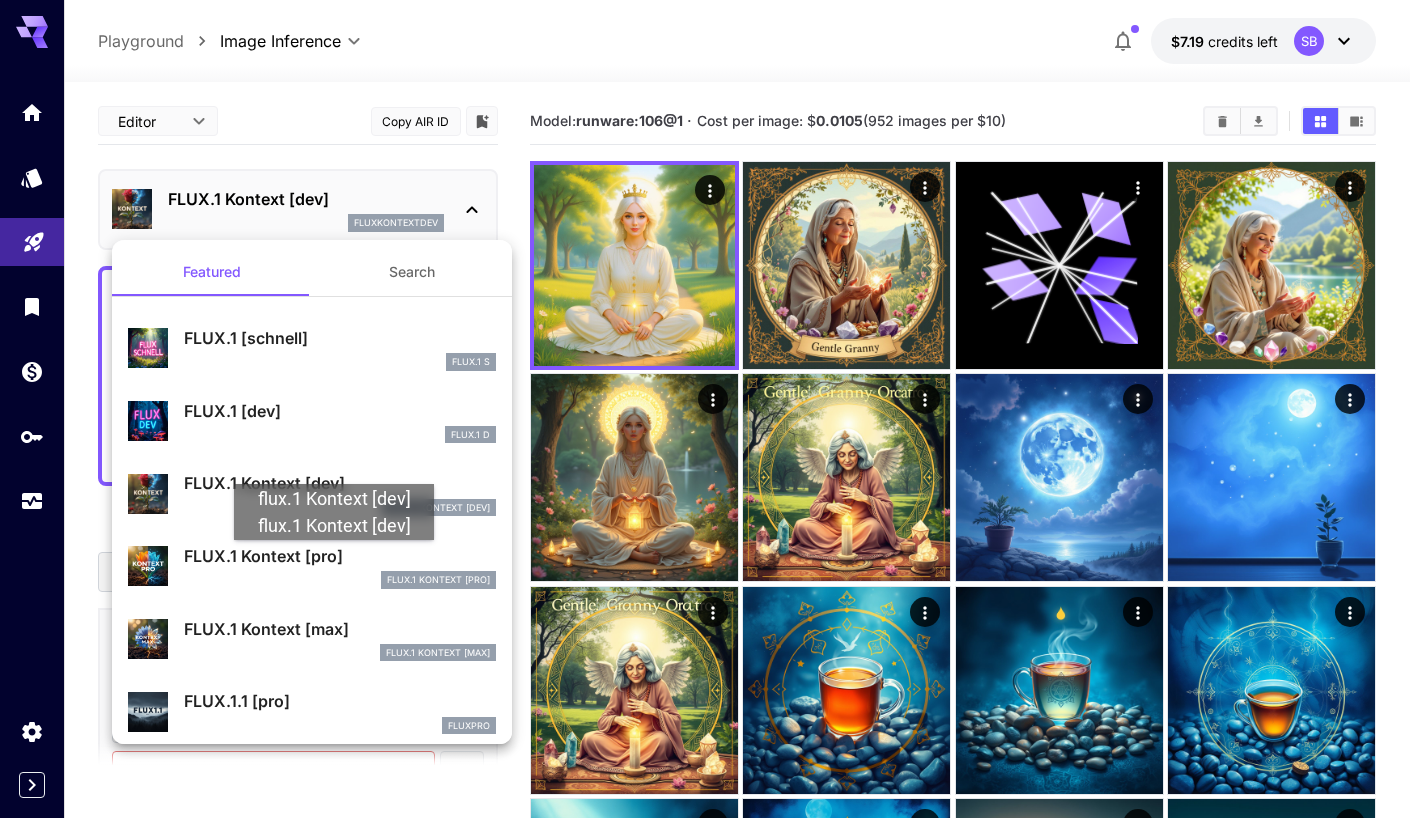 click on "FLUX.1 Kontext [pro]" at bounding box center [340, 556] 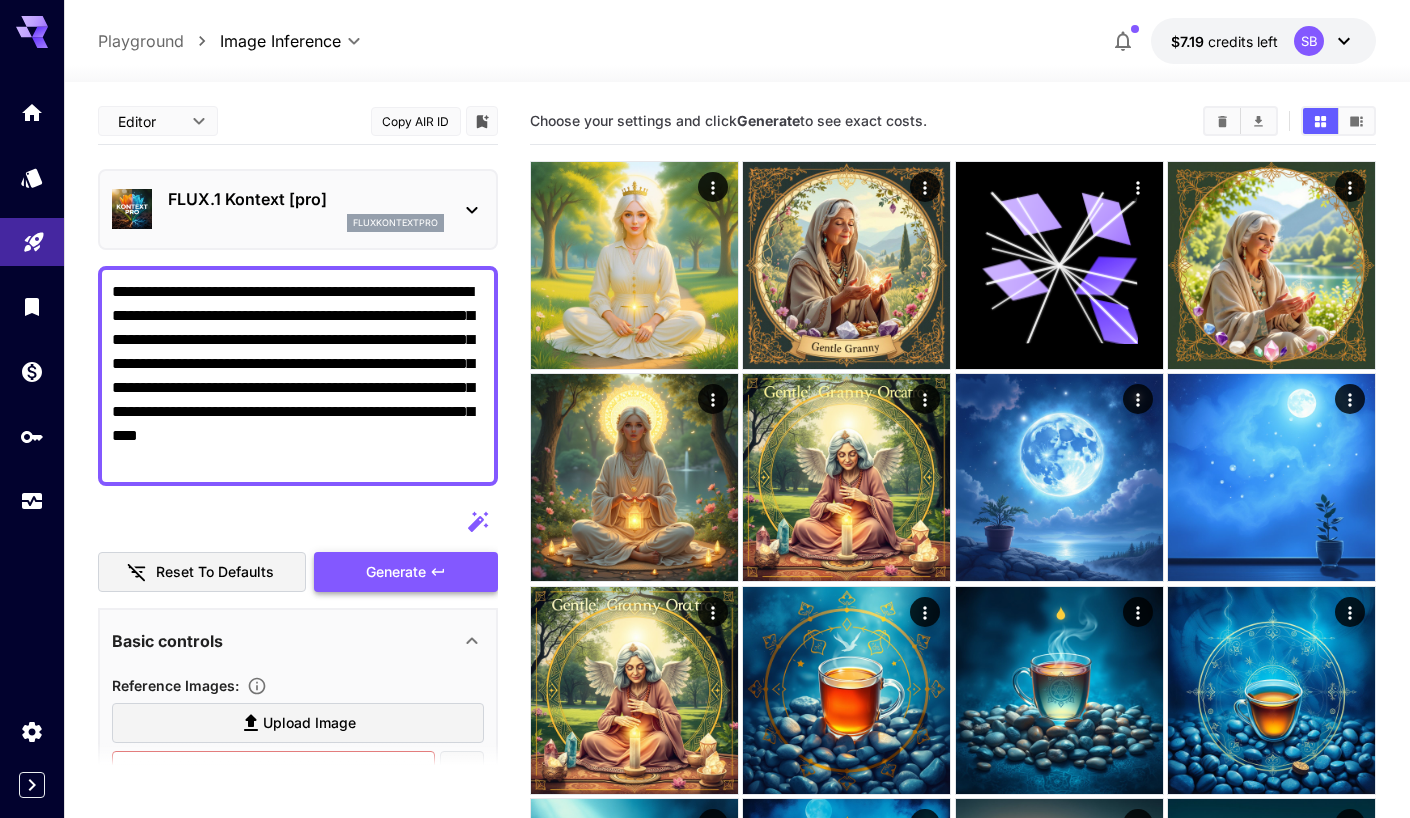 click on "Generate" at bounding box center [406, 572] 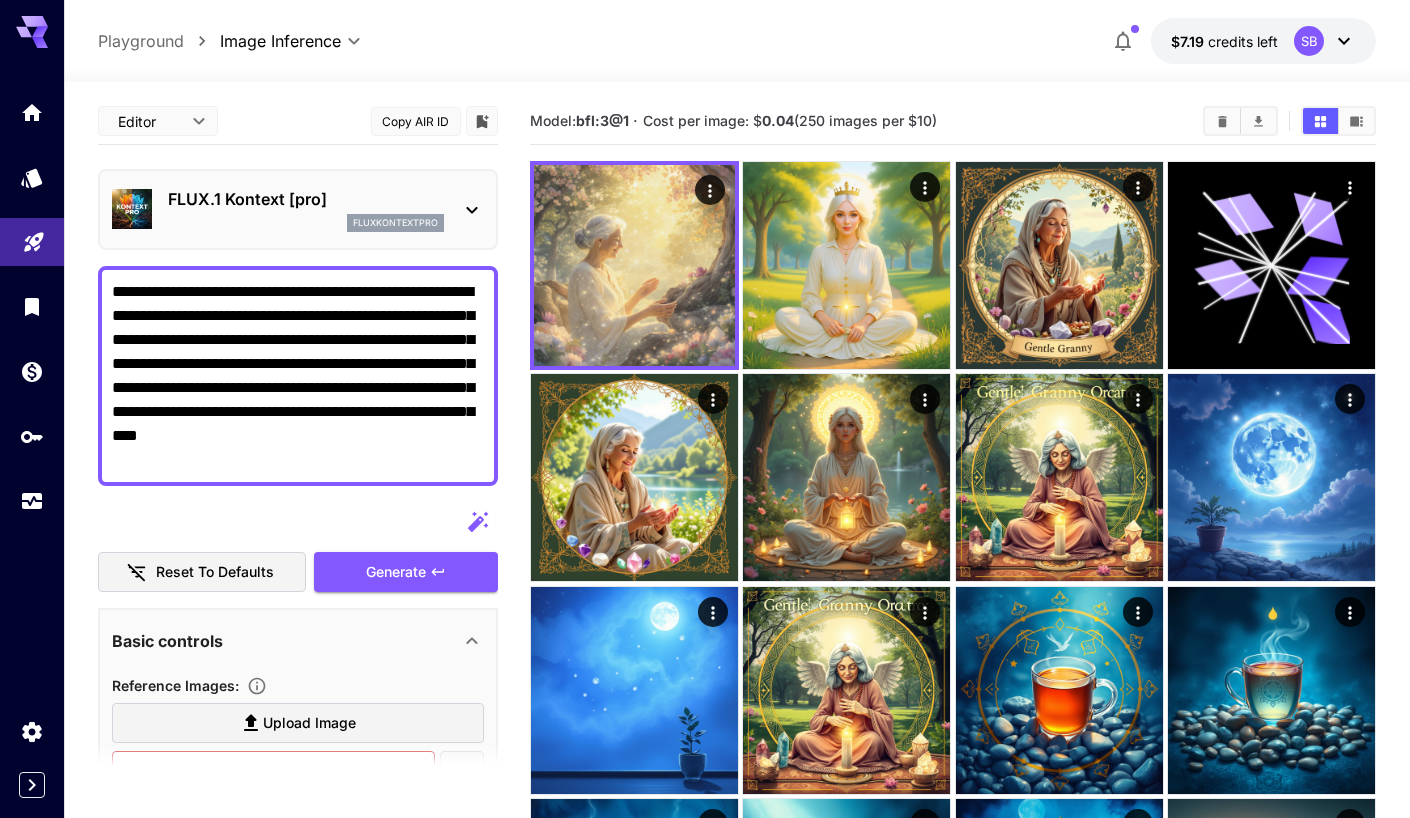 click at bounding box center [737, 70] 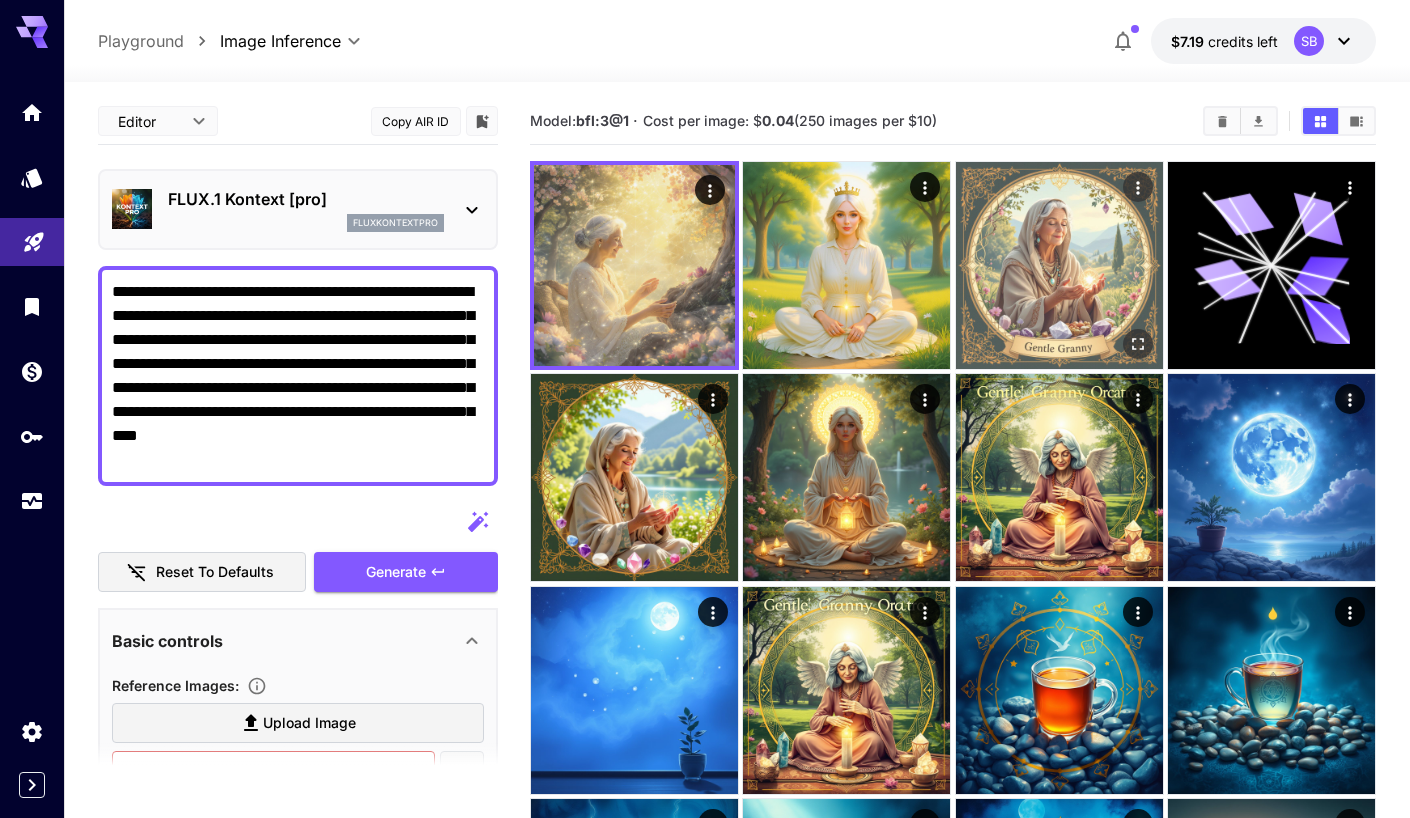 click at bounding box center (1059, 265) 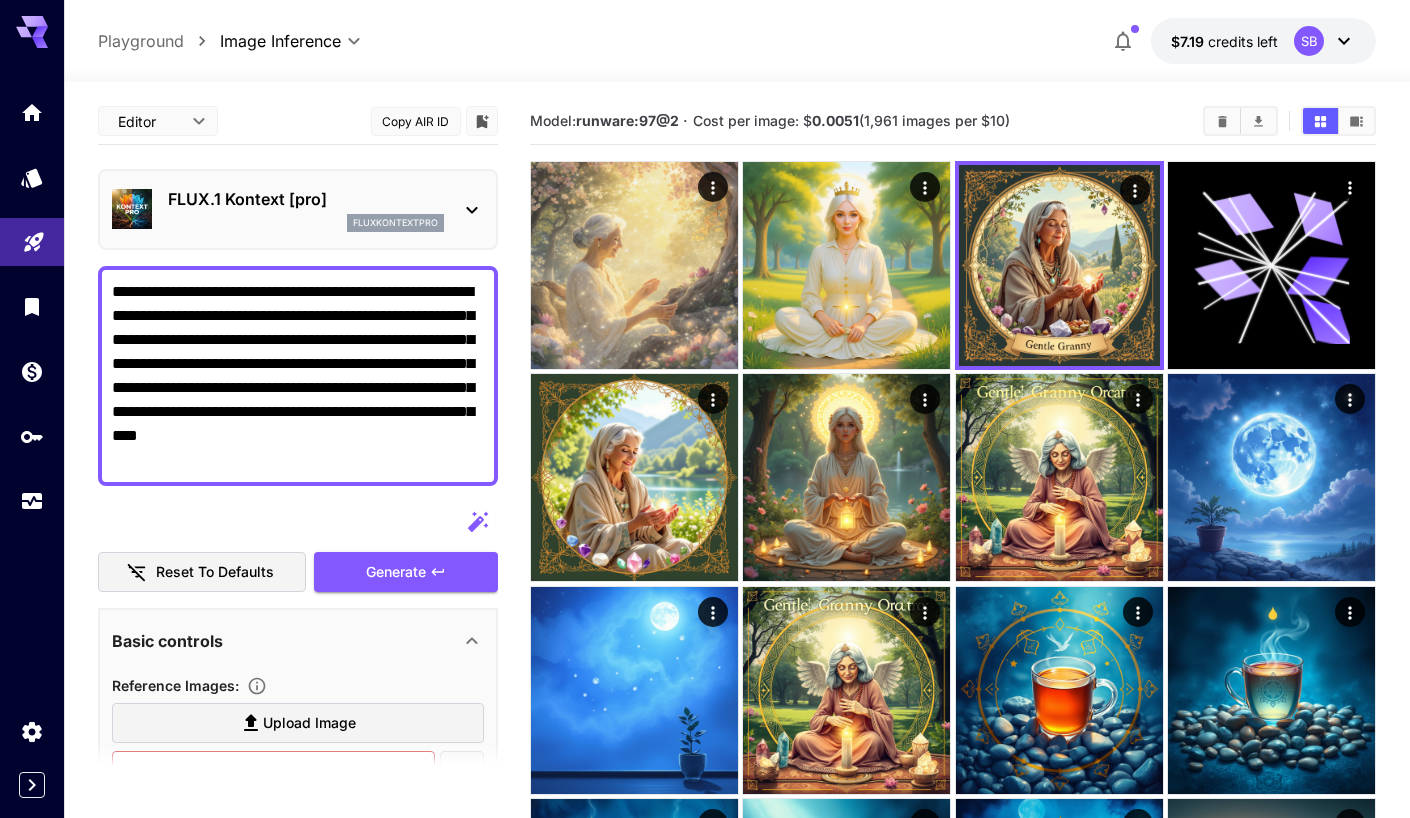 click on "**********" at bounding box center [737, 41] 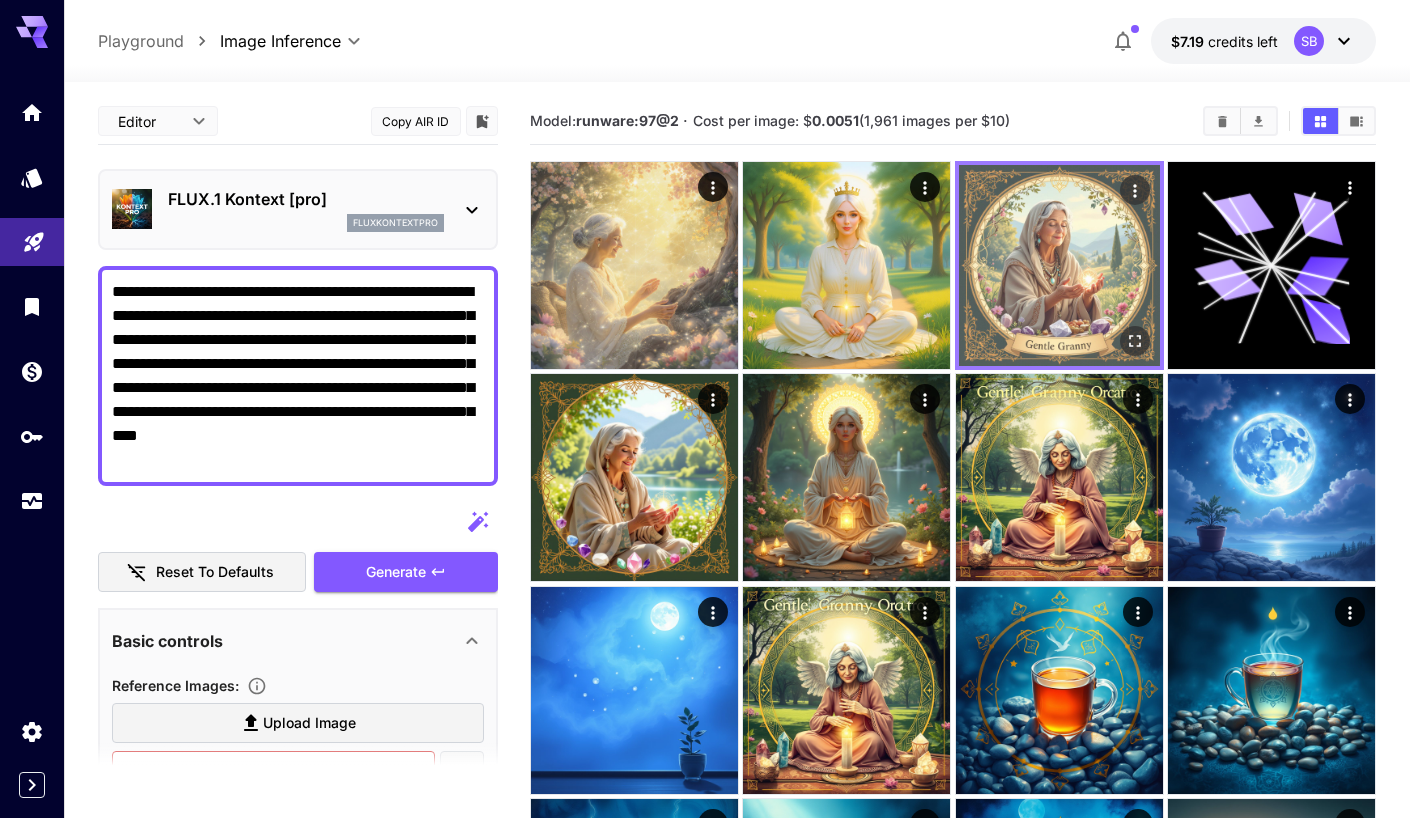 click at bounding box center (1059, 265) 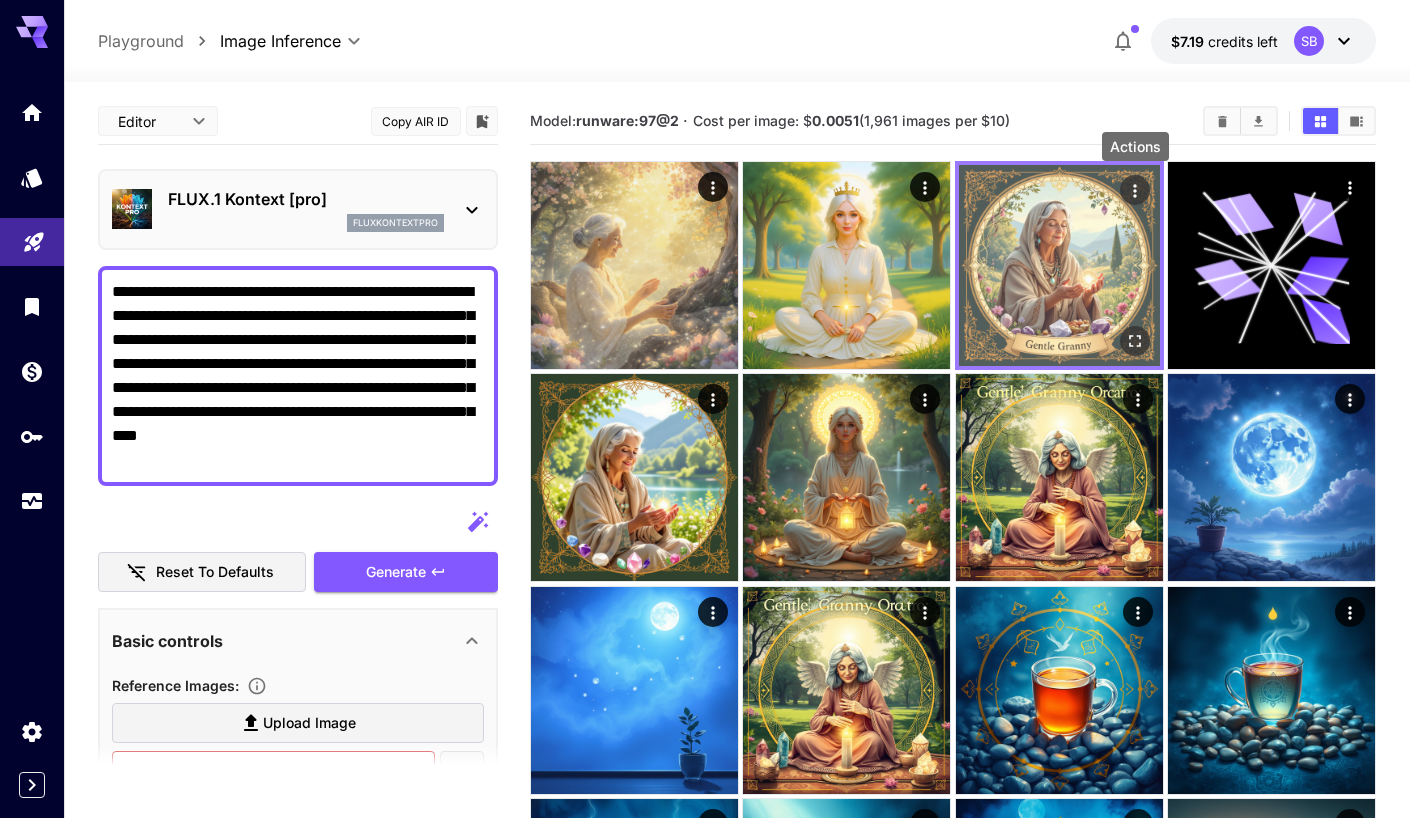 click 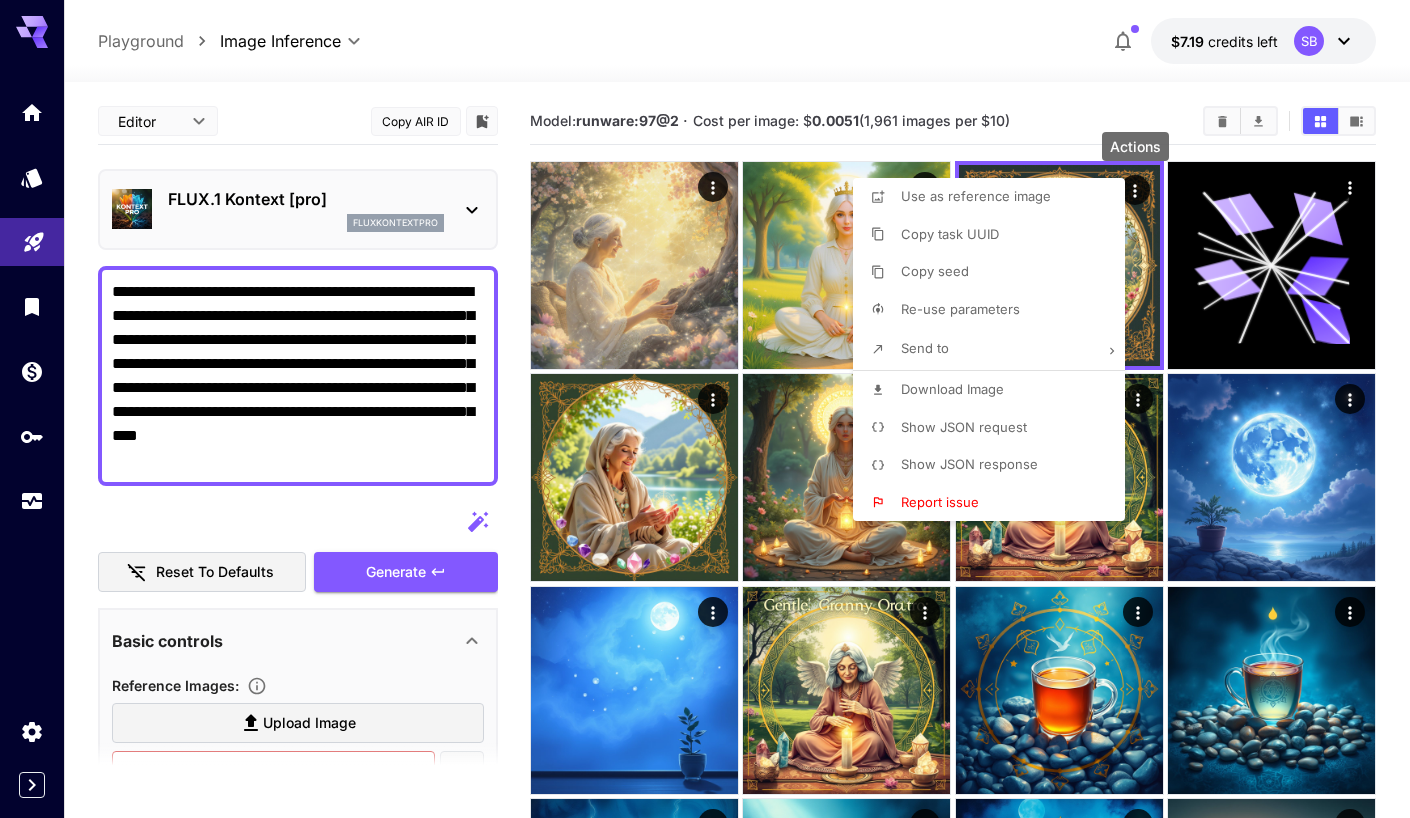 click at bounding box center (705, 409) 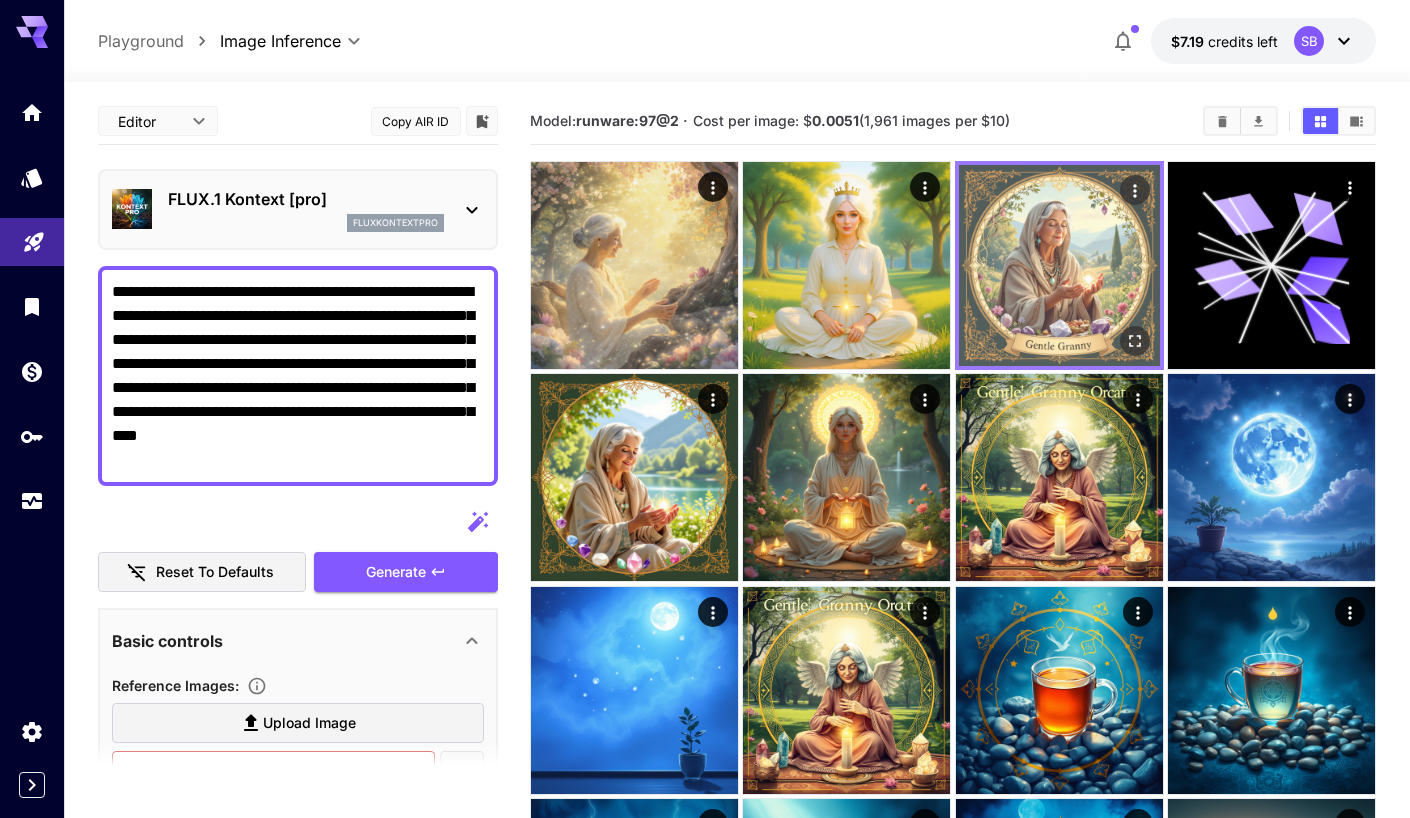 click at bounding box center (1059, 265) 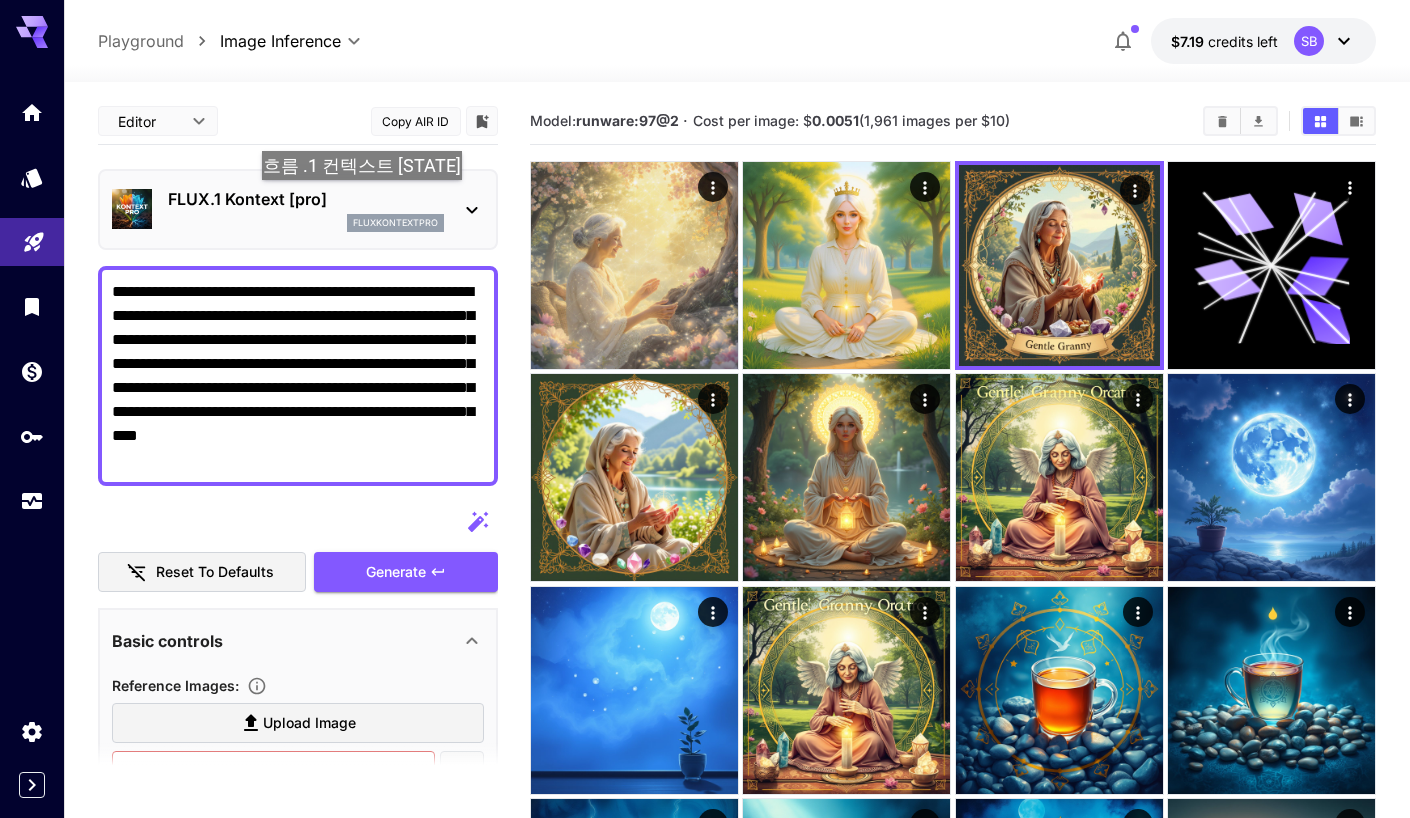 click on "FLUX.1 Kontext [pro]" at bounding box center (306, 199) 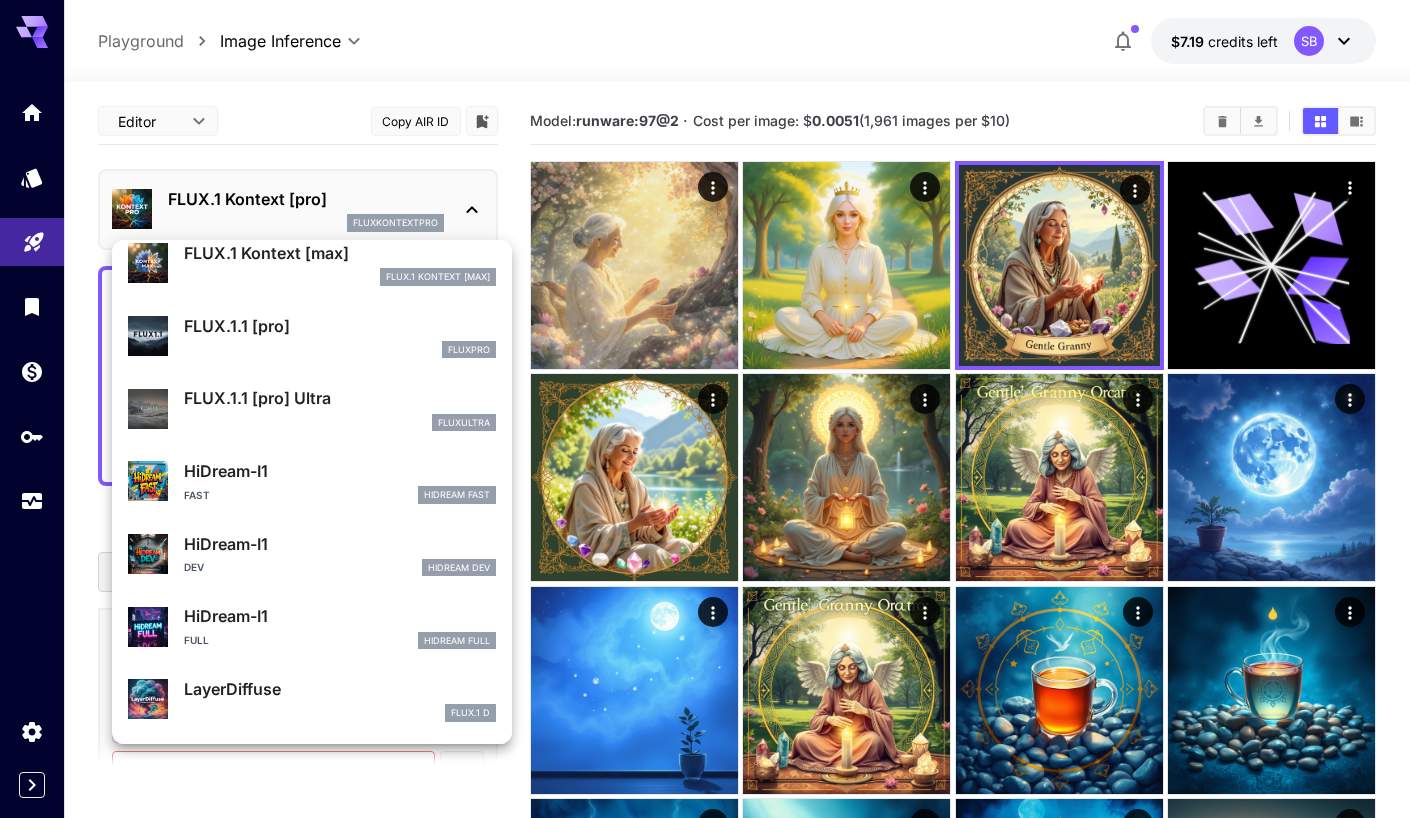 scroll, scrollTop: 377, scrollLeft: 0, axis: vertical 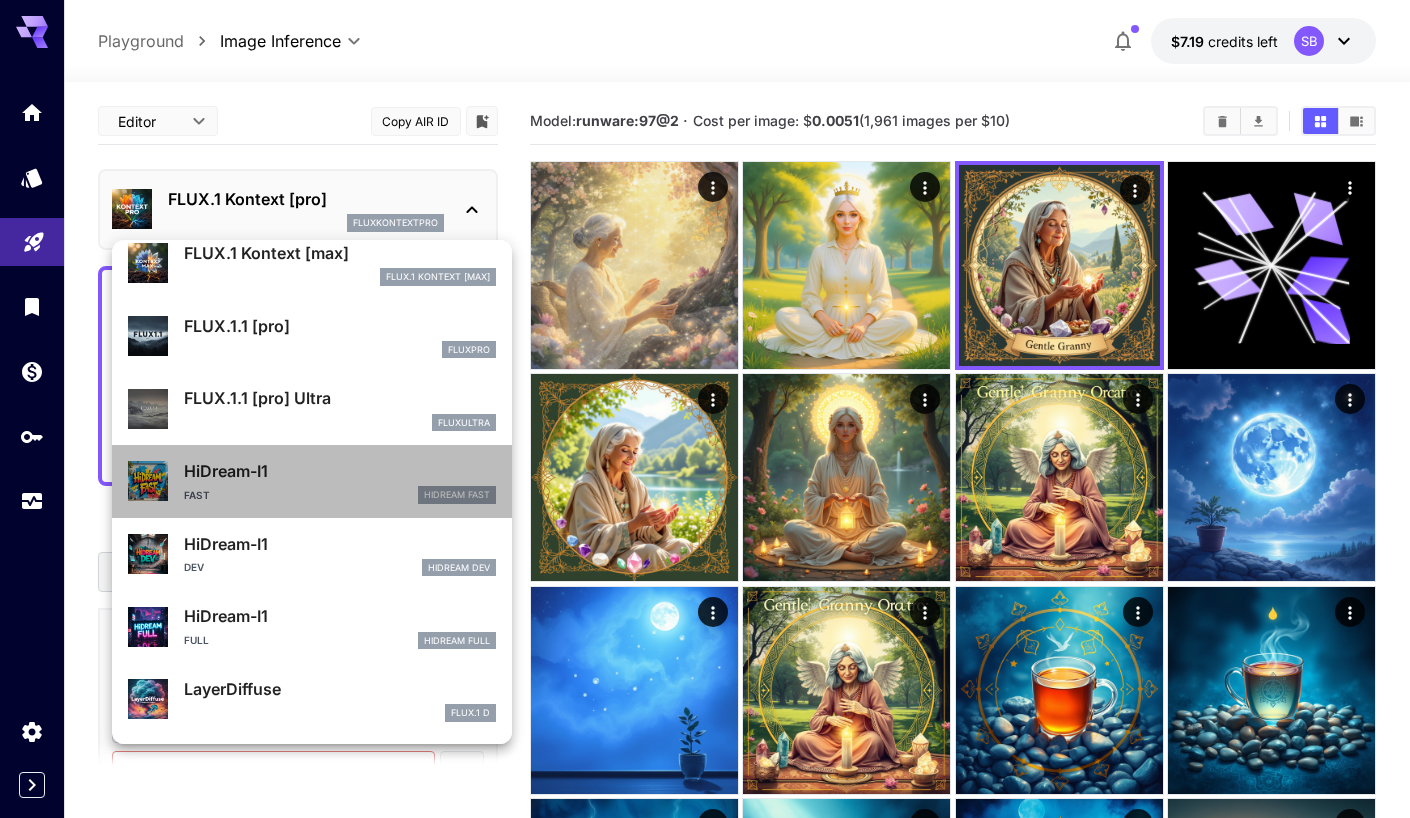 click on "Fast HiDream Fast" at bounding box center (340, 495) 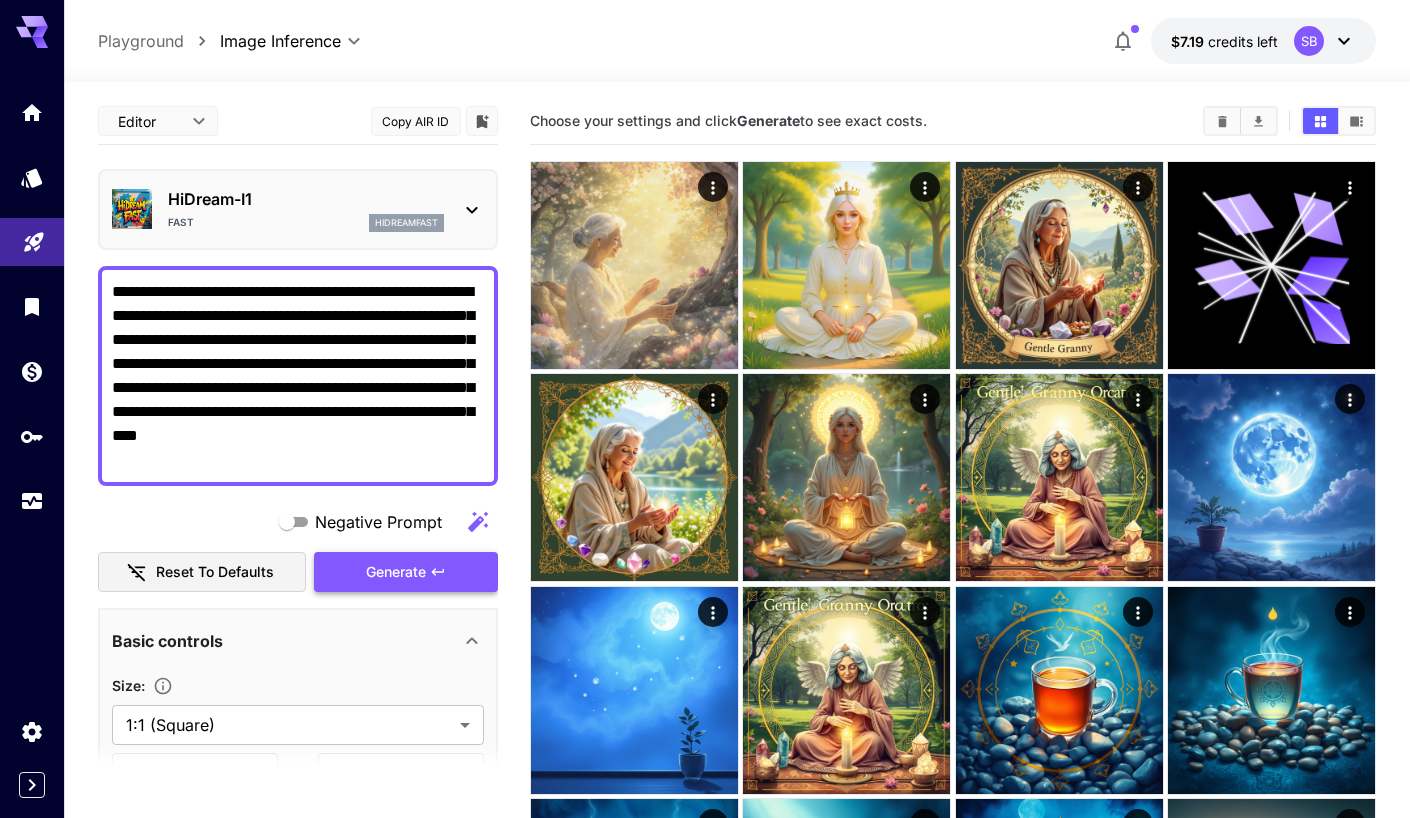 click on "Generate" at bounding box center [406, 572] 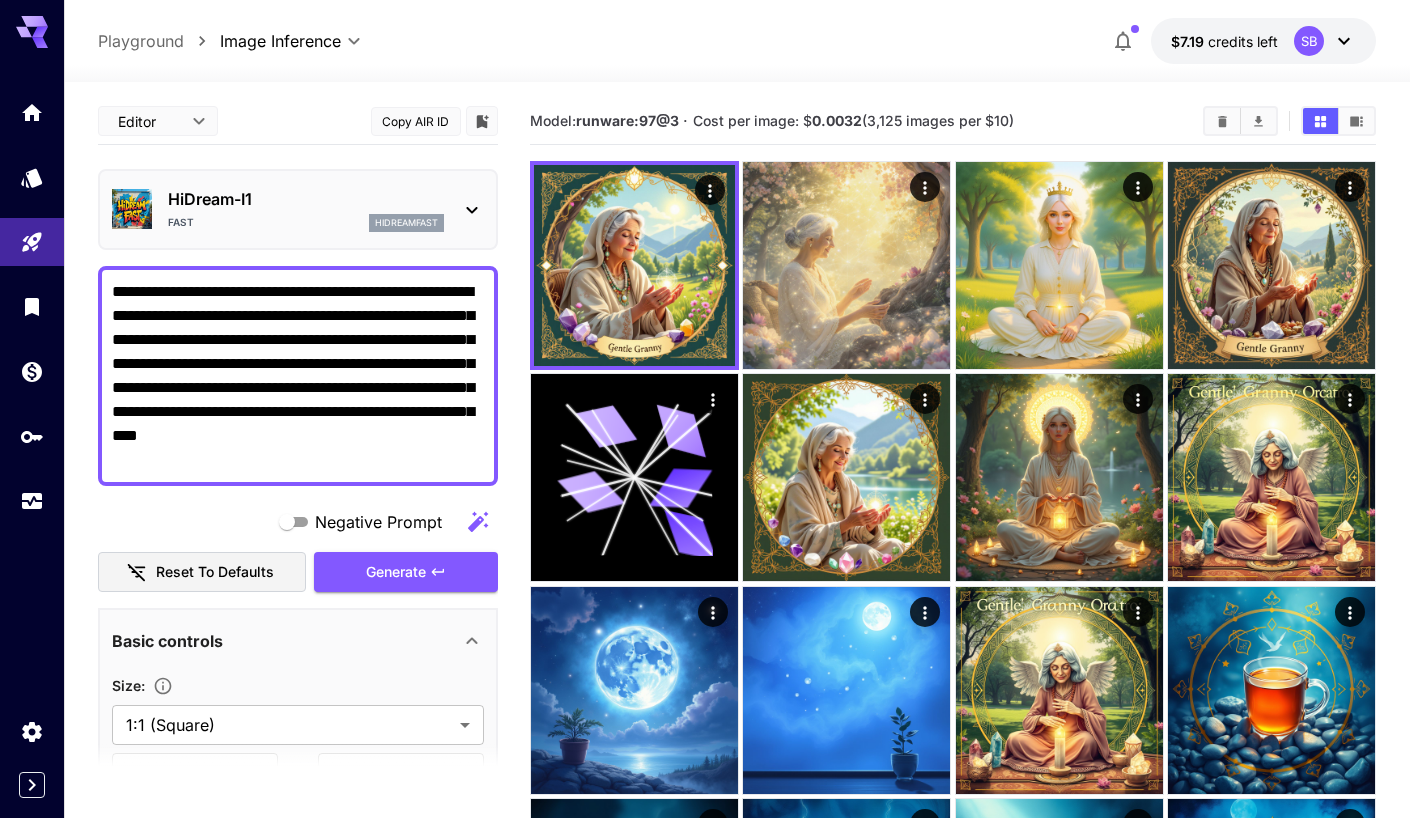 scroll, scrollTop: 0, scrollLeft: 0, axis: both 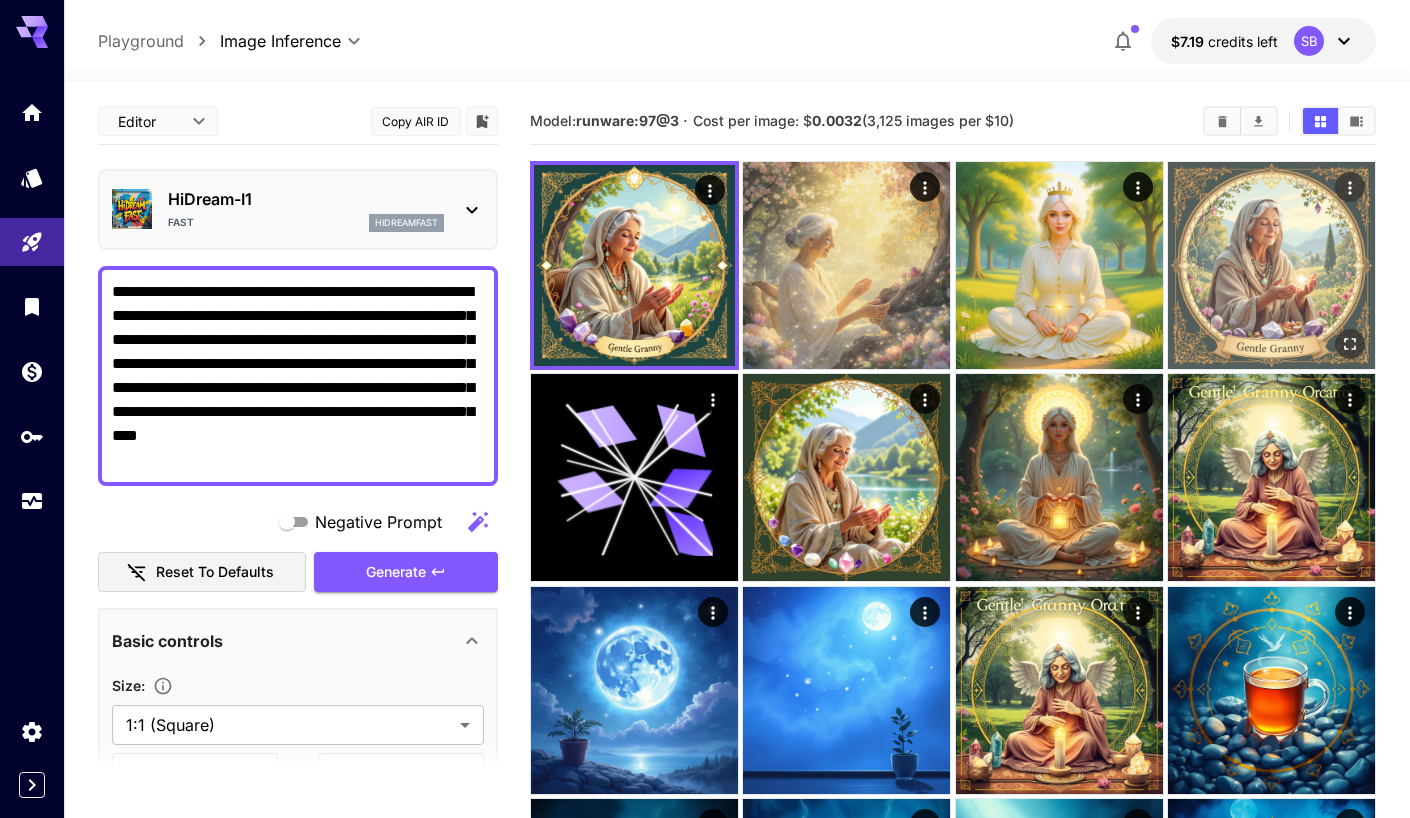 click at bounding box center (1271, 265) 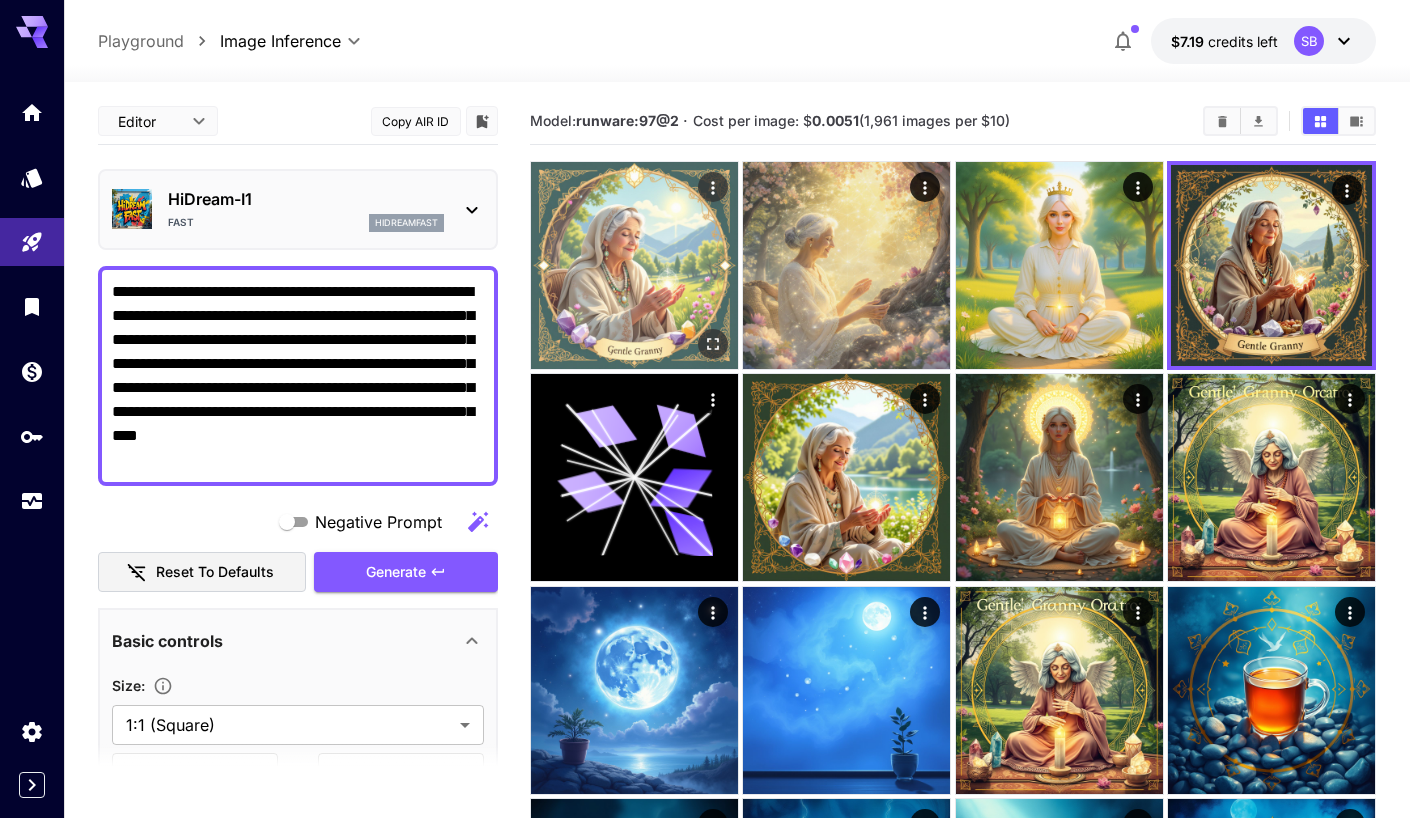 click at bounding box center (634, 265) 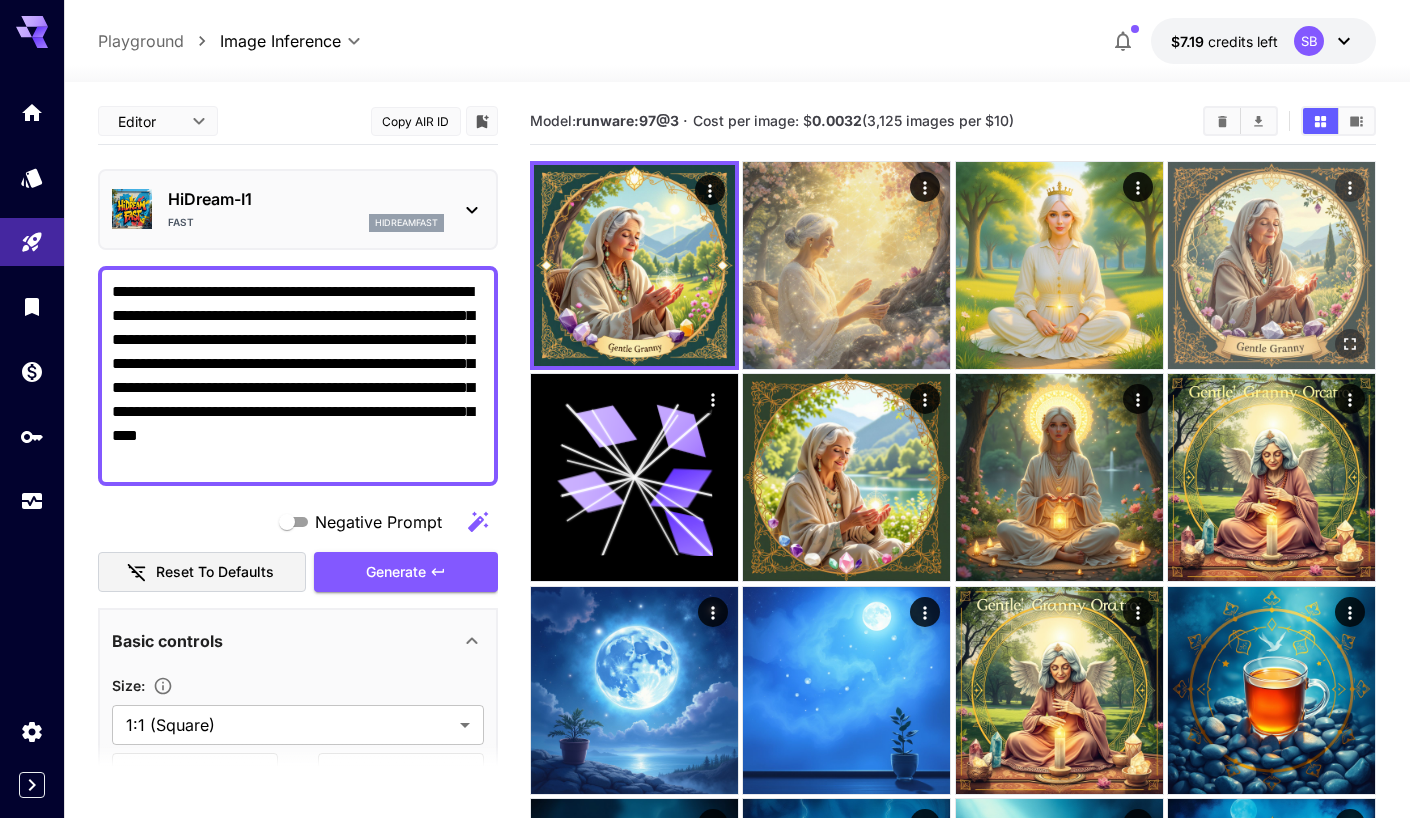click at bounding box center [1271, 265] 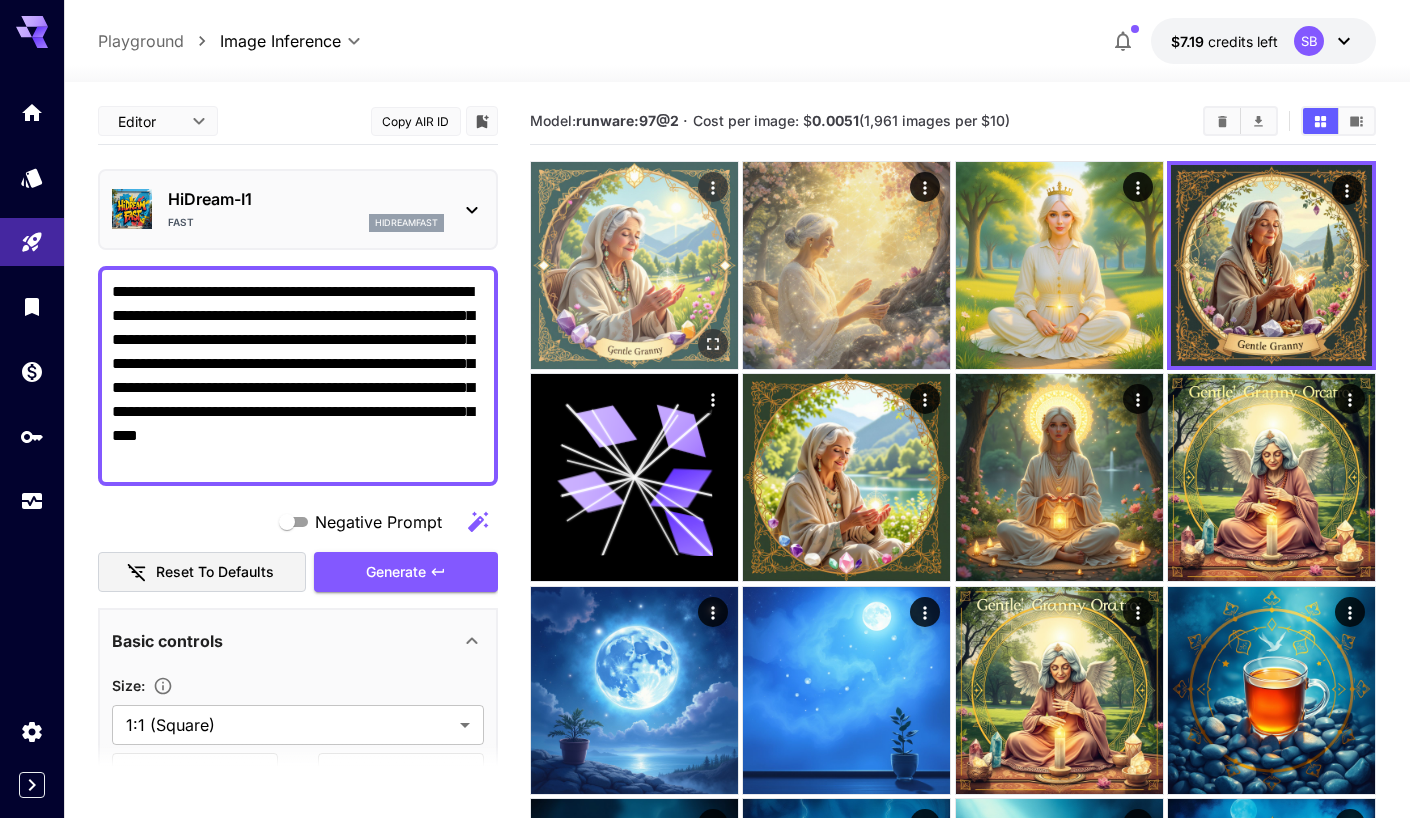 click at bounding box center (634, 265) 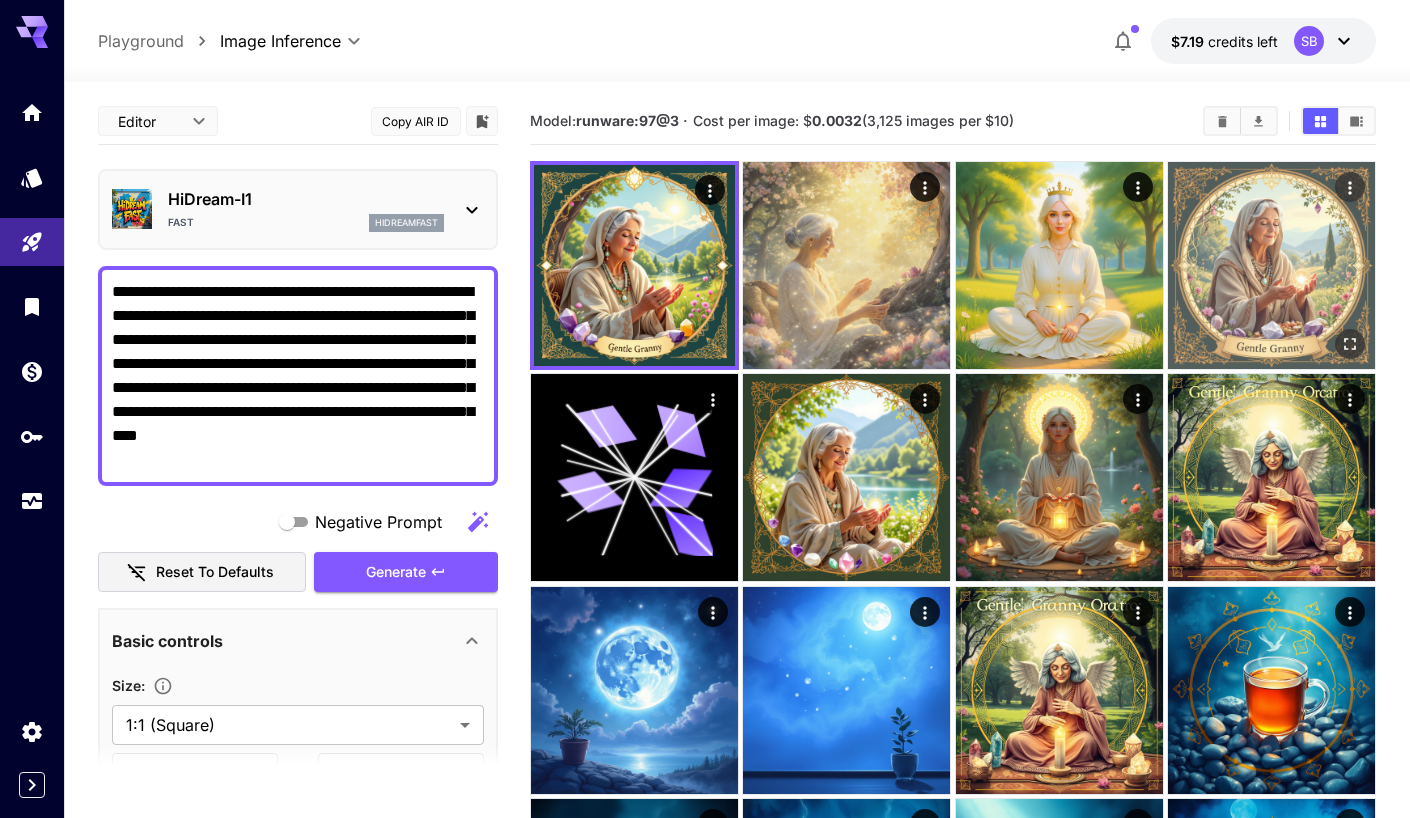click at bounding box center [1271, 265] 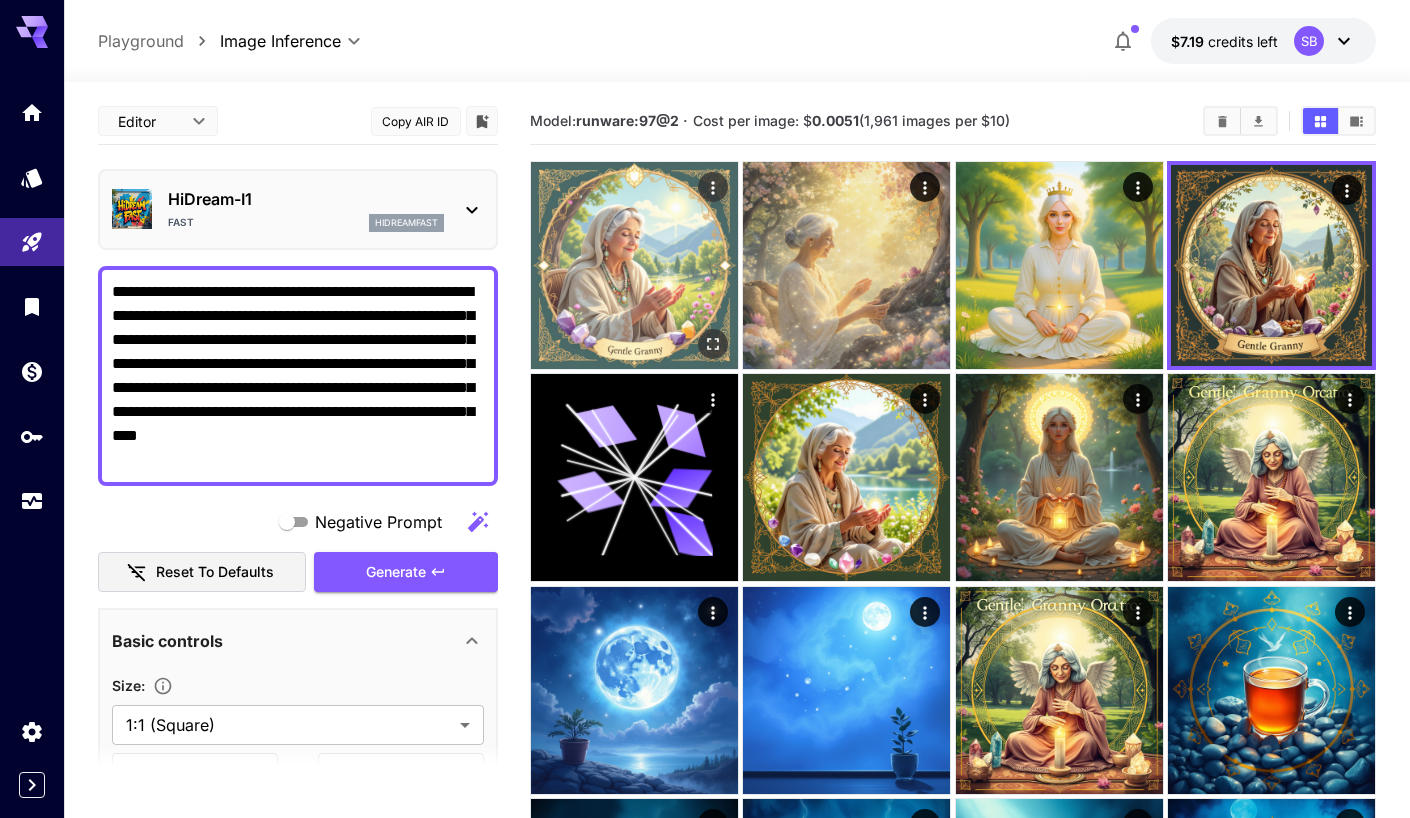 click at bounding box center [634, 265] 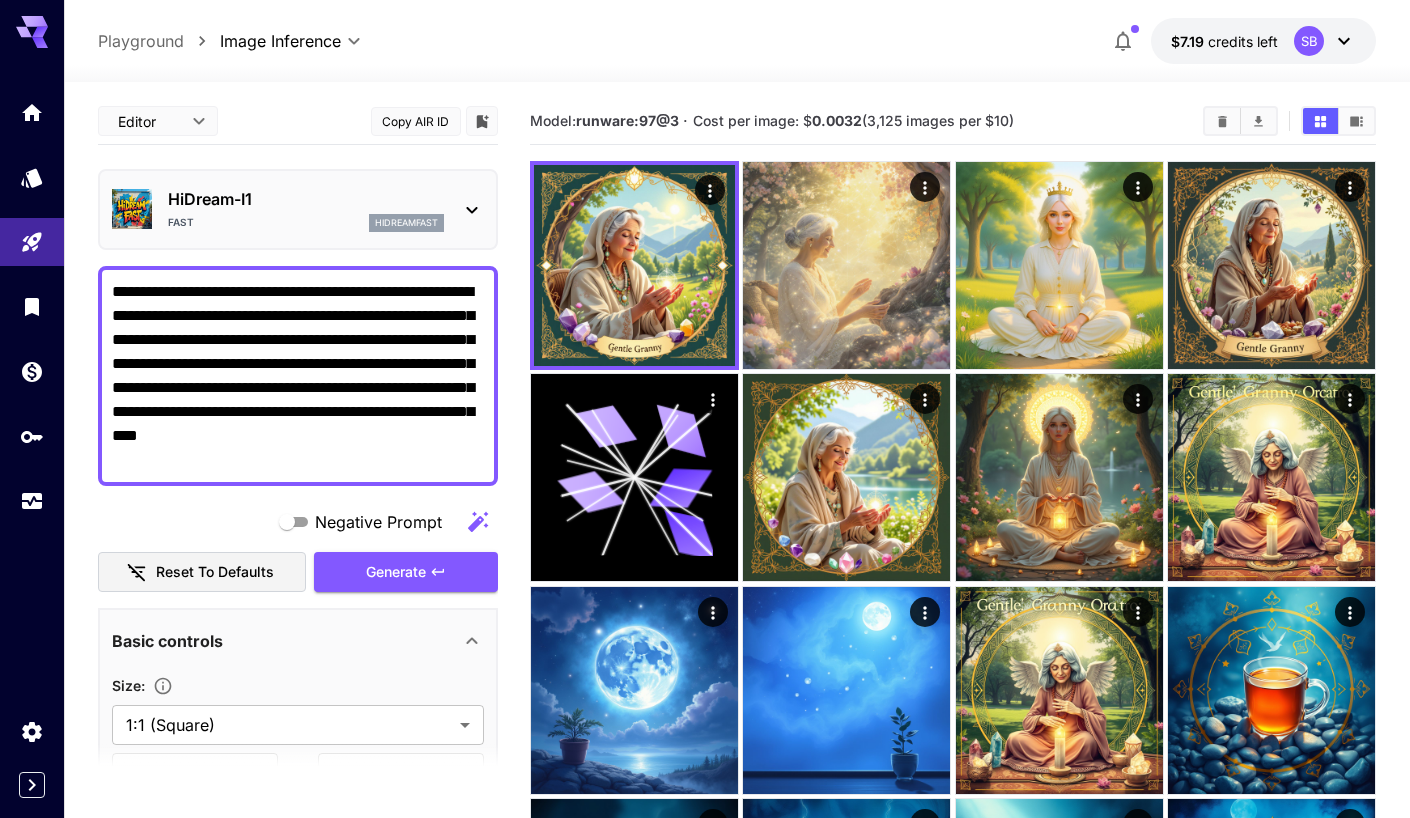 click on "**********" at bounding box center [737, 1212] 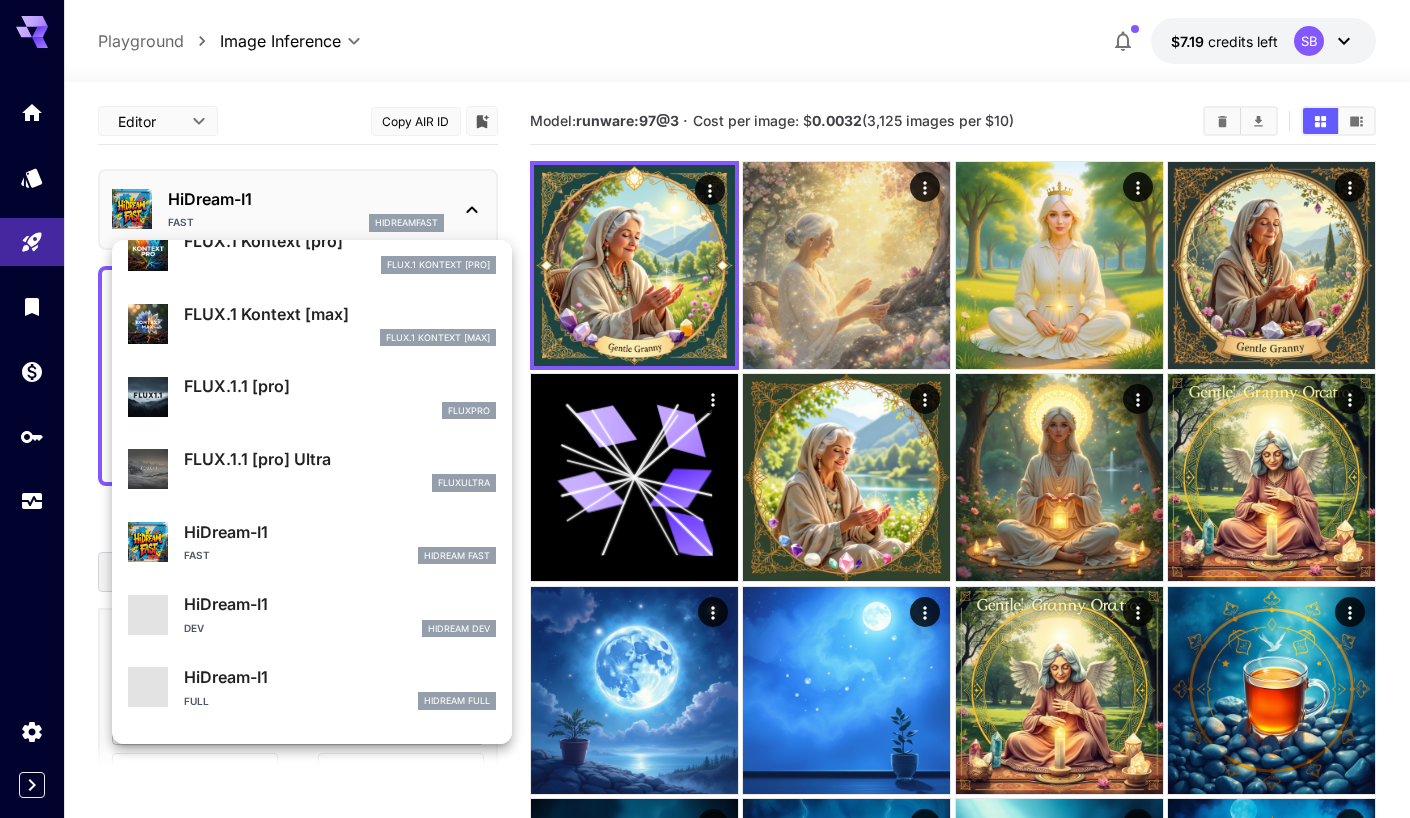 scroll, scrollTop: 377, scrollLeft: 0, axis: vertical 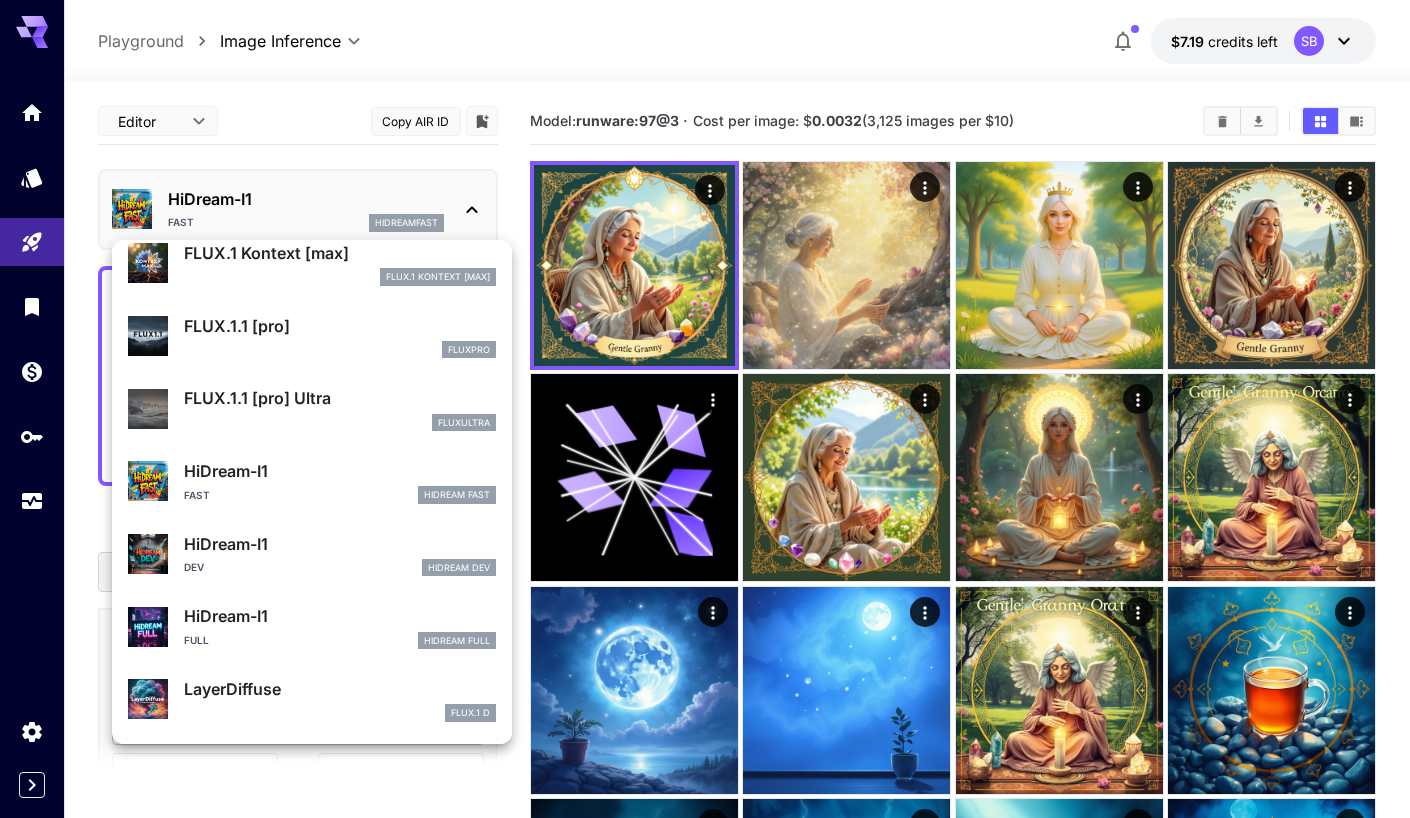 click on "Full HiDream Full" at bounding box center [340, 641] 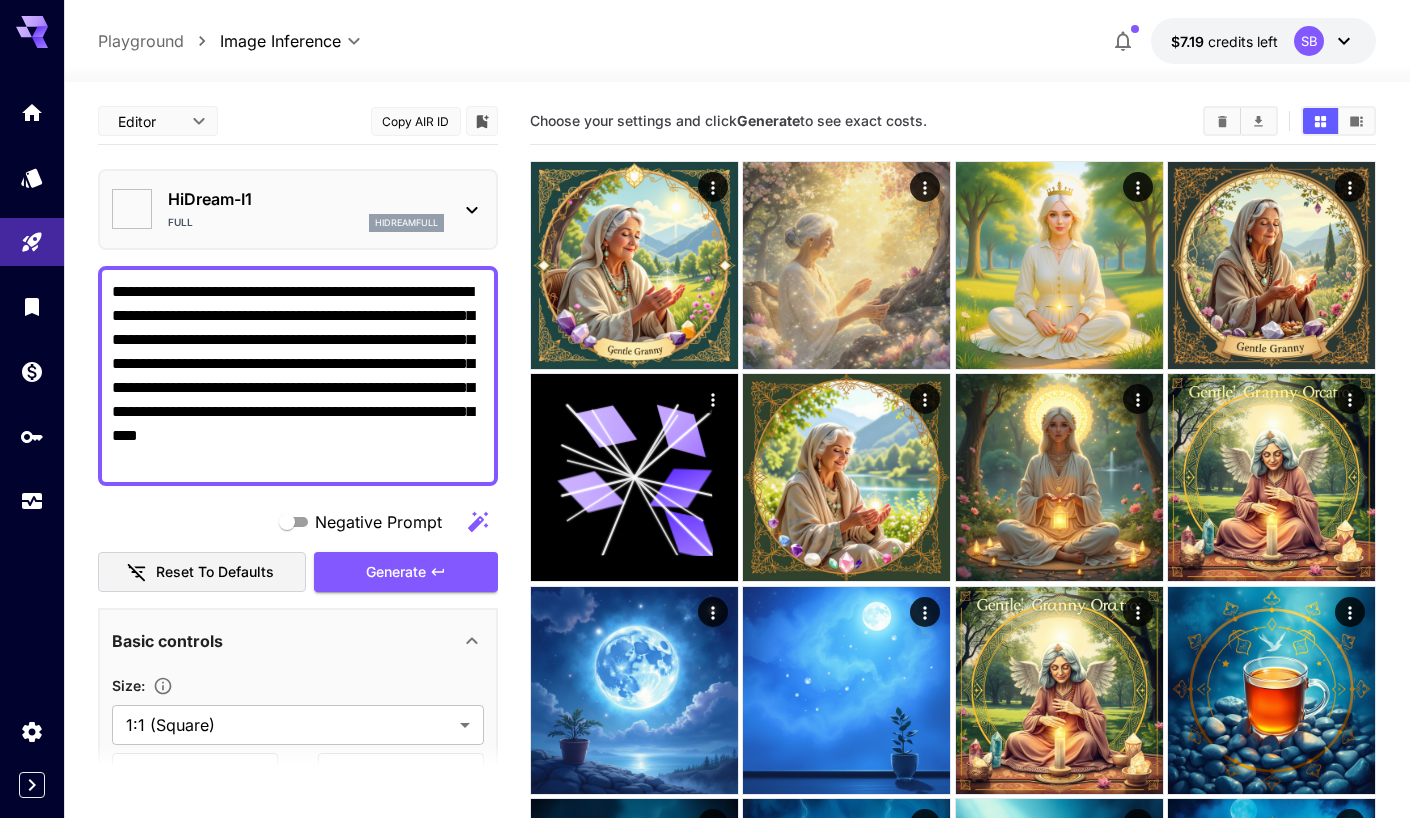 type on "**" 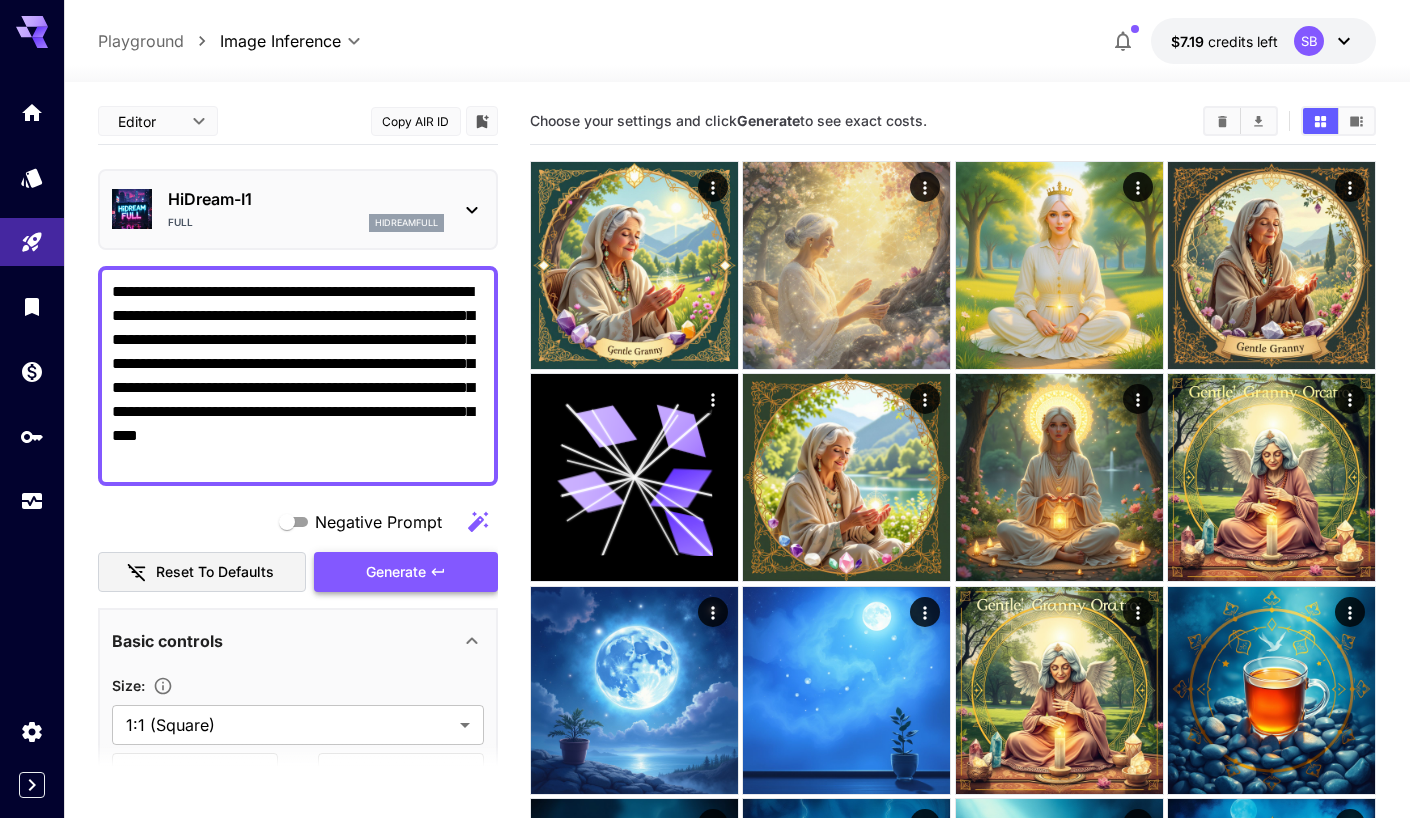 click on "Generate" at bounding box center (406, 572) 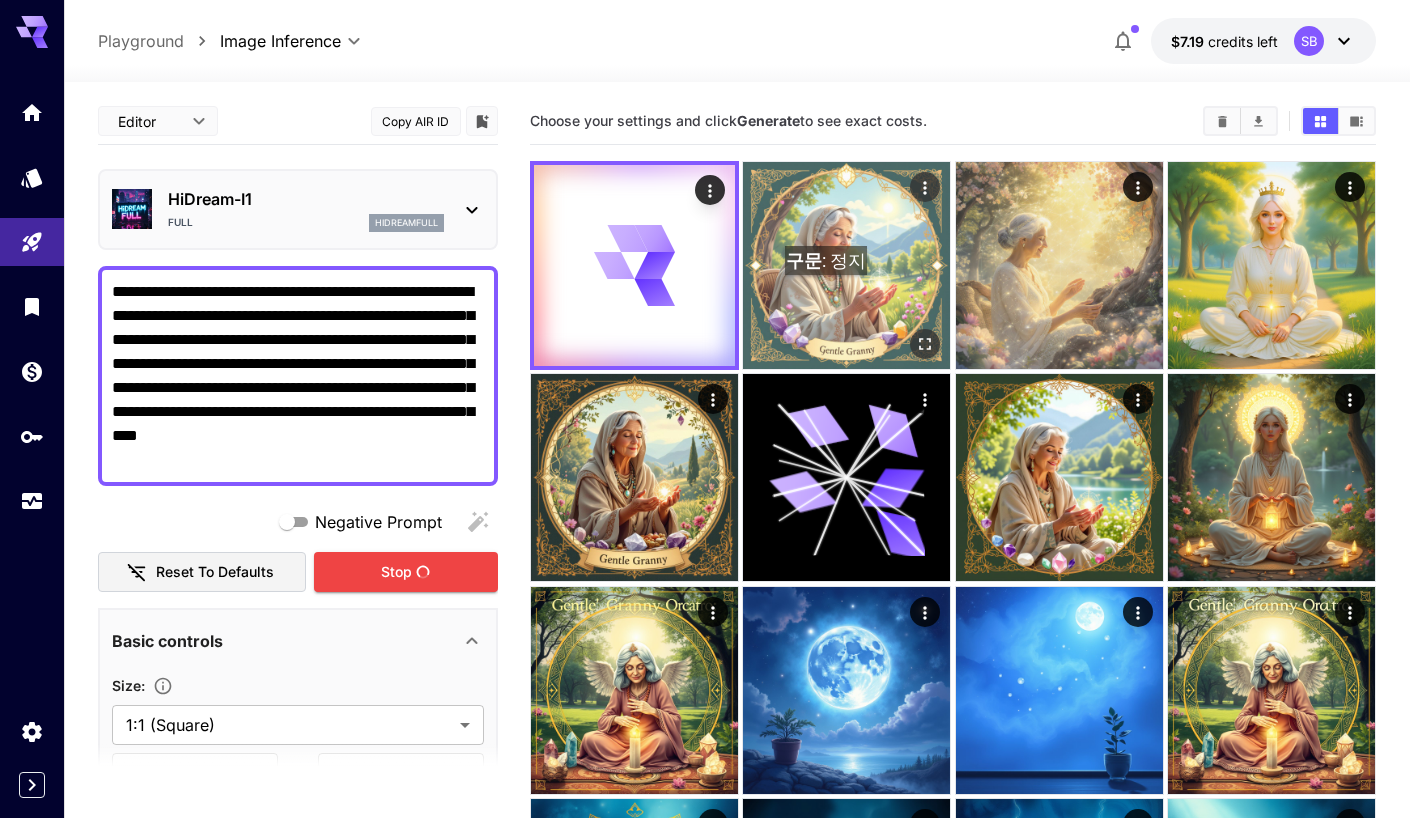 click at bounding box center [846, 265] 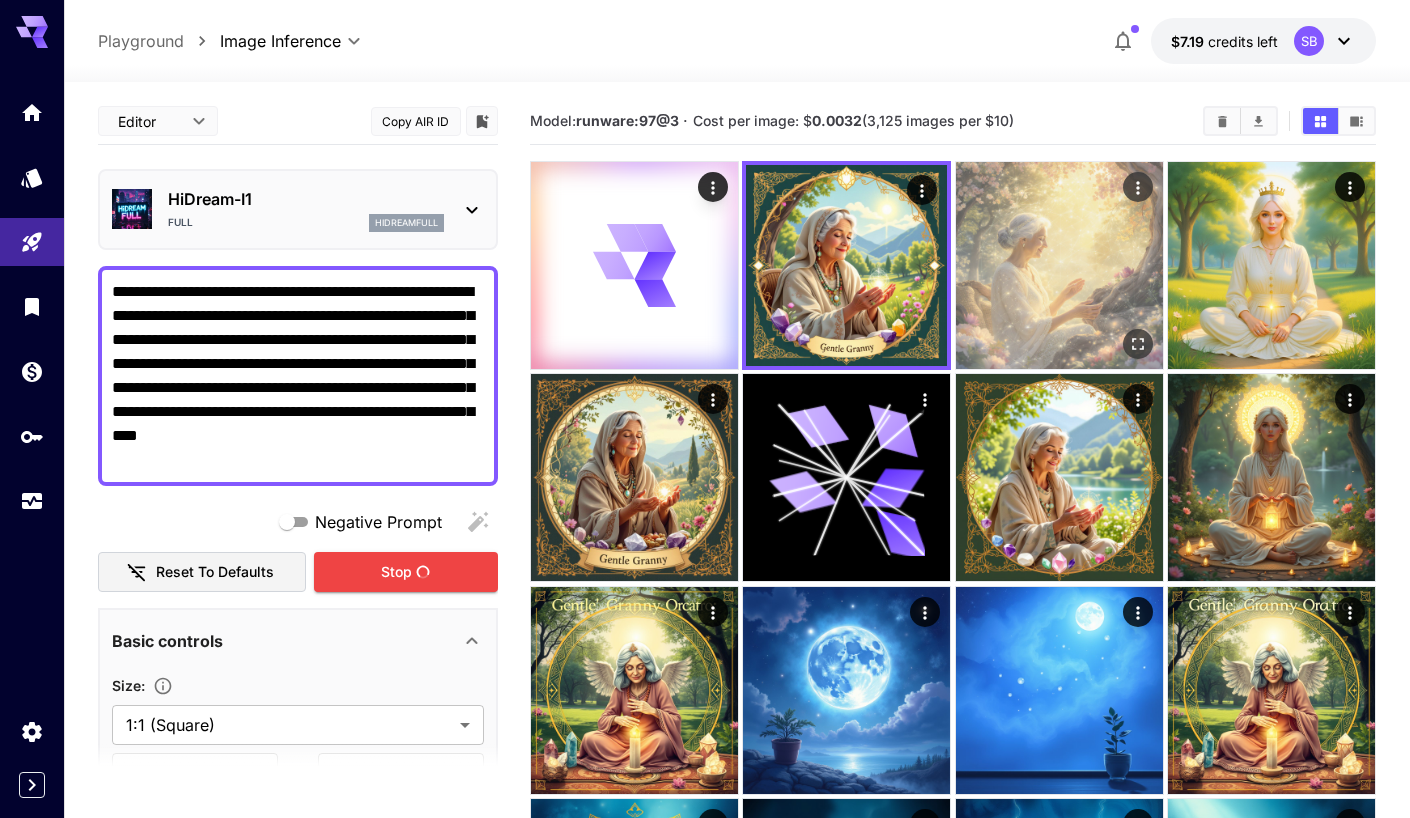 click at bounding box center (1059, 265) 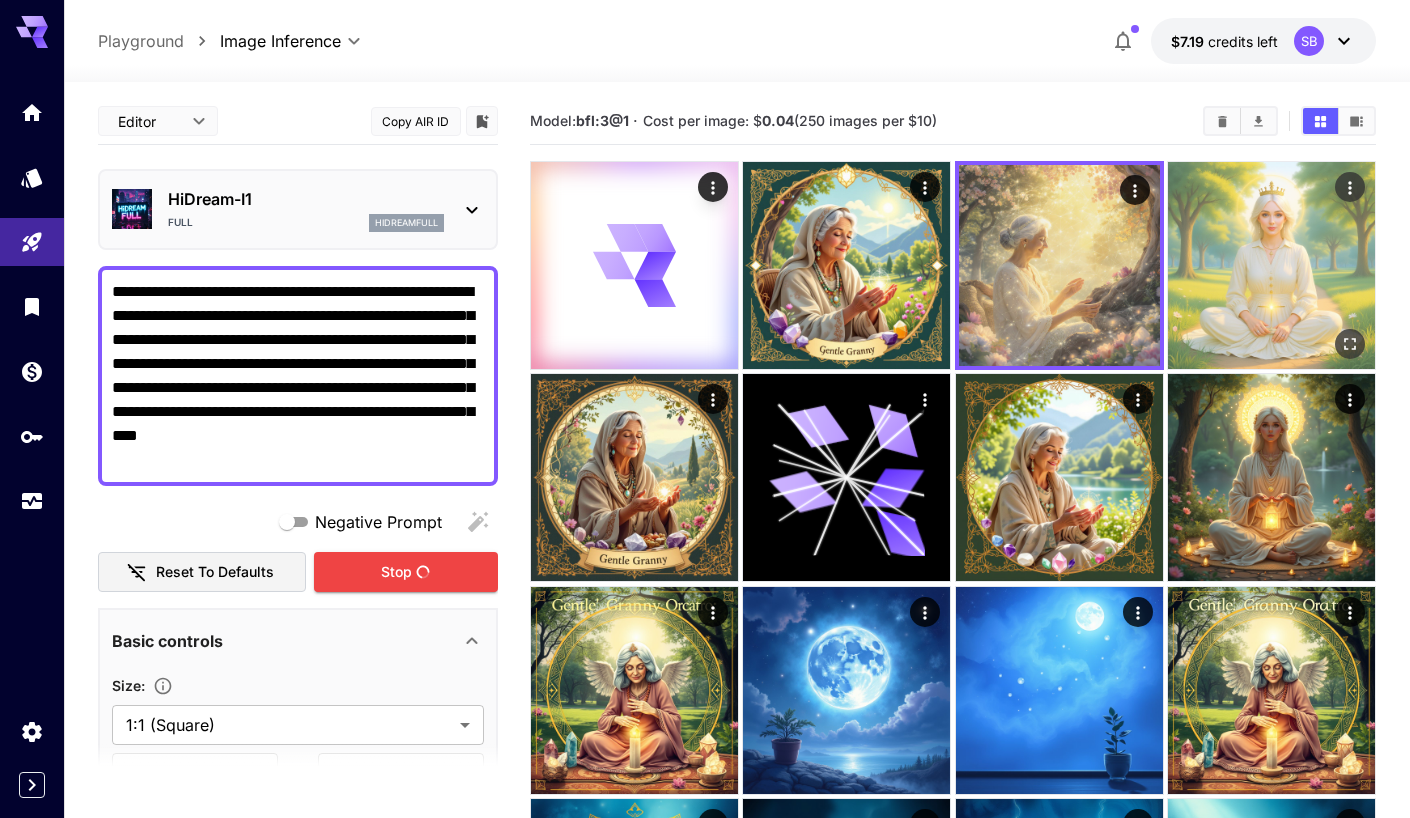 click at bounding box center [1271, 265] 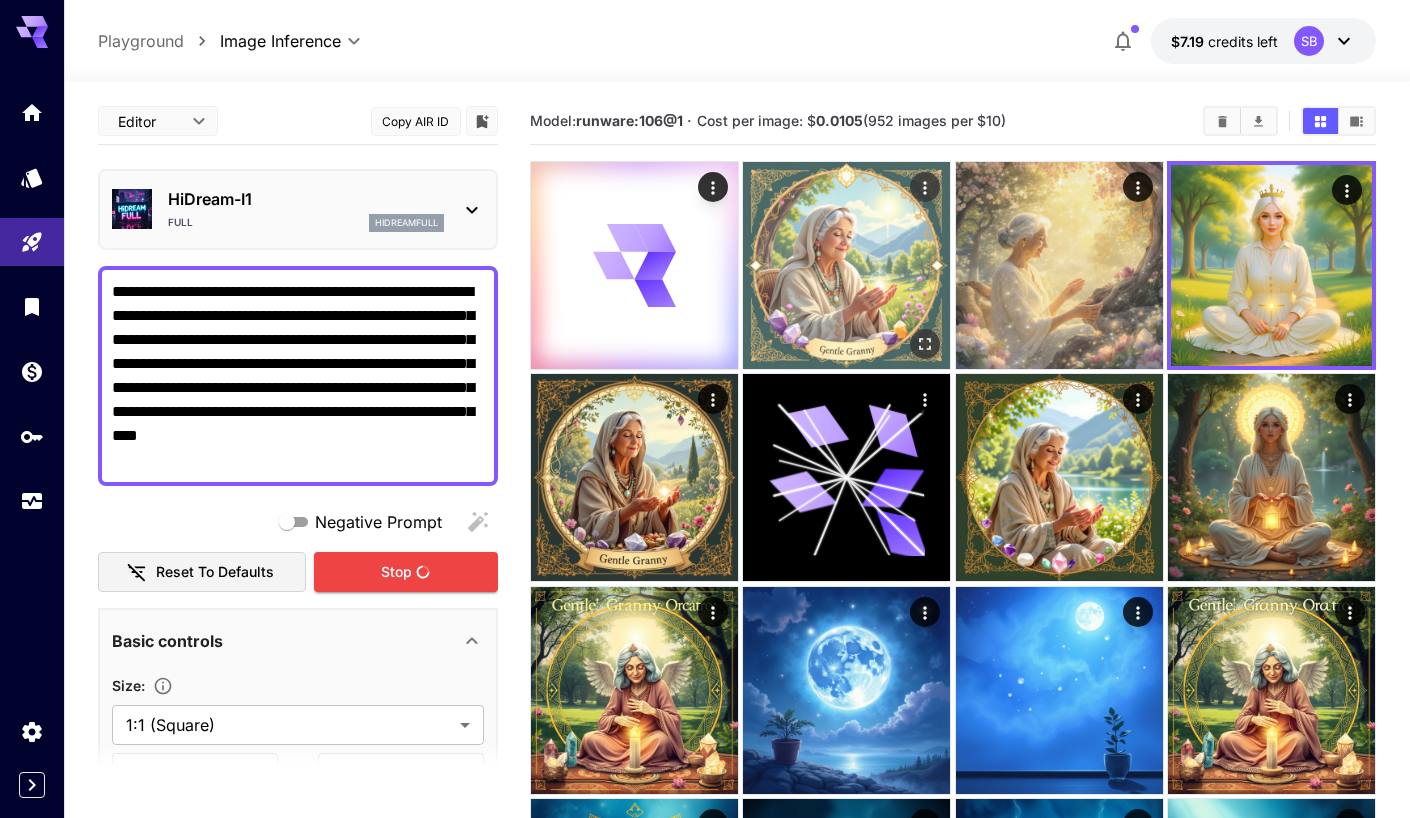click at bounding box center (846, 265) 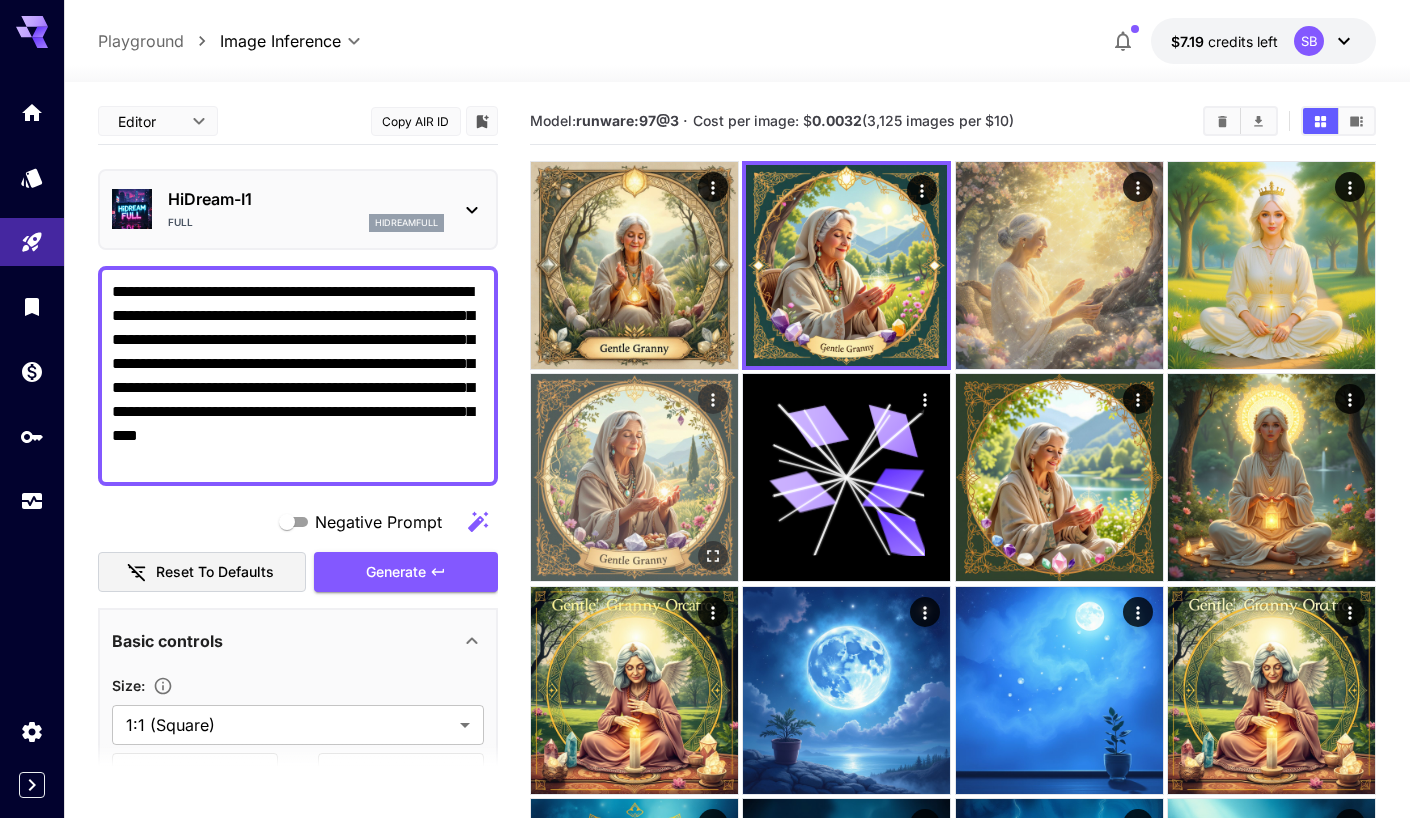 click at bounding box center (634, 477) 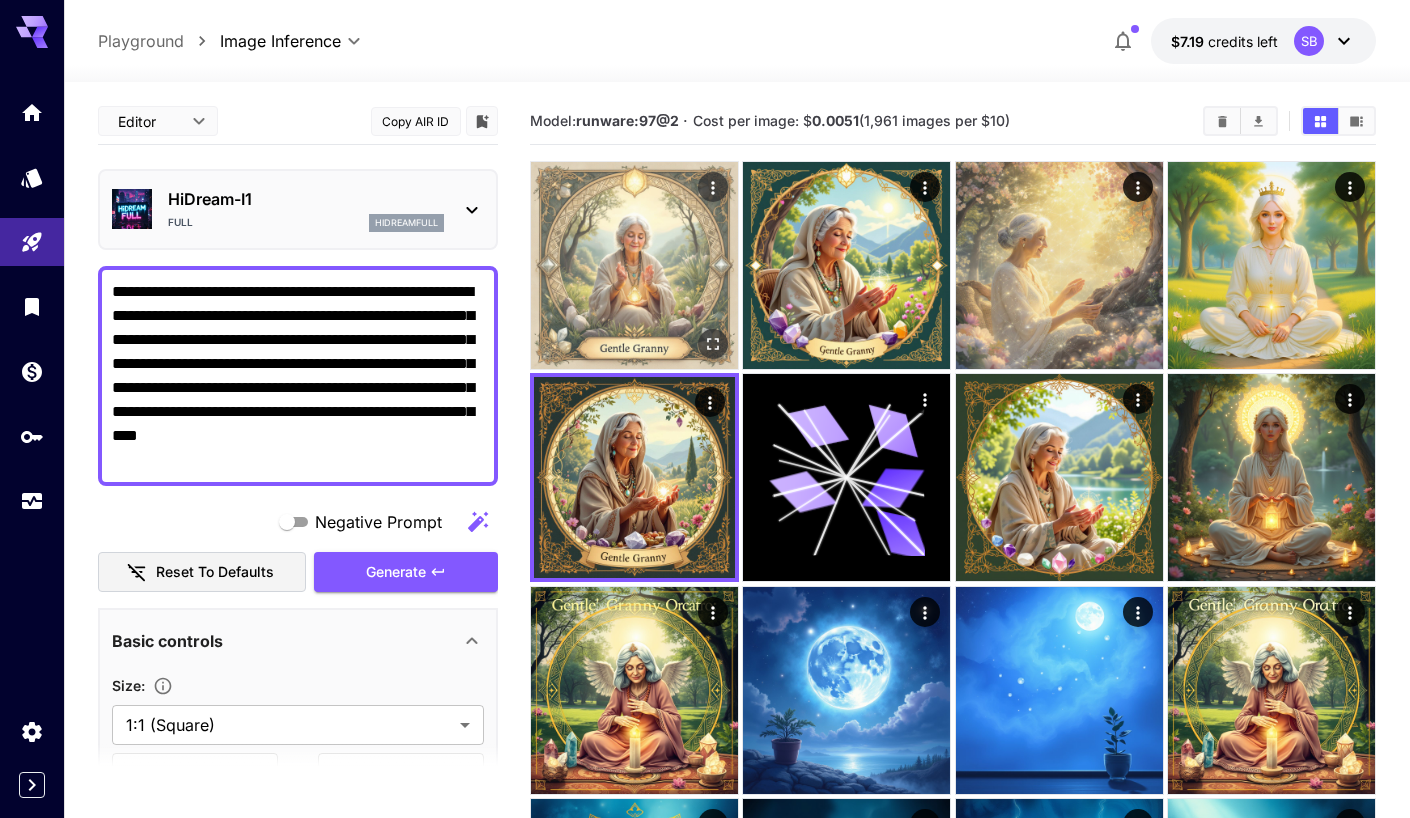 click at bounding box center [634, 265] 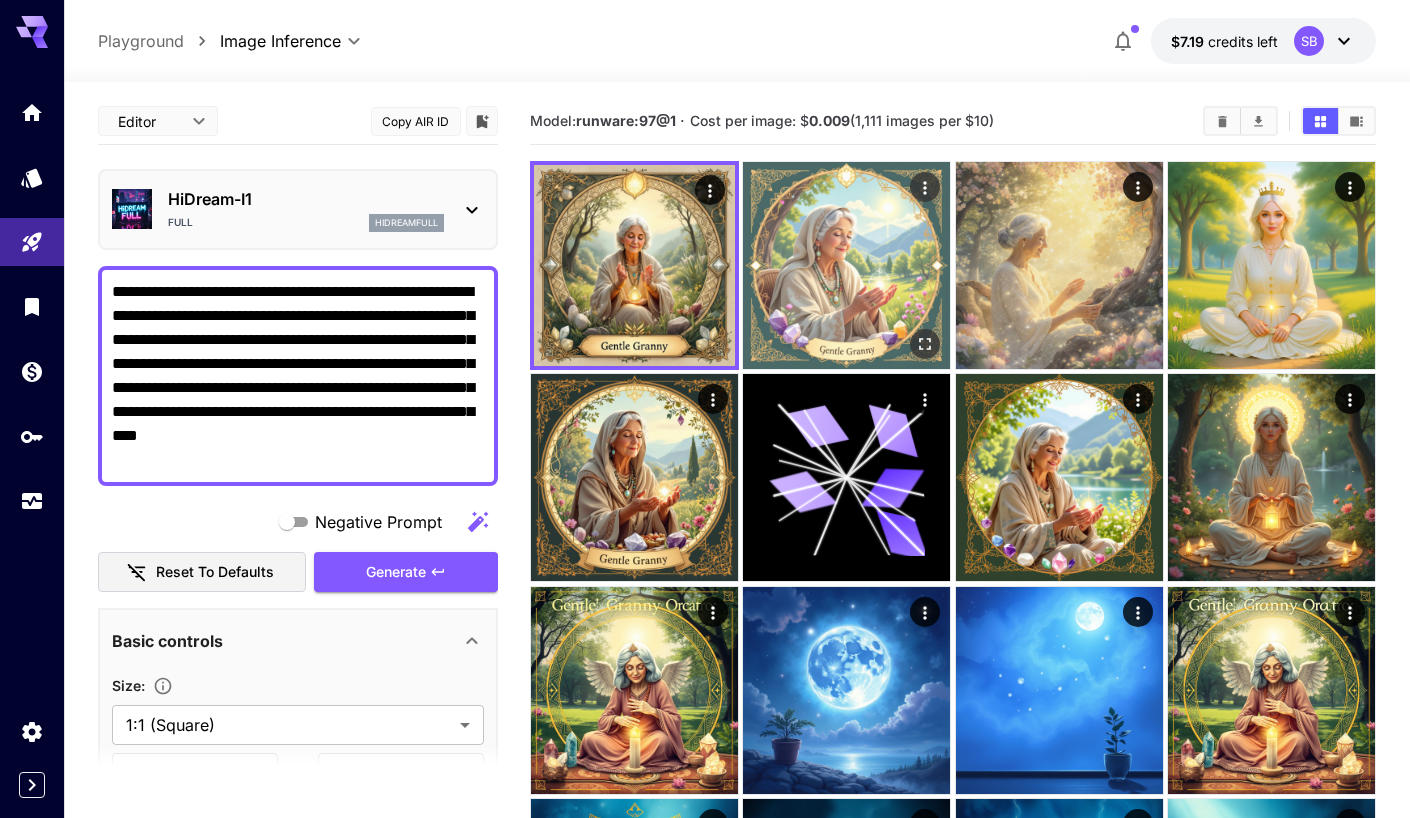 click at bounding box center [846, 265] 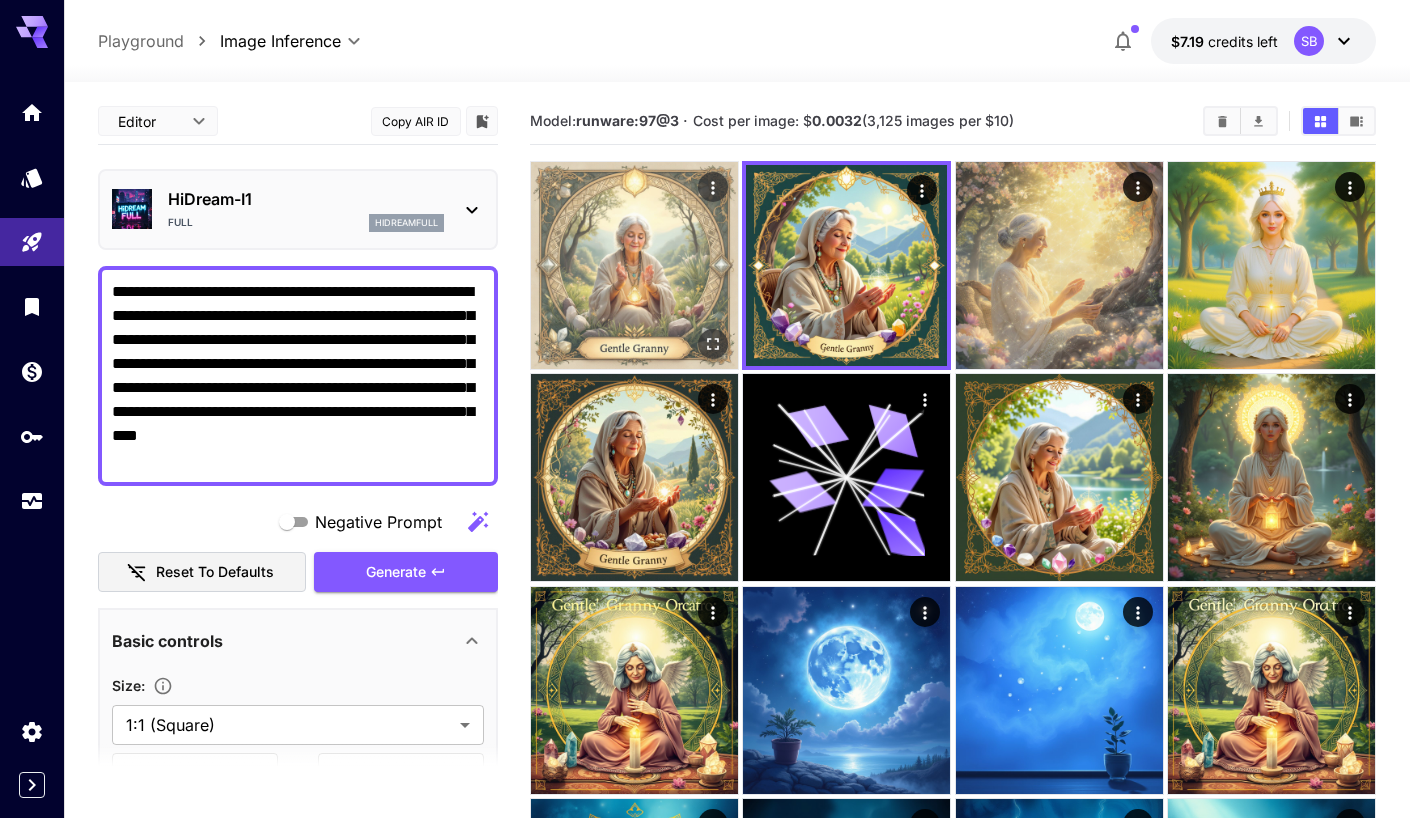 click at bounding box center (634, 265) 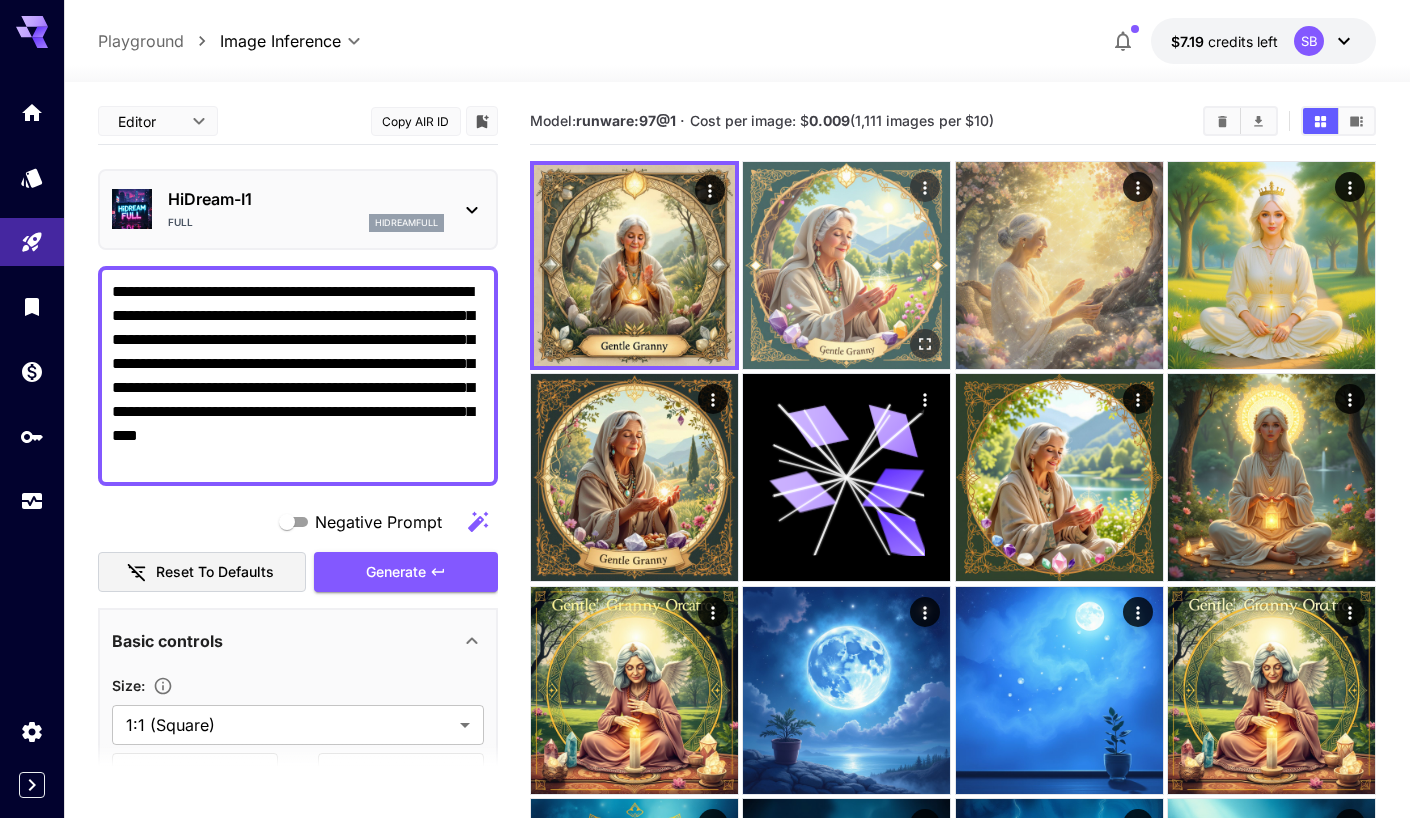 click at bounding box center [846, 265] 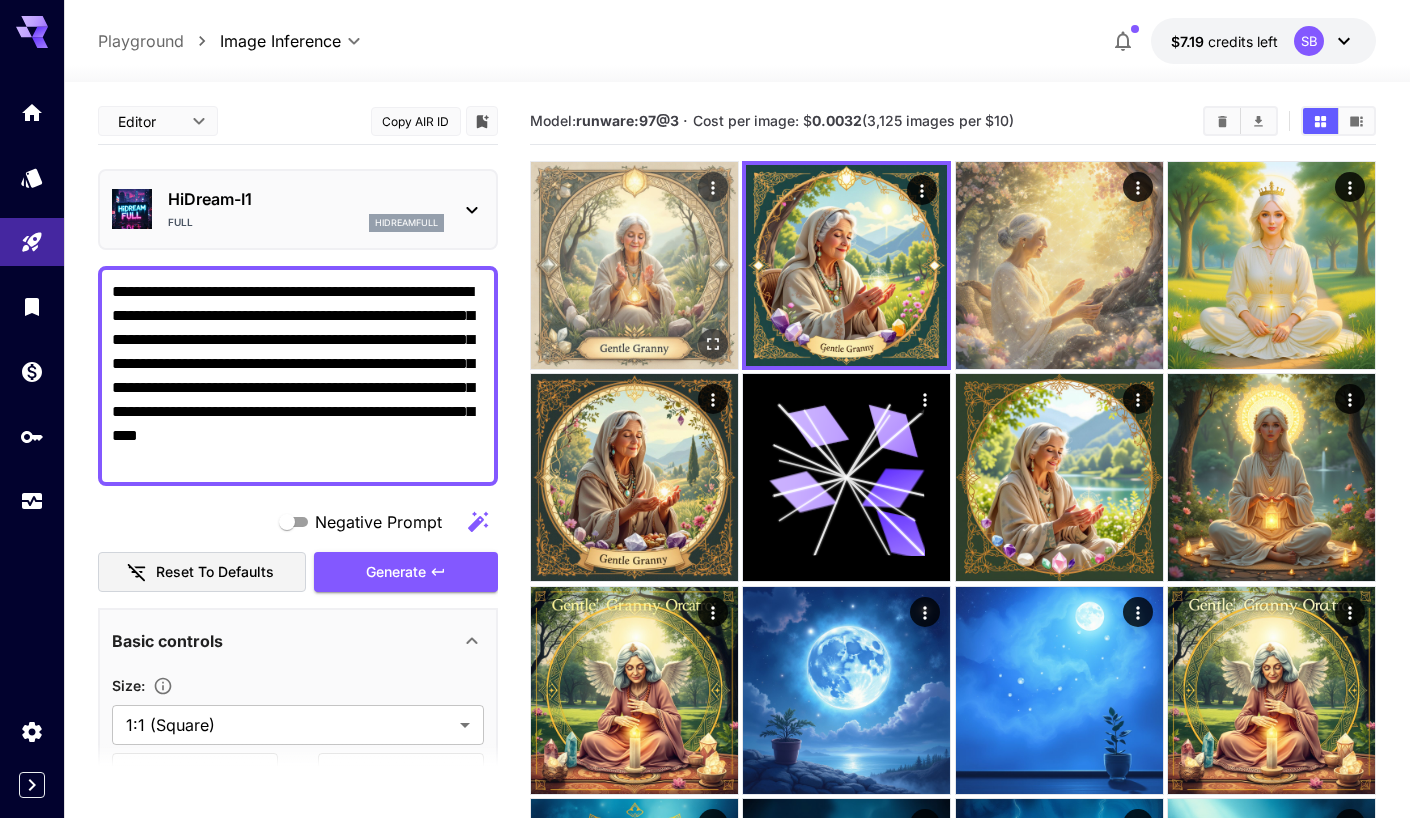 click at bounding box center (634, 265) 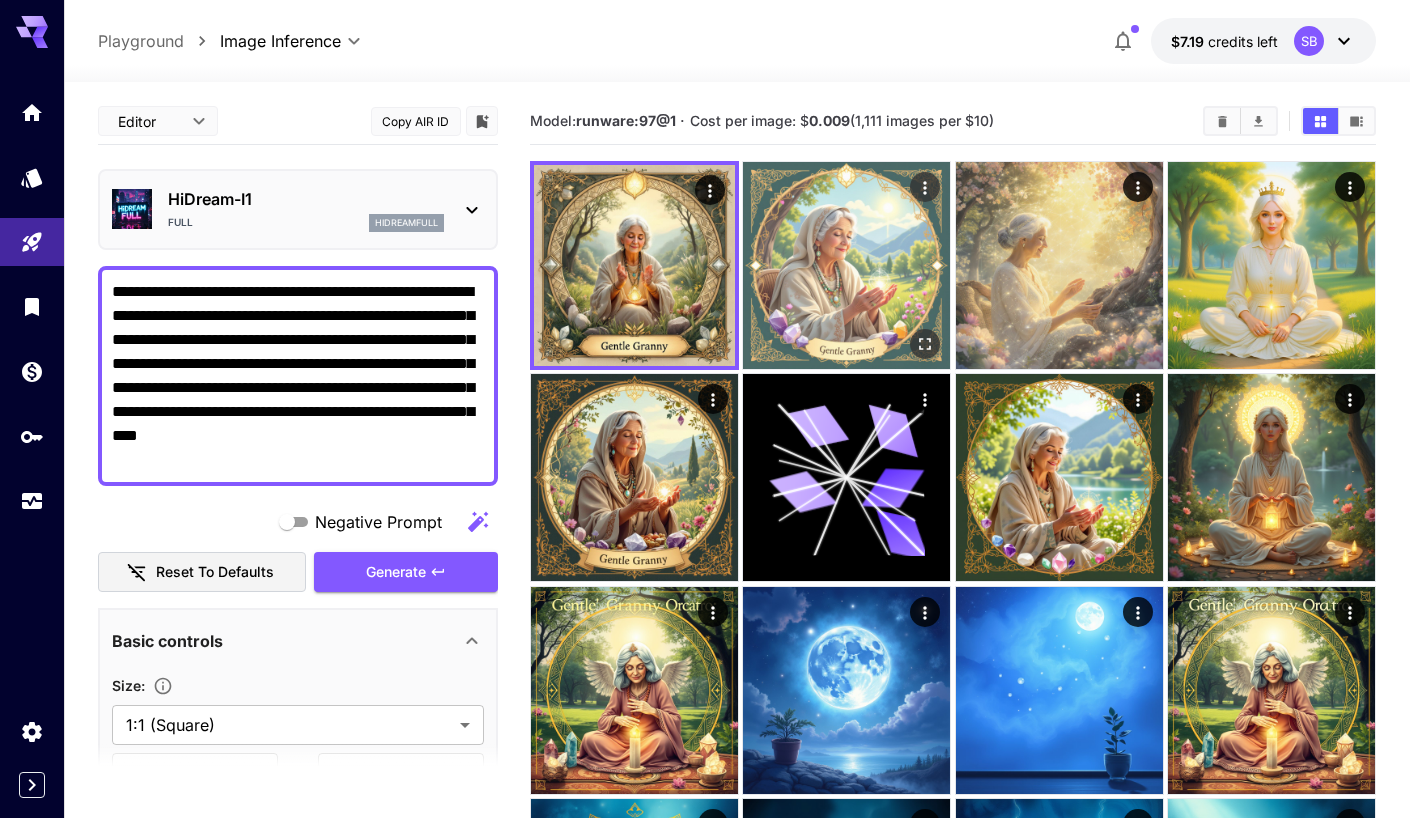 click at bounding box center [846, 265] 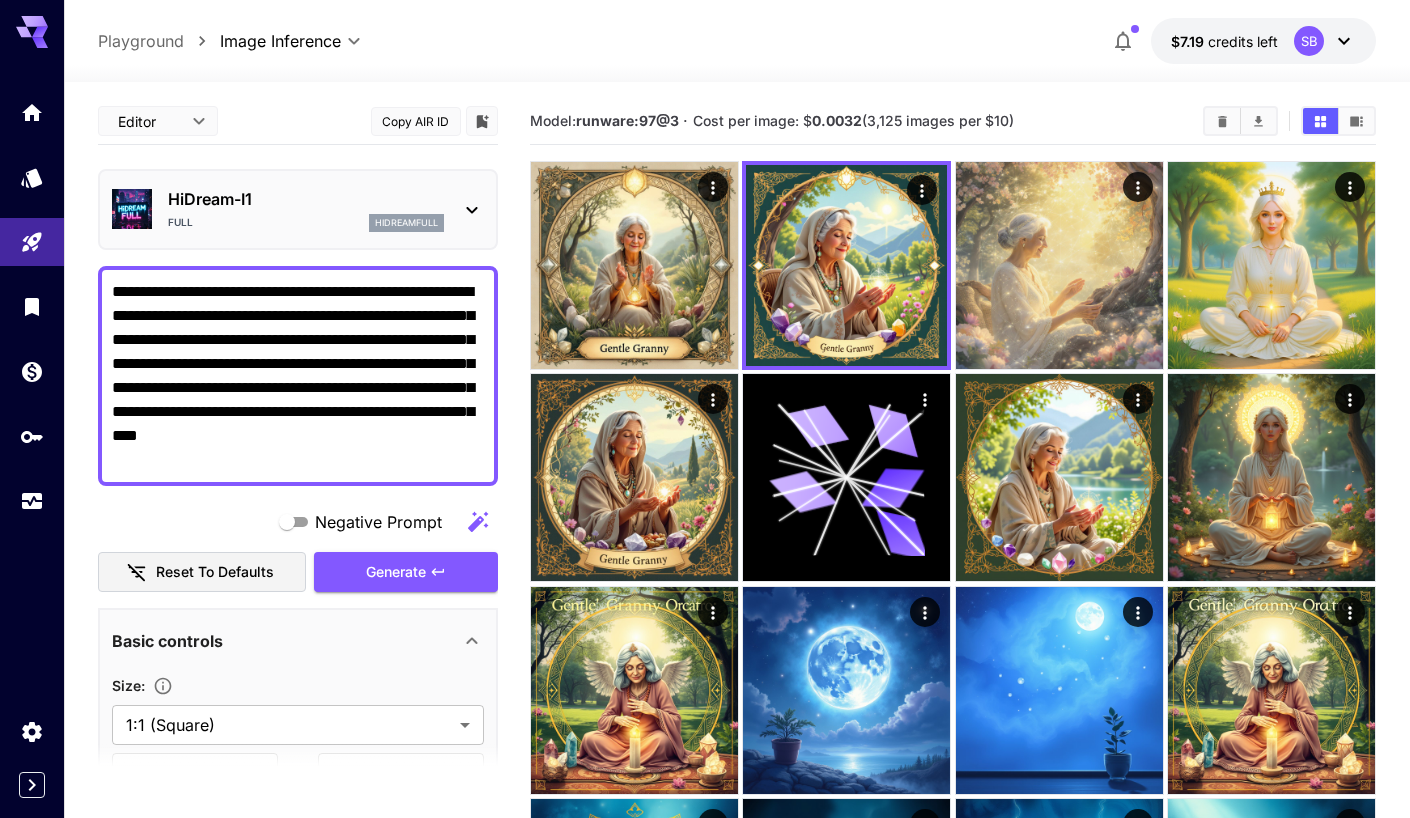 click on "HiDream-I1" at bounding box center [306, 199] 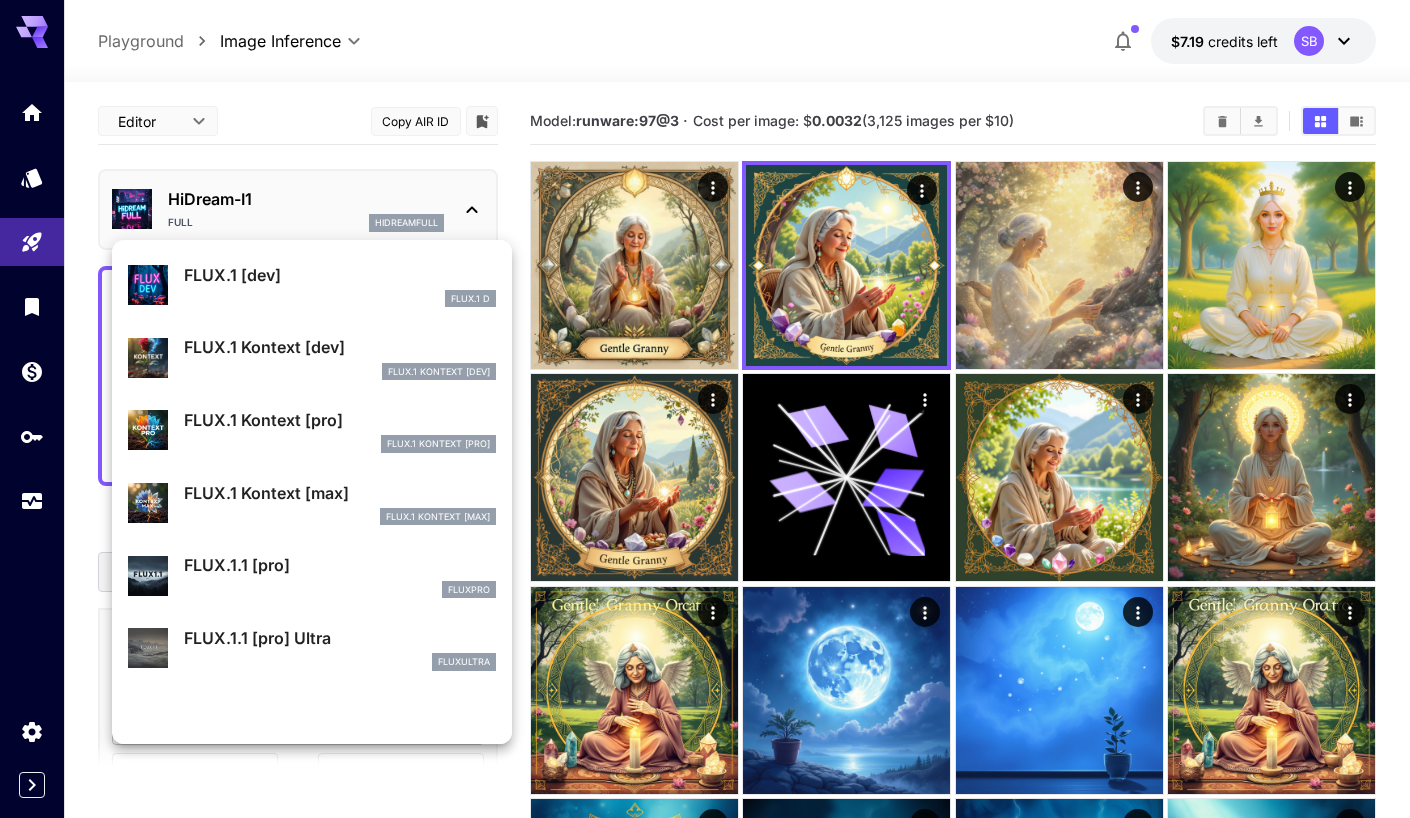 scroll, scrollTop: 0, scrollLeft: 0, axis: both 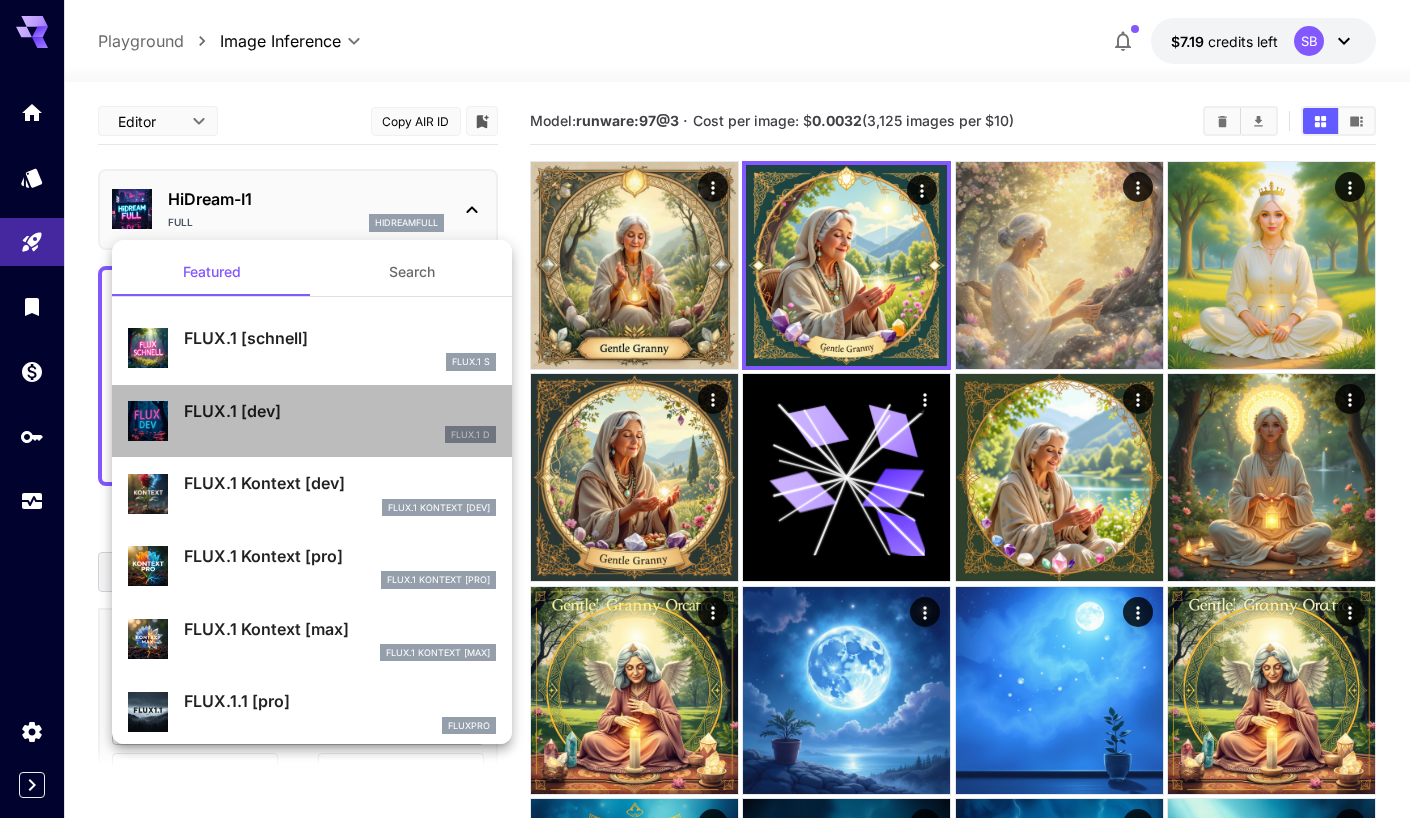 click on "FLUX.1 [dev]" at bounding box center [340, 411] 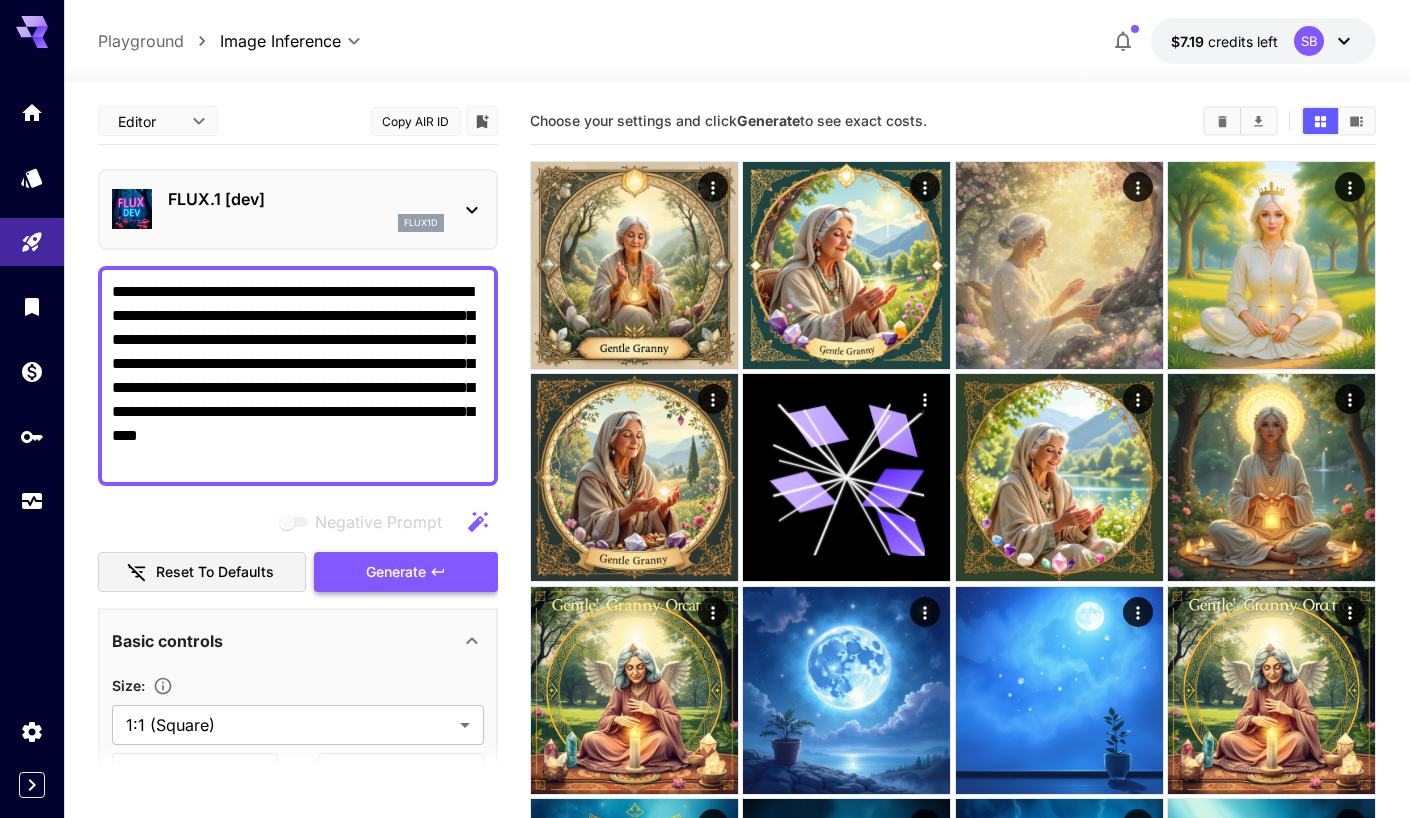 click on "Generate" at bounding box center [406, 572] 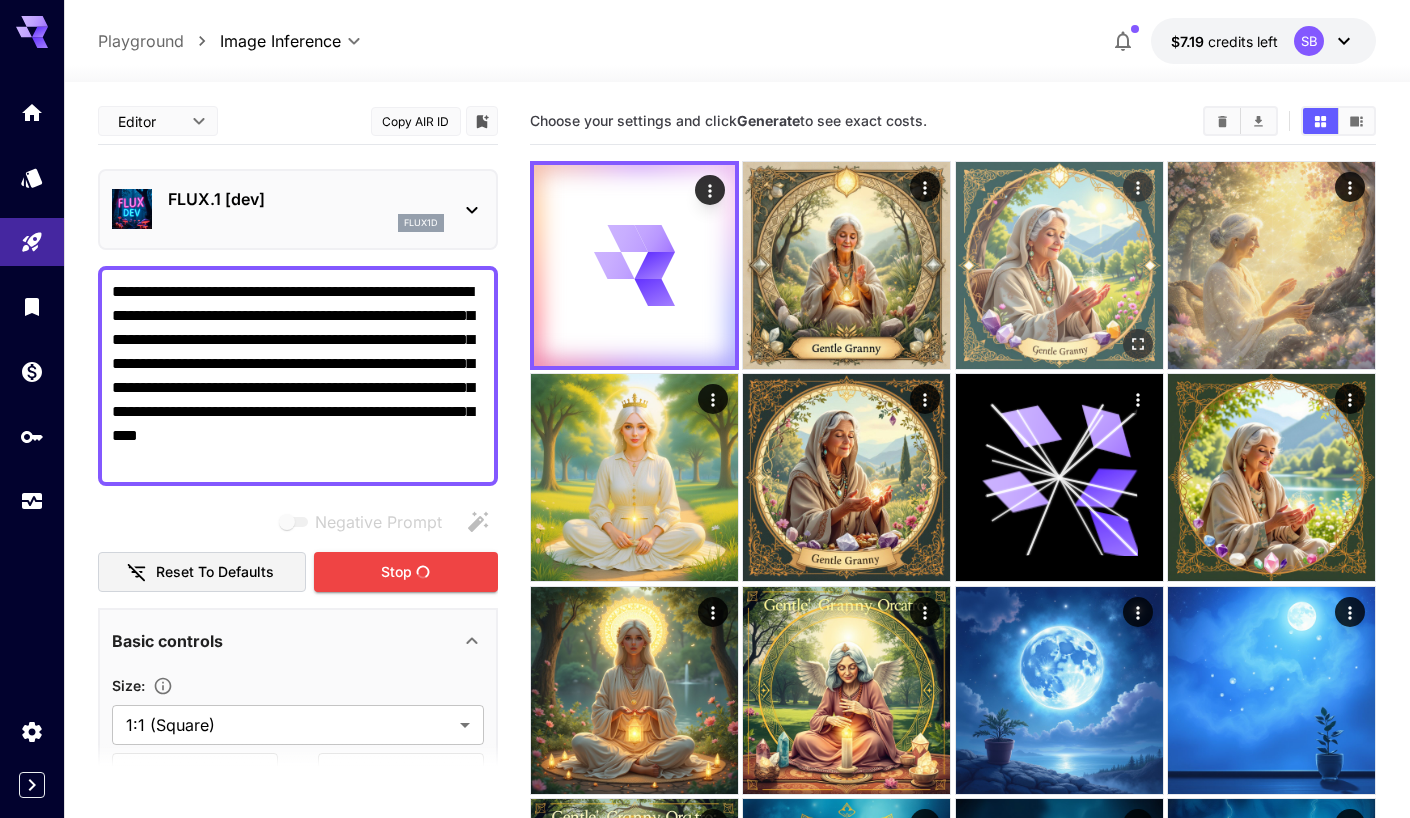 click at bounding box center (1059, 265) 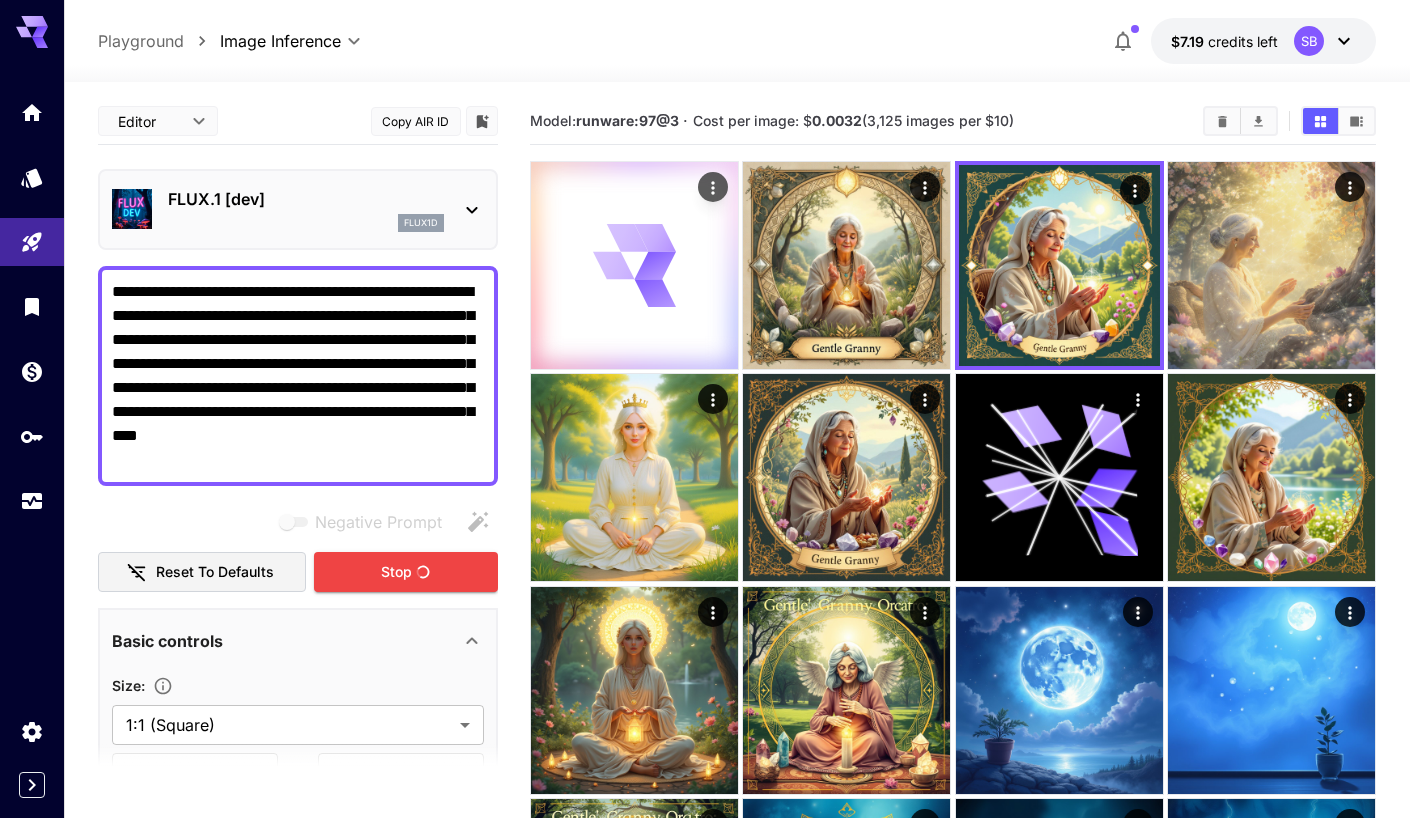click 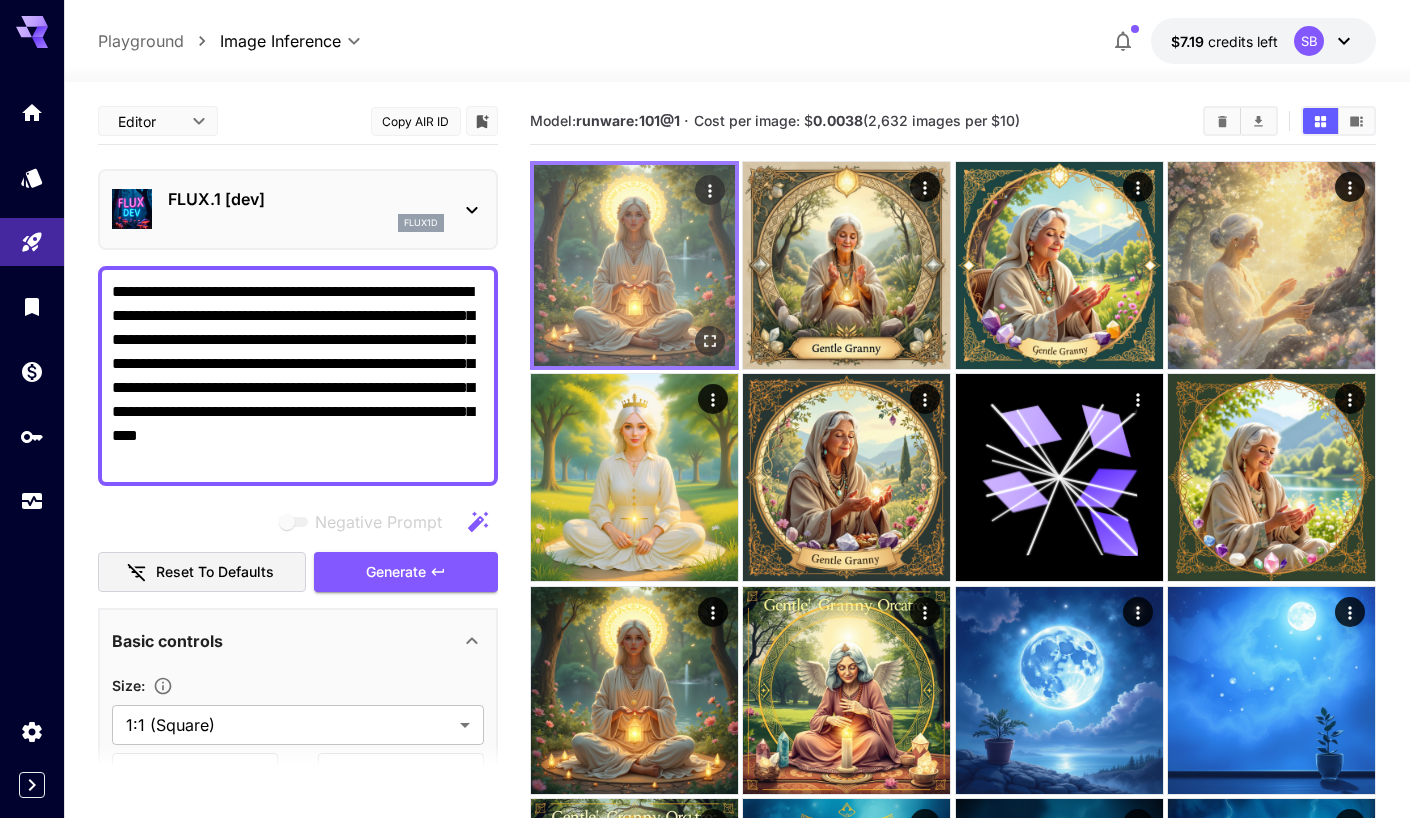 click at bounding box center (634, 265) 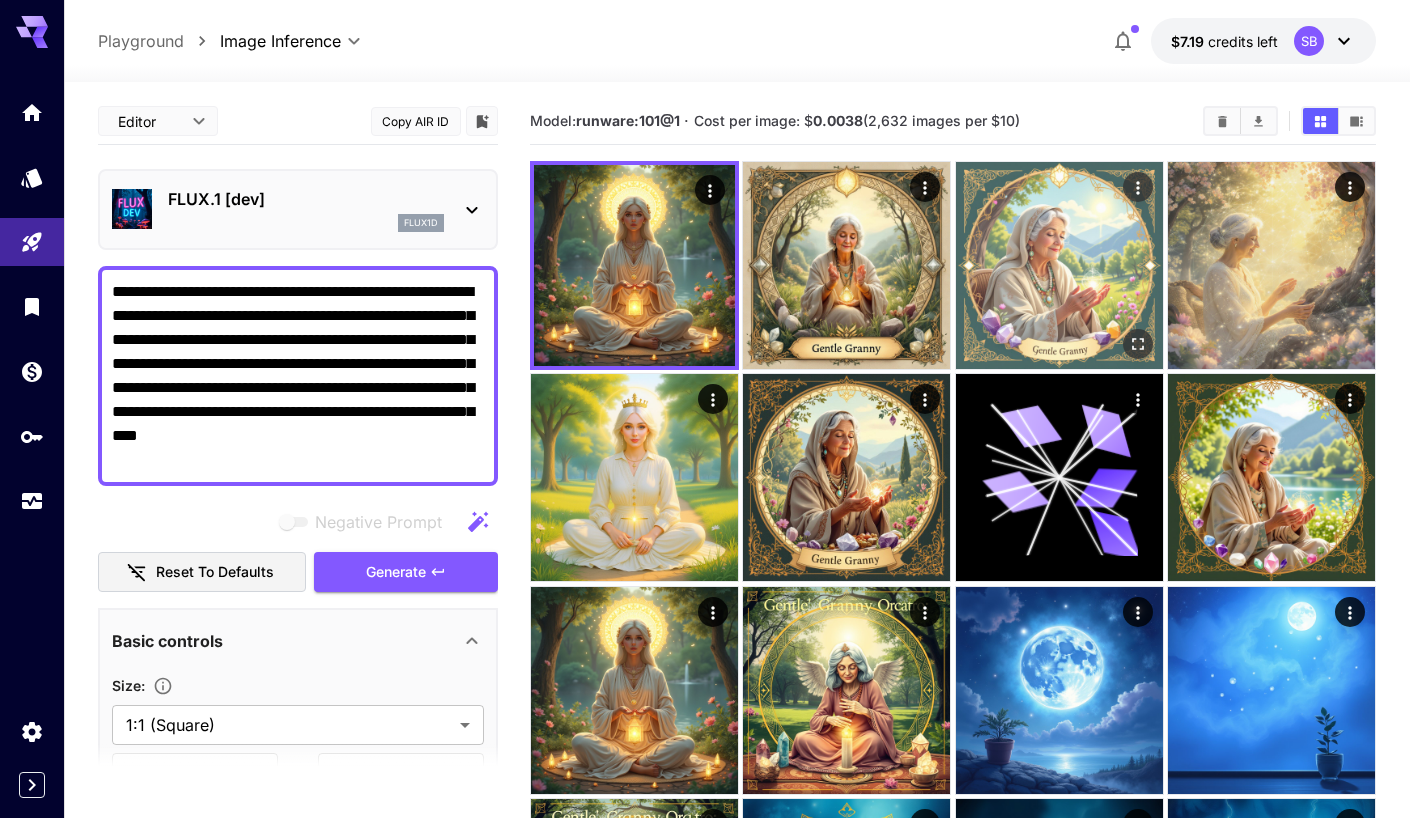 click at bounding box center [1059, 265] 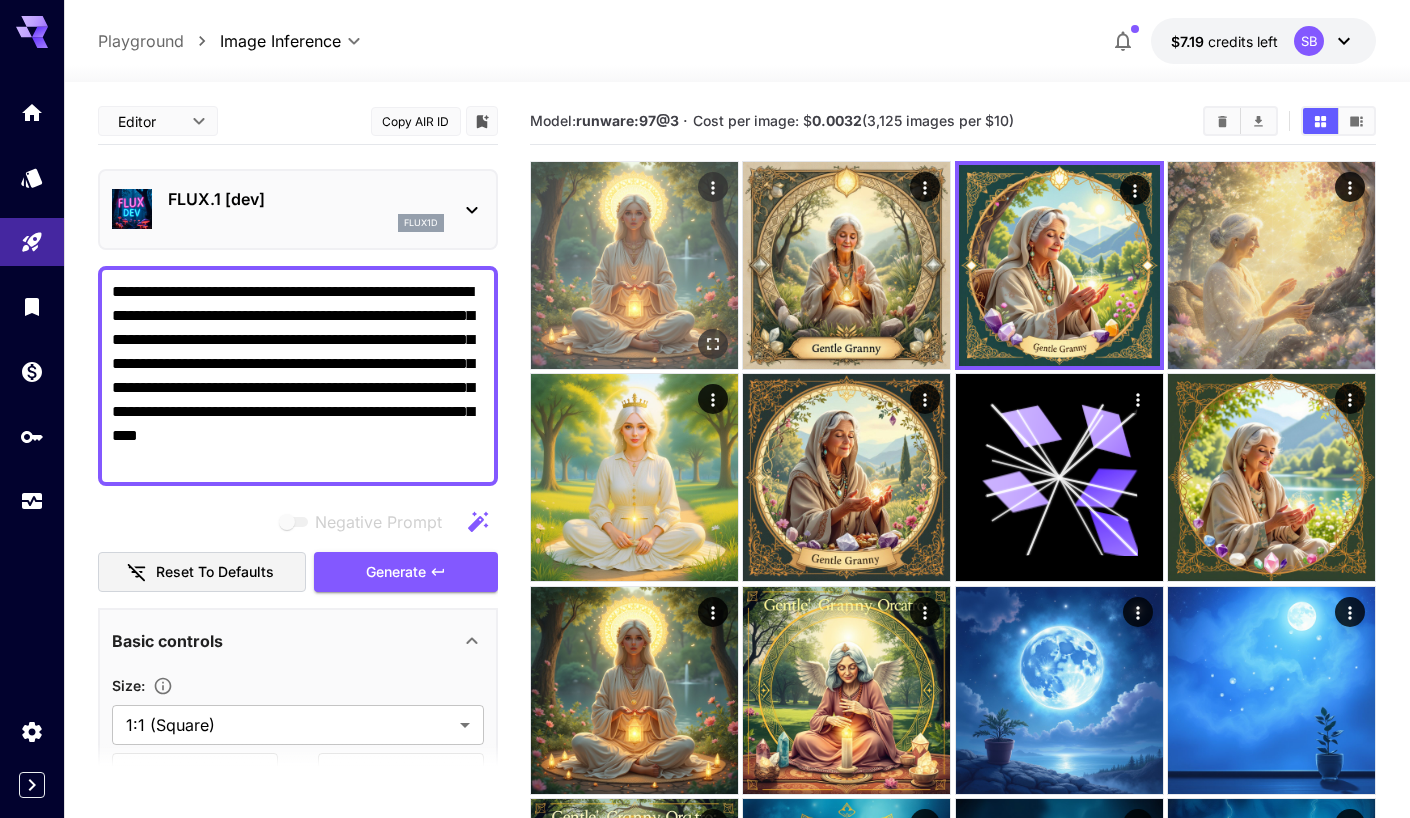 click at bounding box center (634, 265) 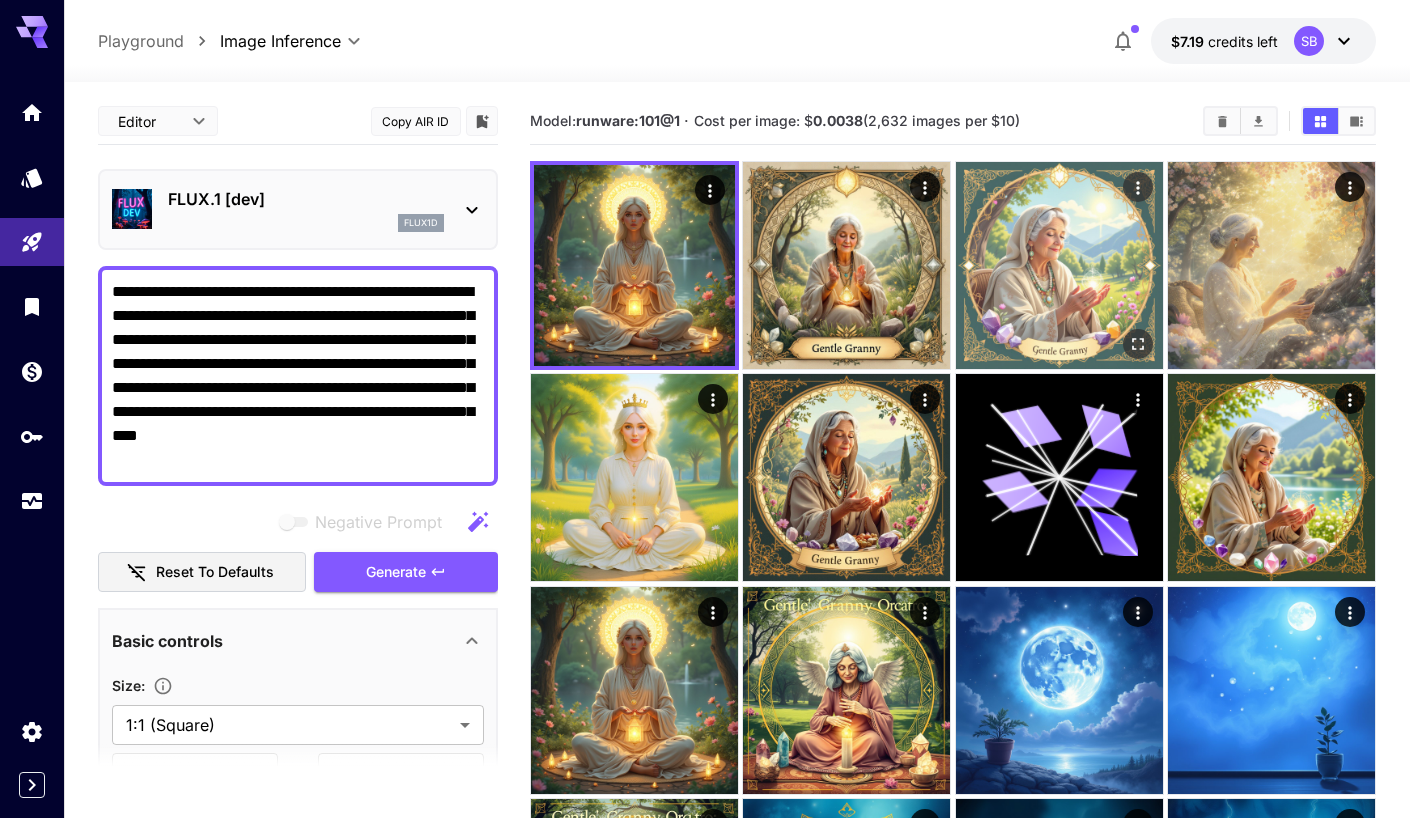 click at bounding box center (1059, 265) 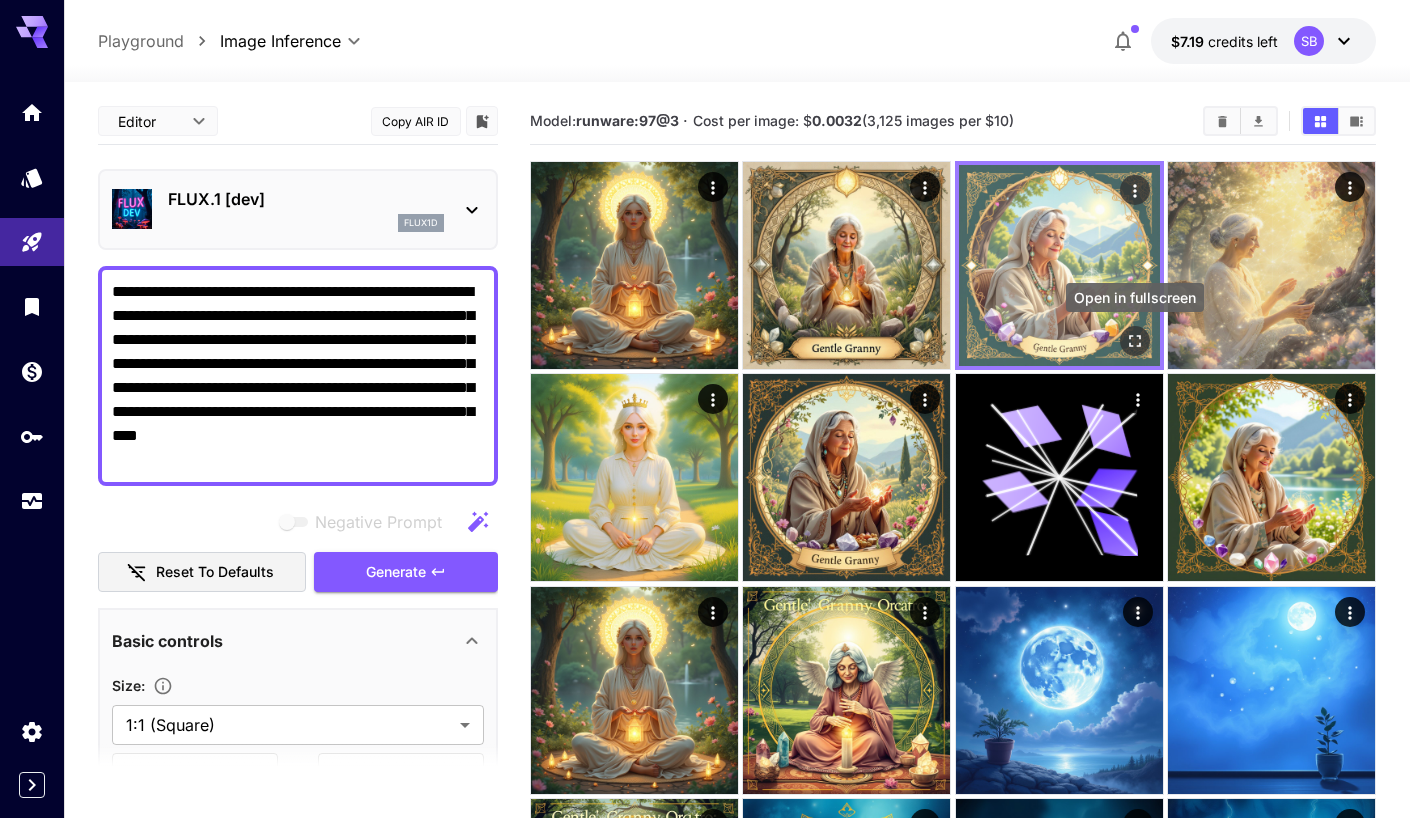 click 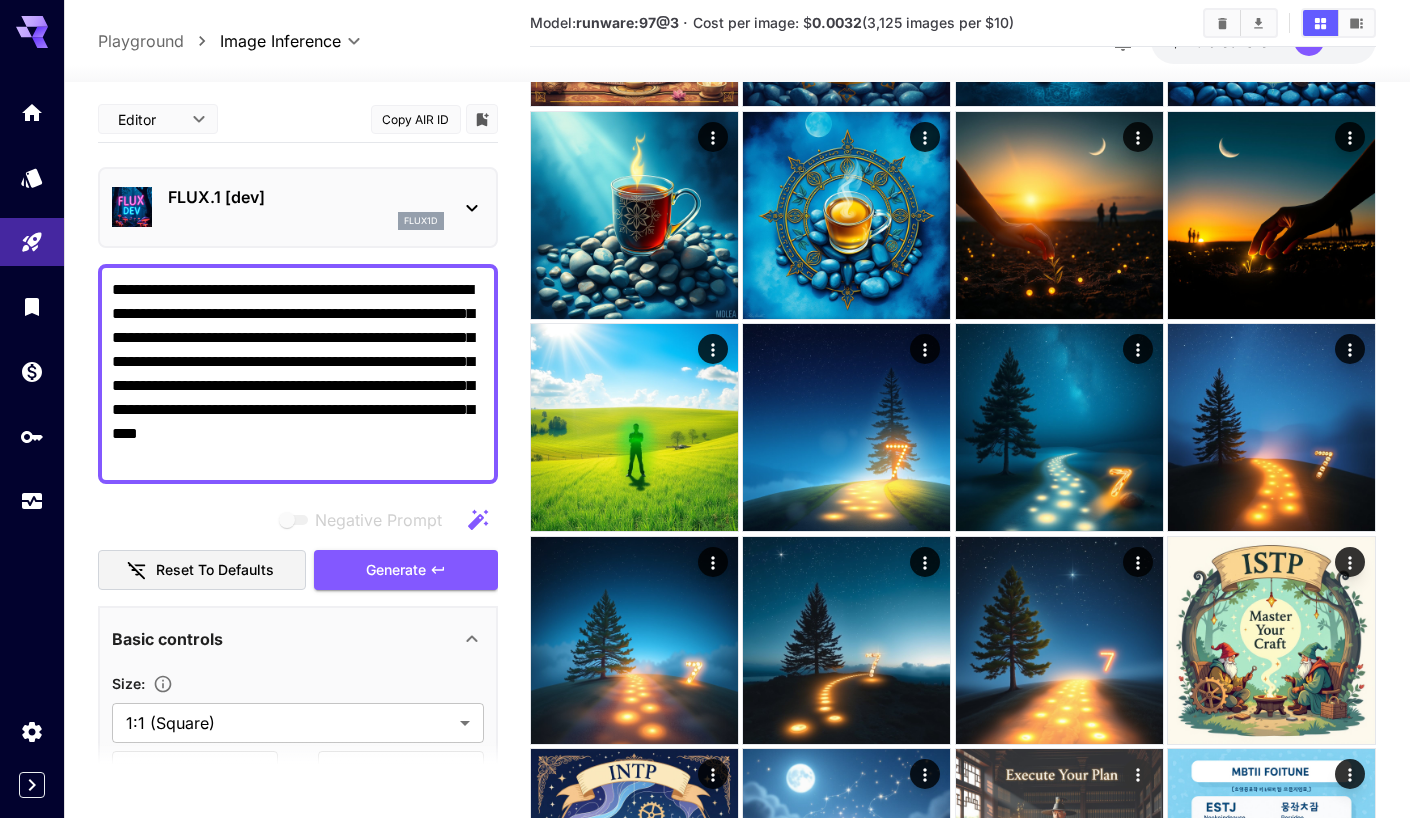 scroll, scrollTop: 1300, scrollLeft: 0, axis: vertical 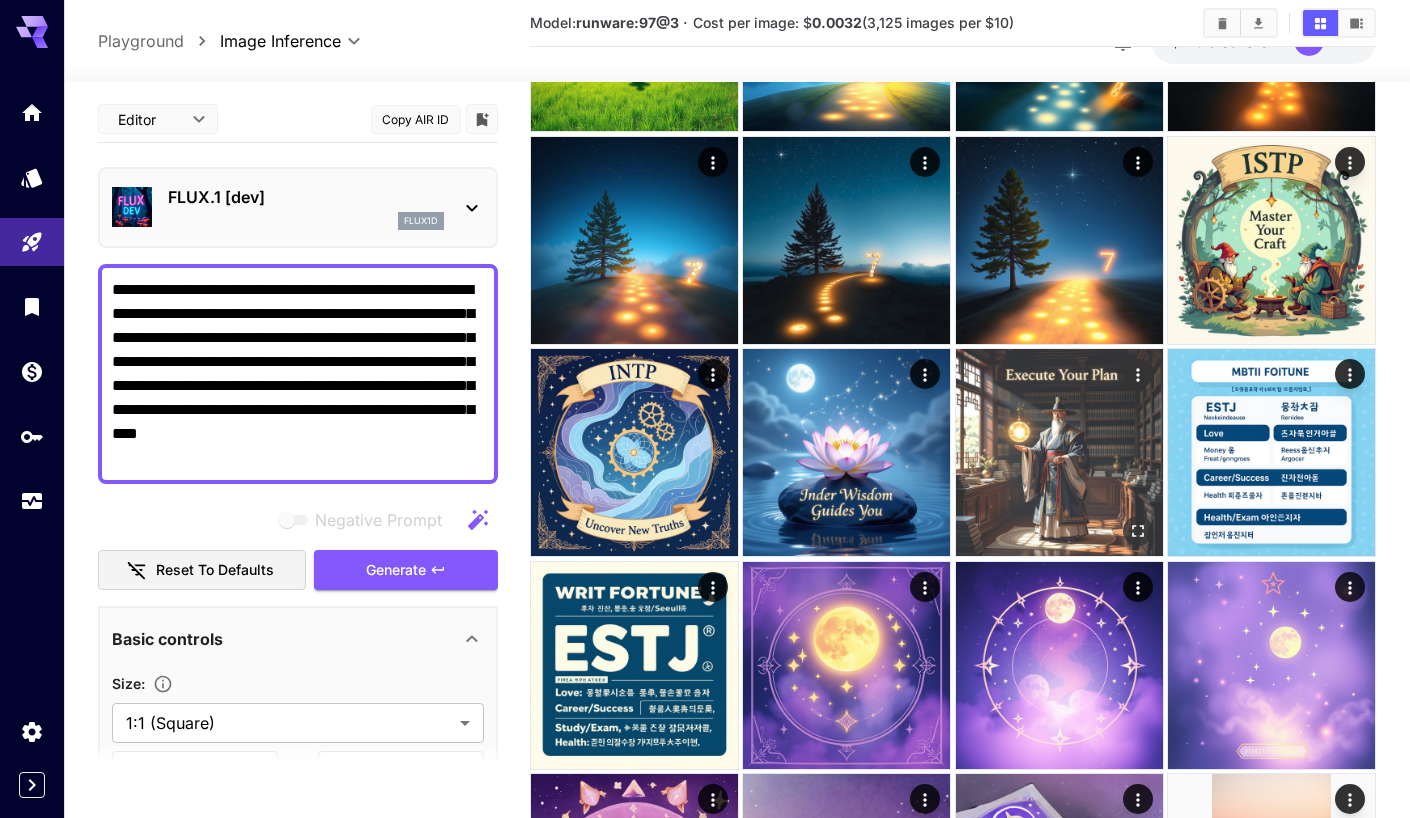 click at bounding box center (1059, 452) 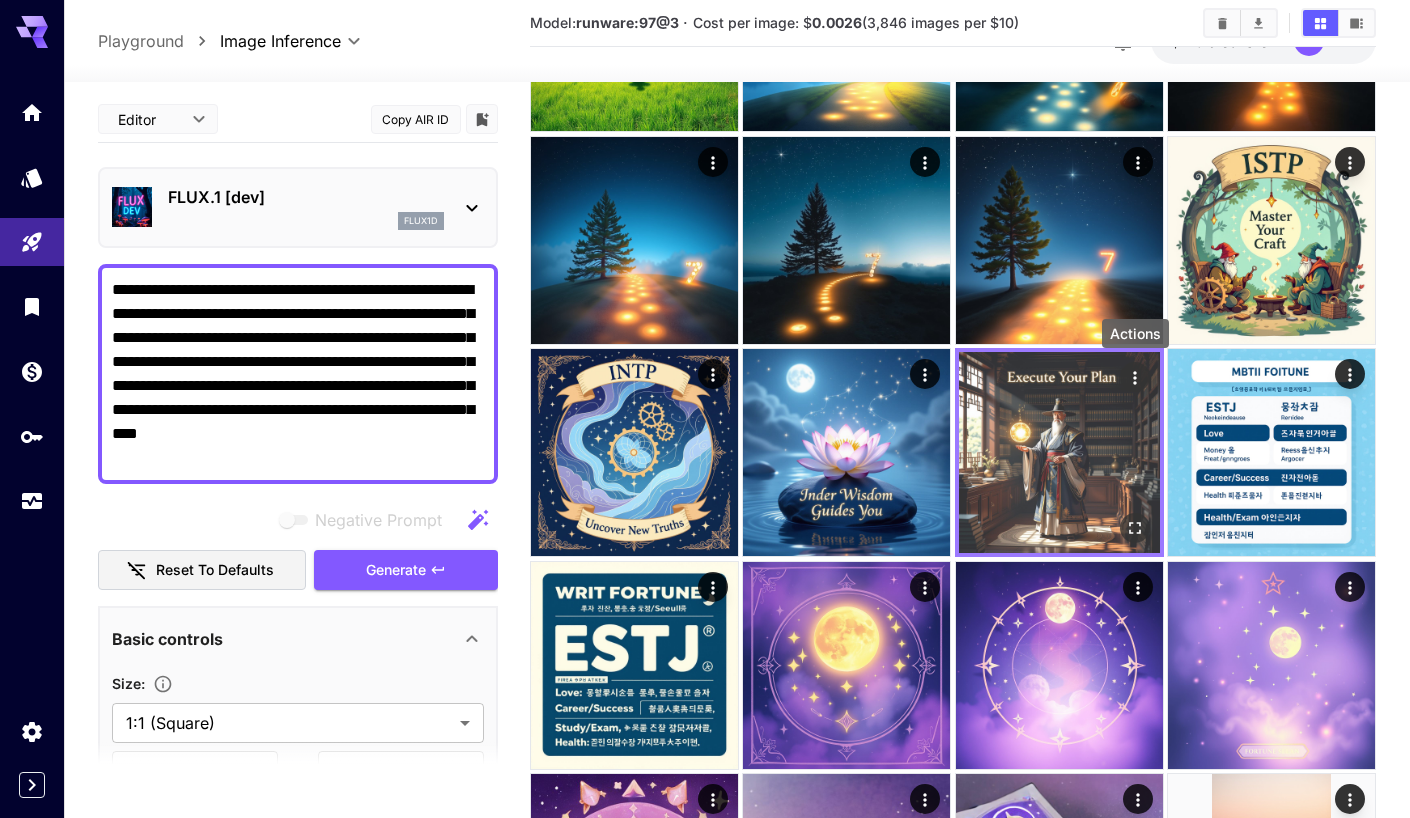 click 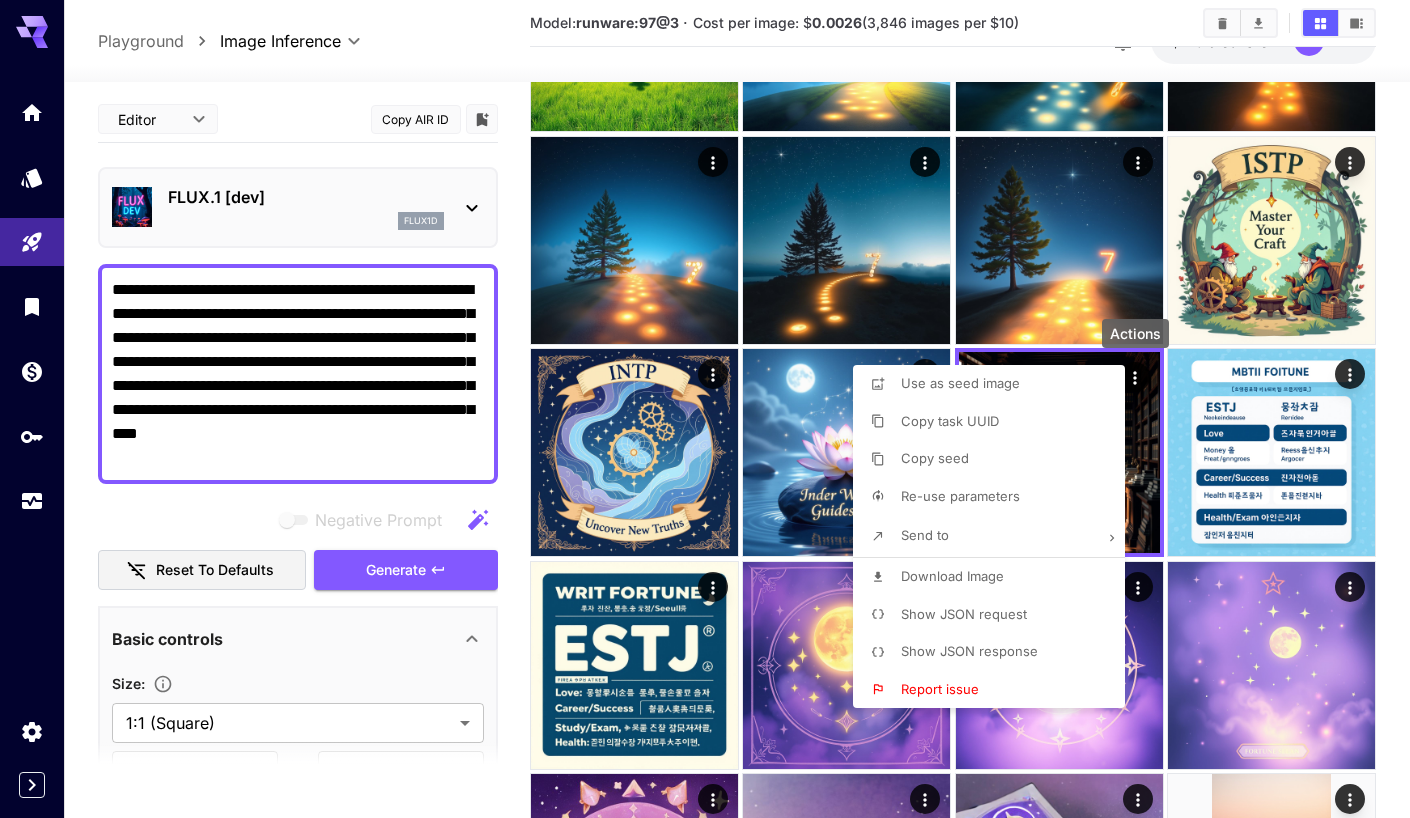 click on "Re-use parameters" at bounding box center (995, 497) 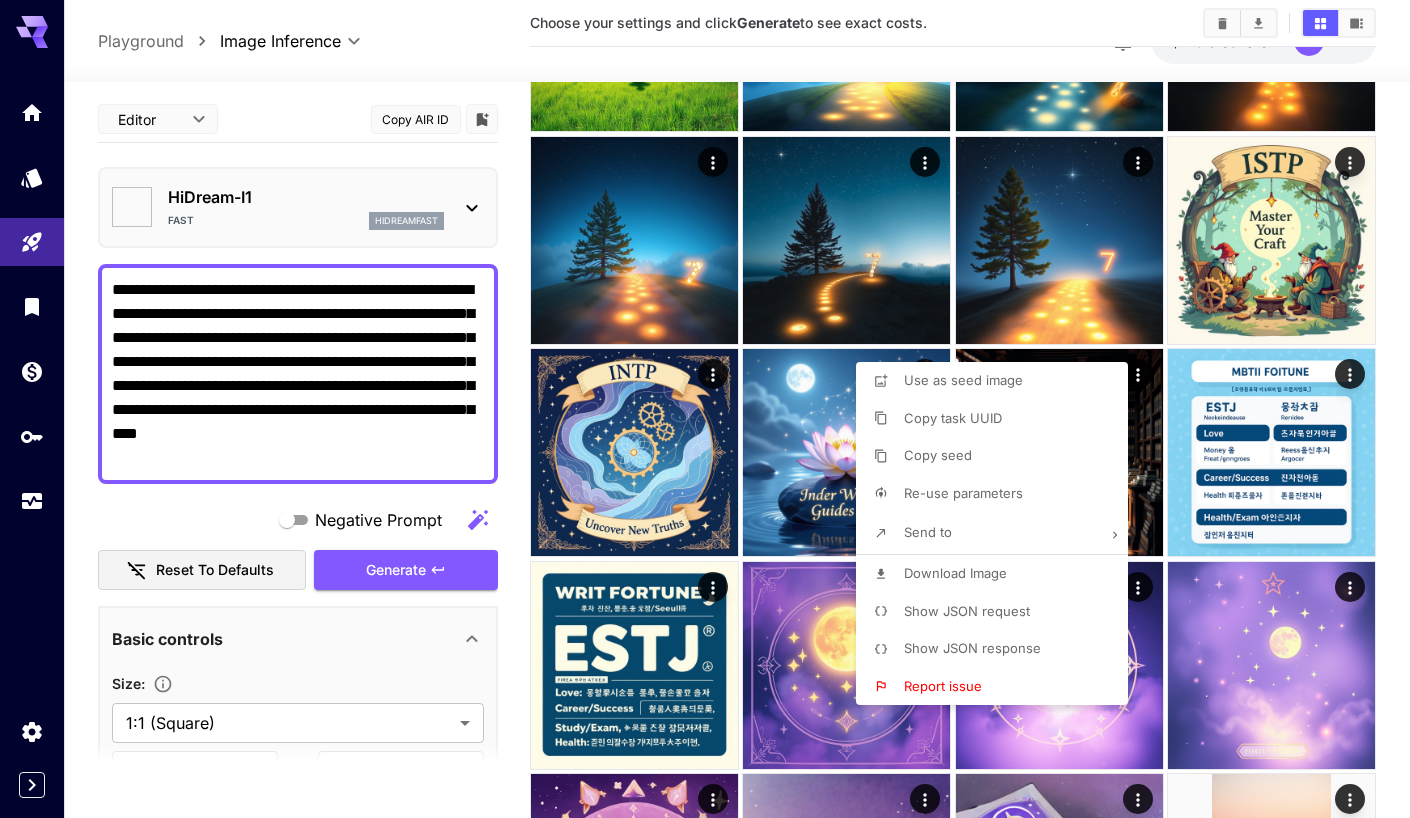type on "**********" 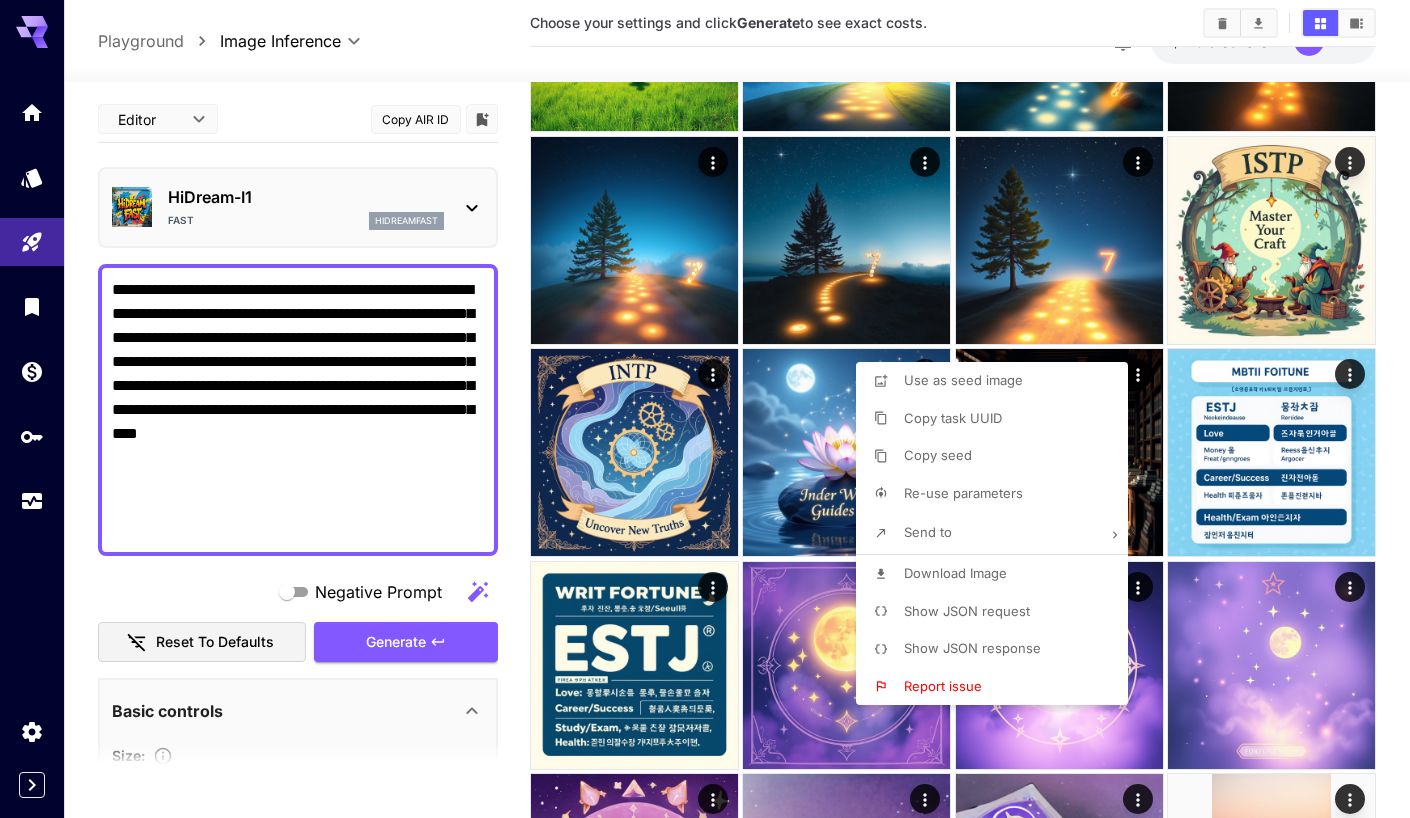 click at bounding box center [705, 409] 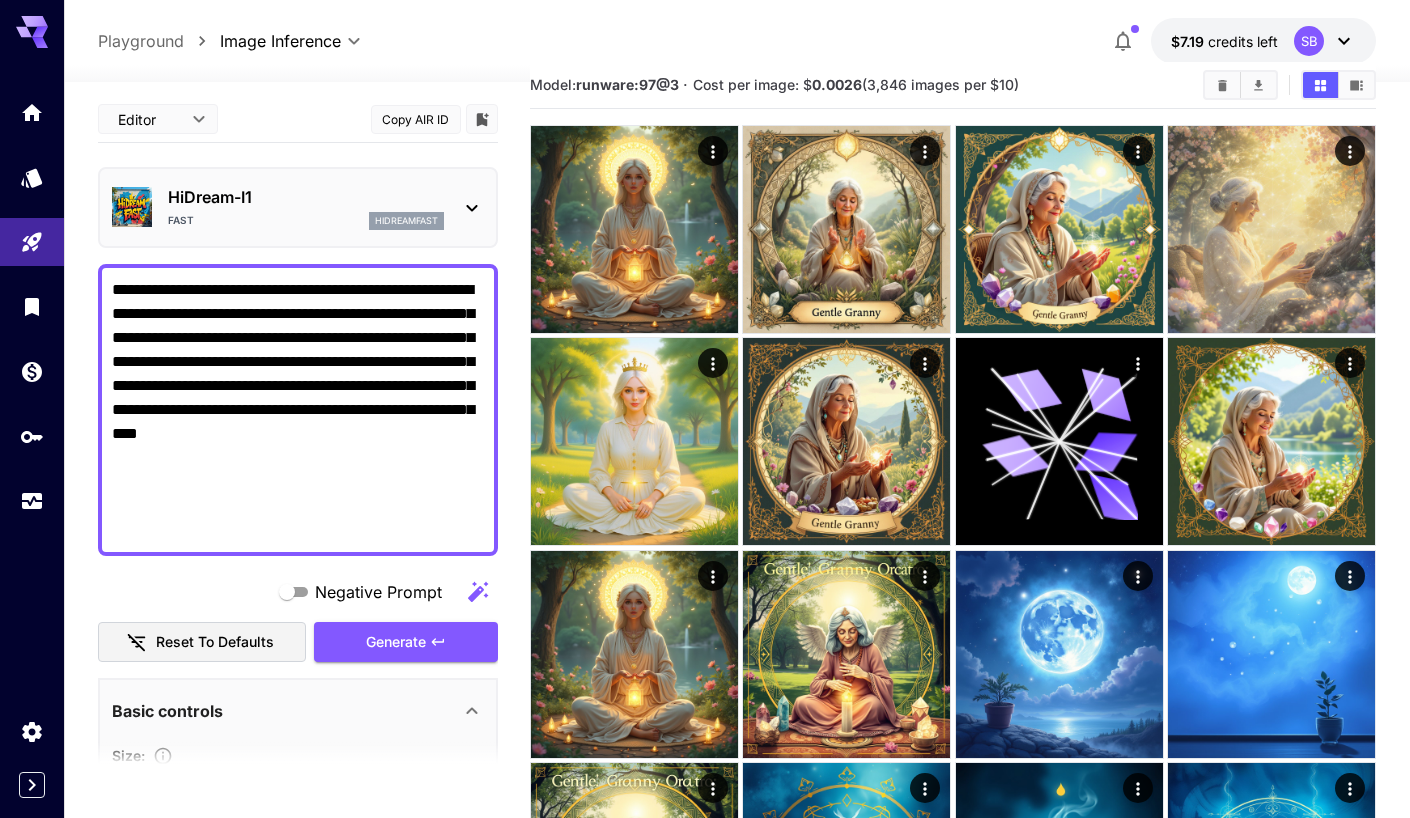 scroll, scrollTop: 0, scrollLeft: 0, axis: both 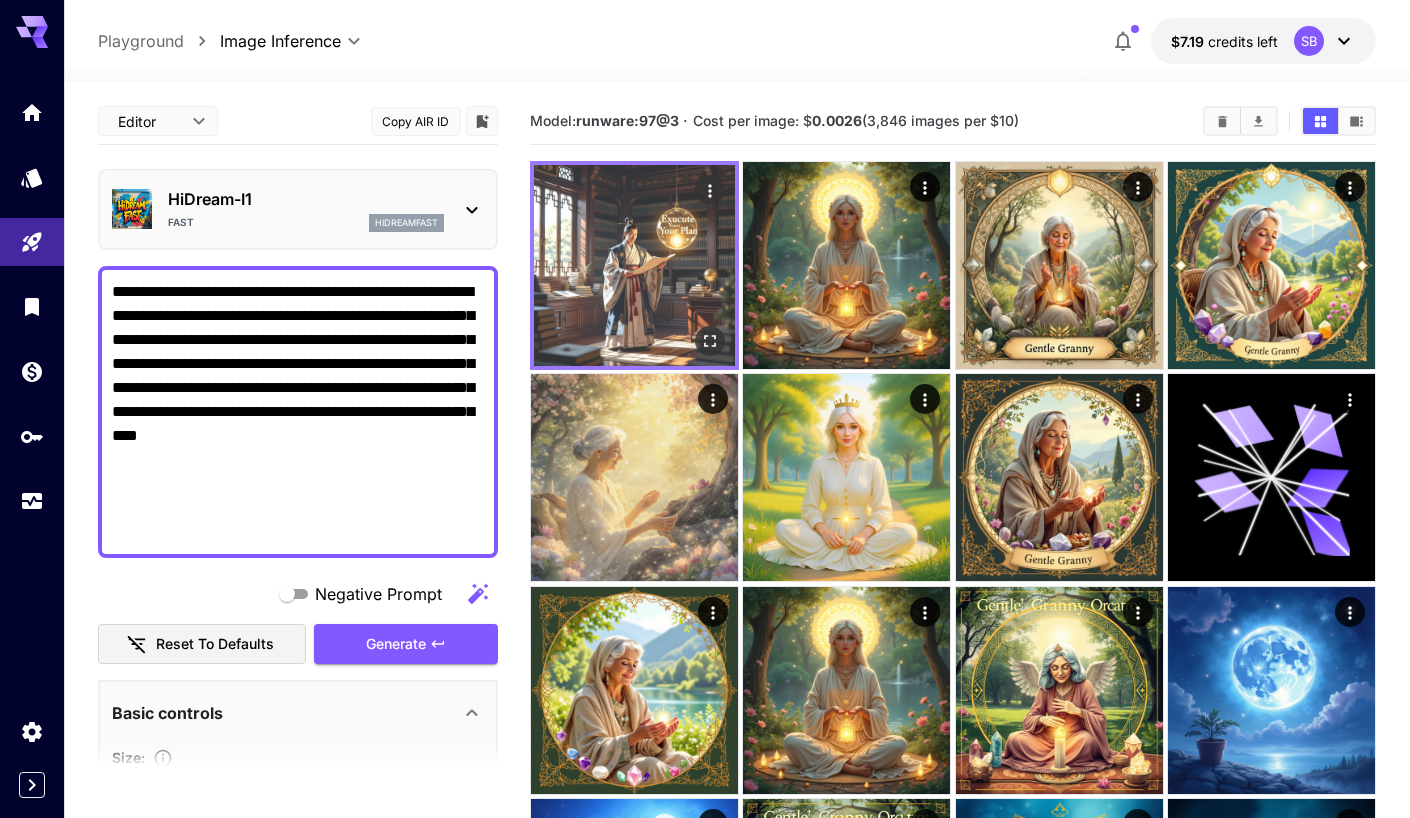 click at bounding box center [634, 265] 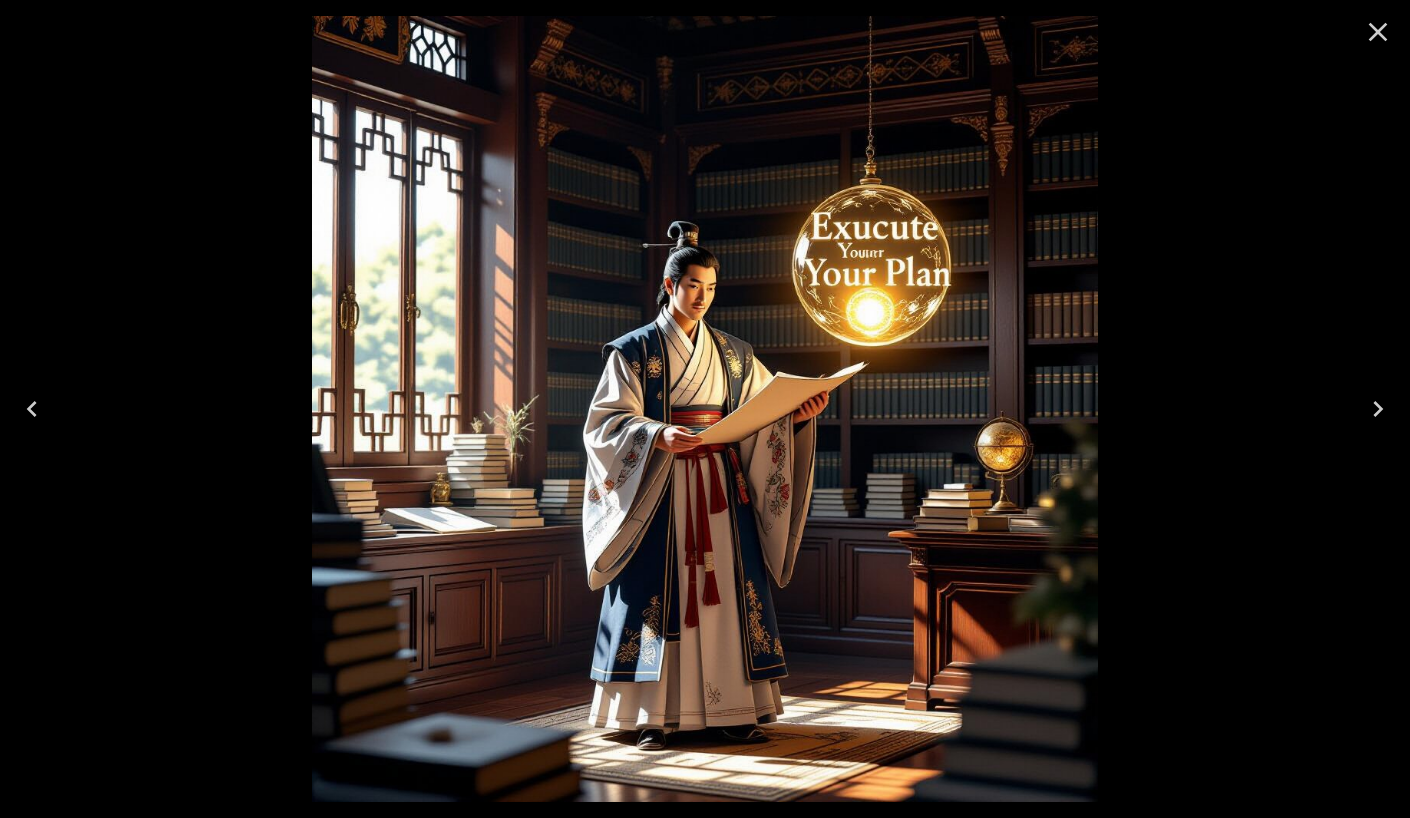 click 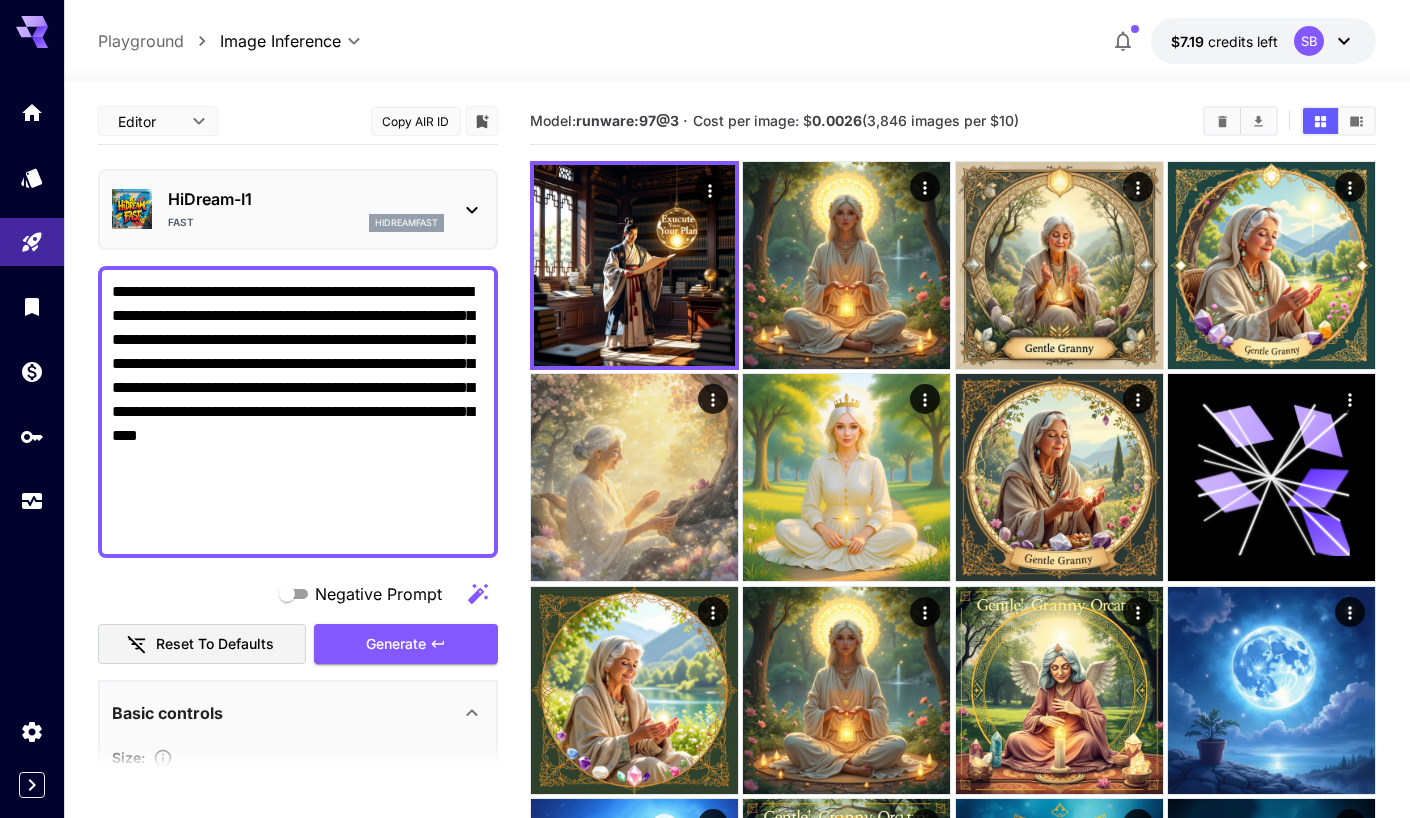 click on "HiDream-I1" at bounding box center [306, 199] 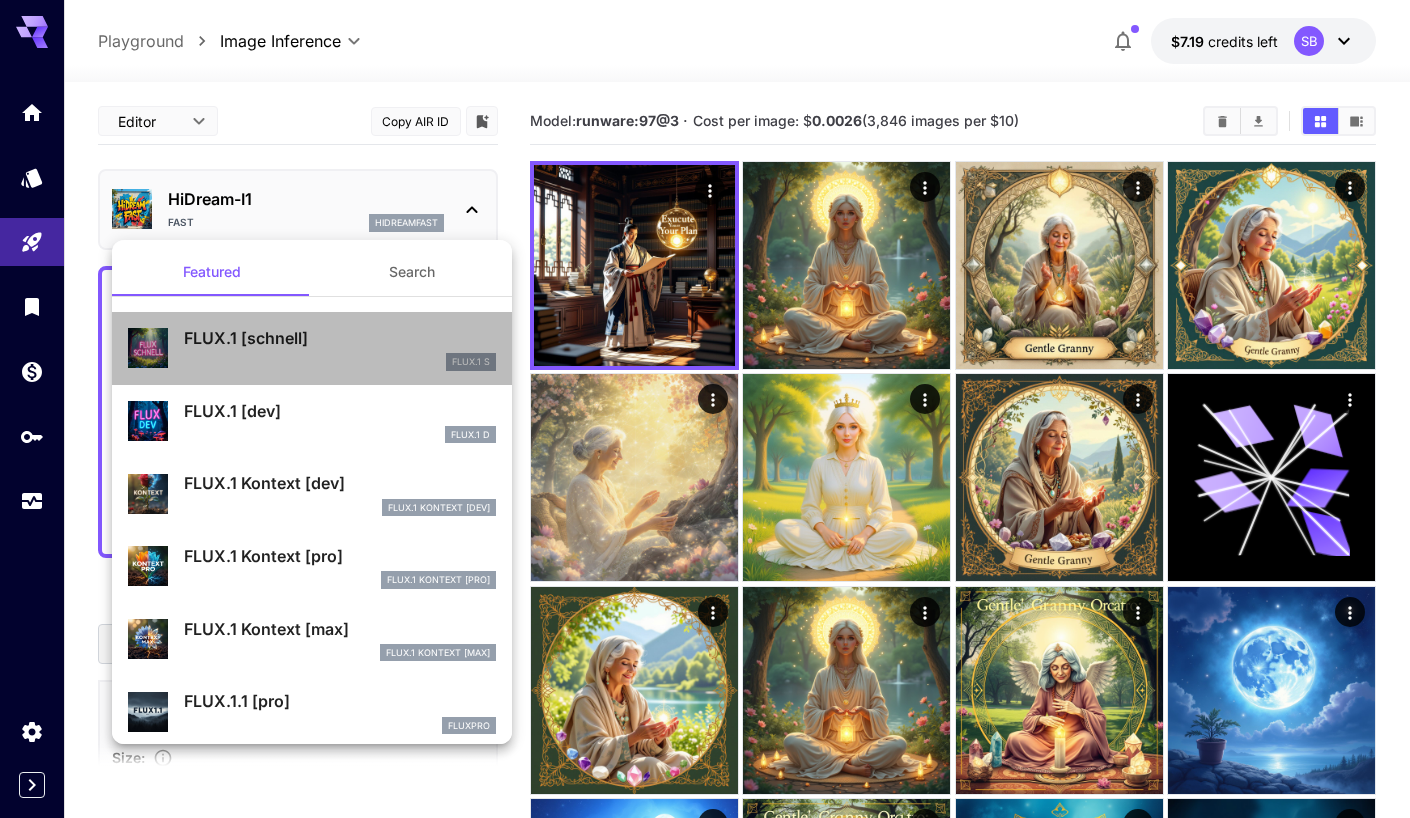 click on "FLUX.1 S" at bounding box center (340, 362) 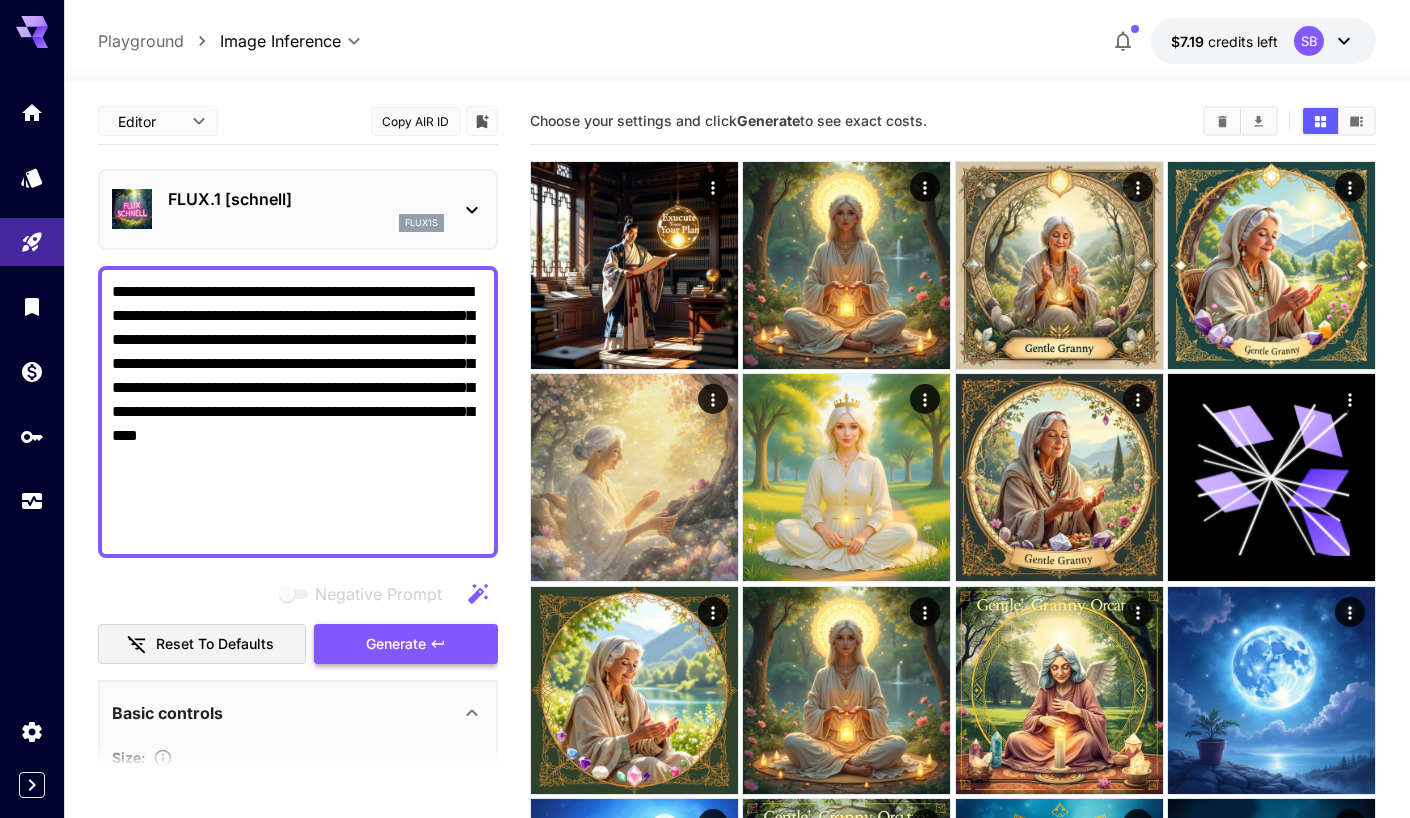 click on "Generate" at bounding box center [406, 644] 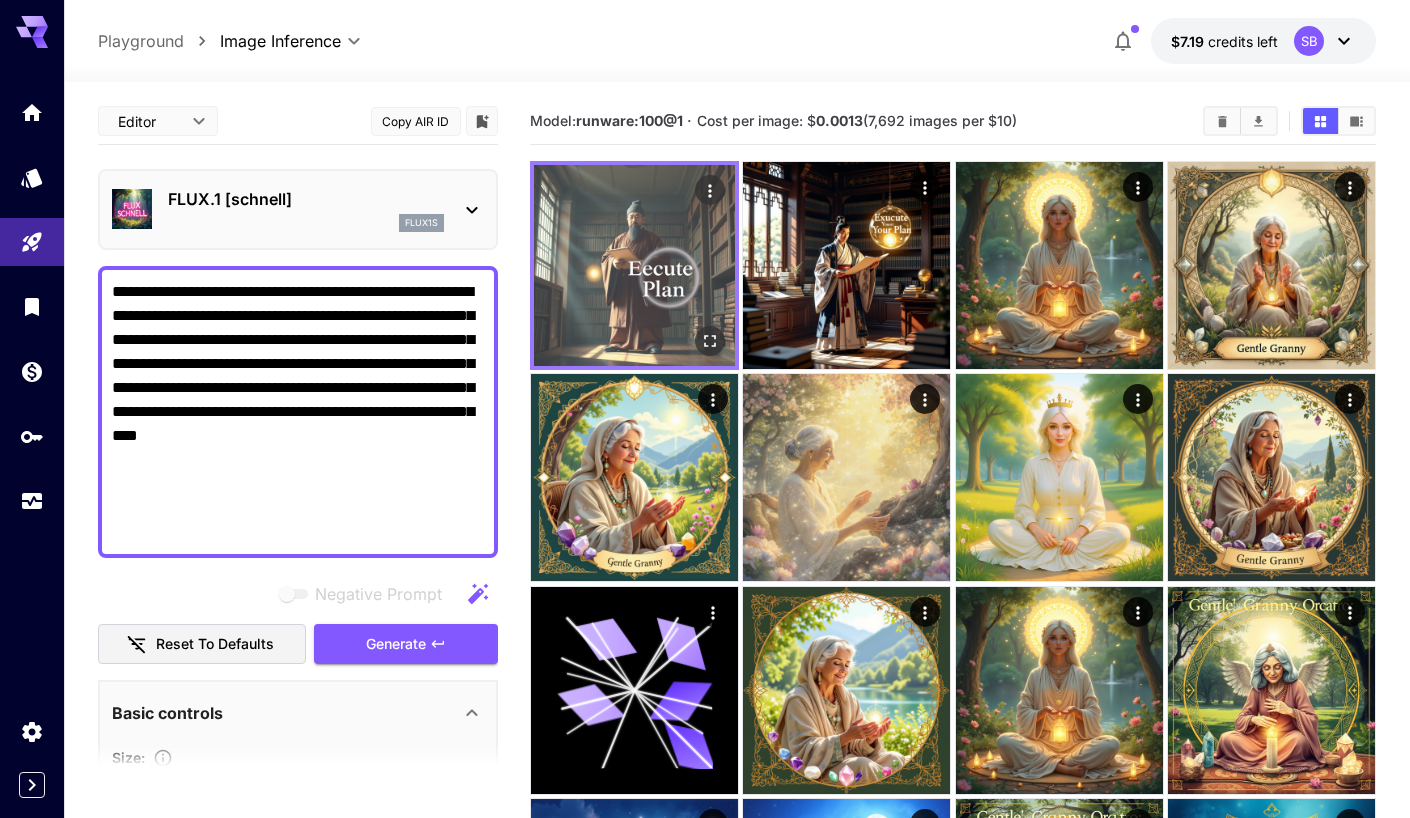 click at bounding box center (634, 265) 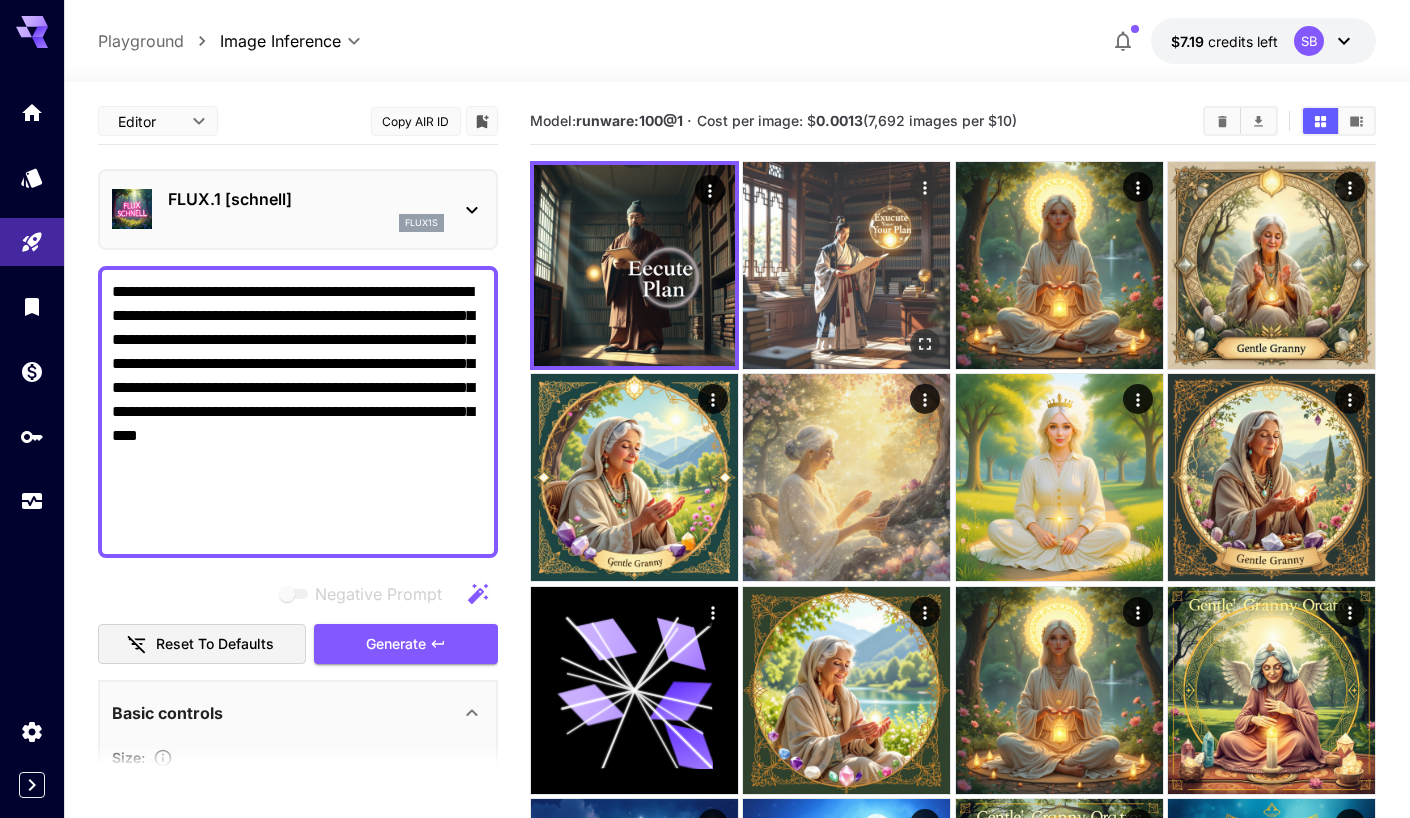 click at bounding box center [846, 265] 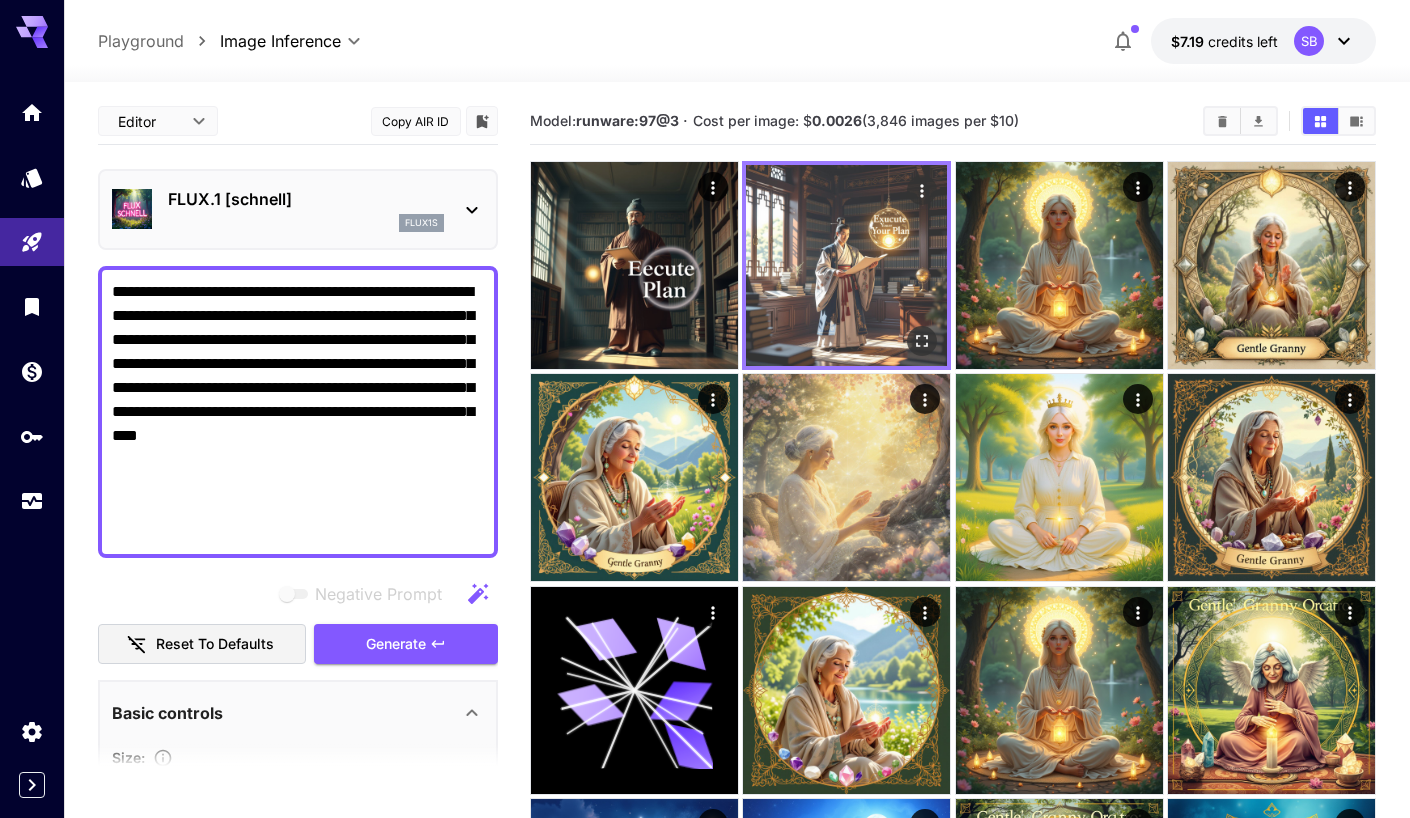 click 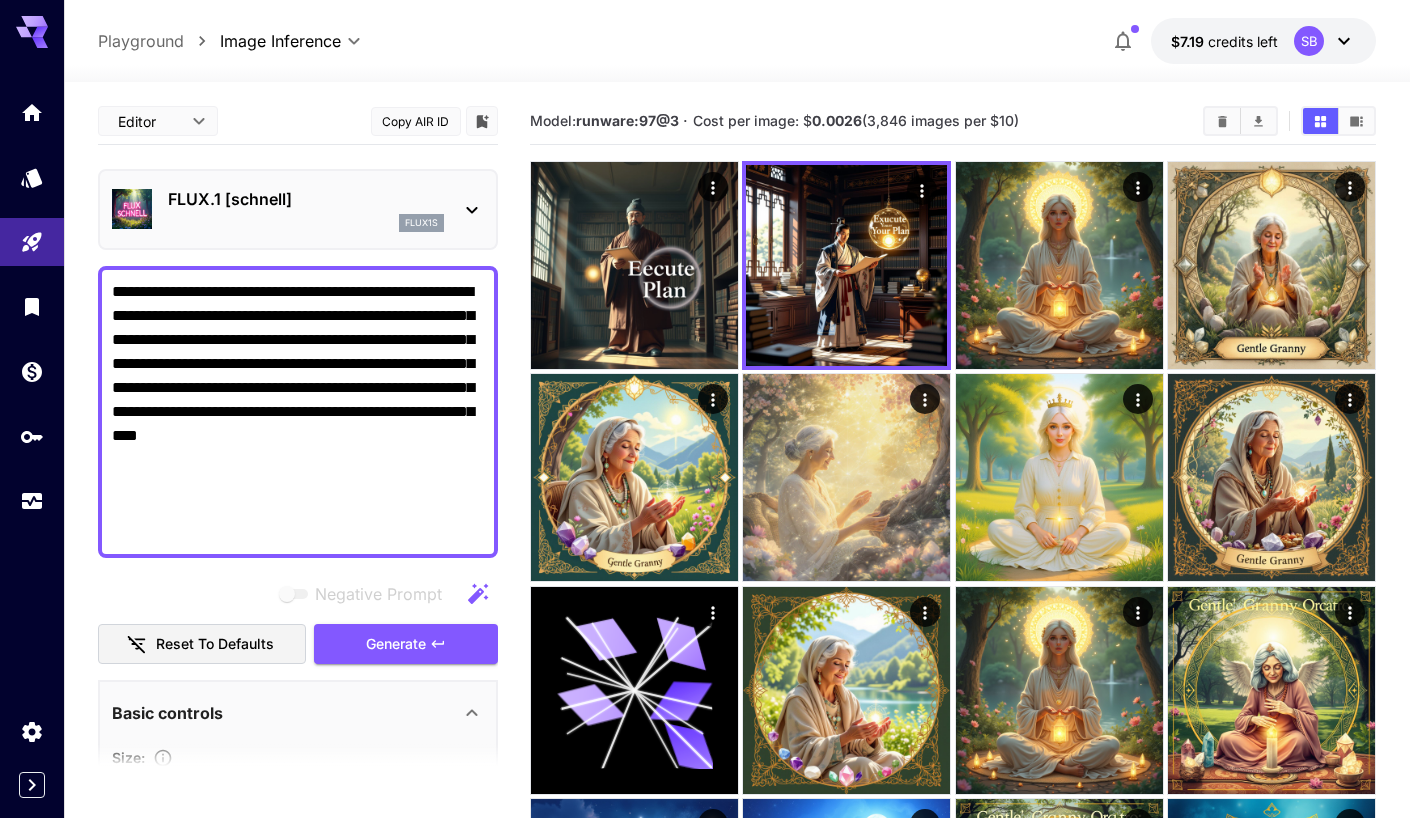 click on "Editor **** ​ Copy AIR ID" at bounding box center (298, 121) 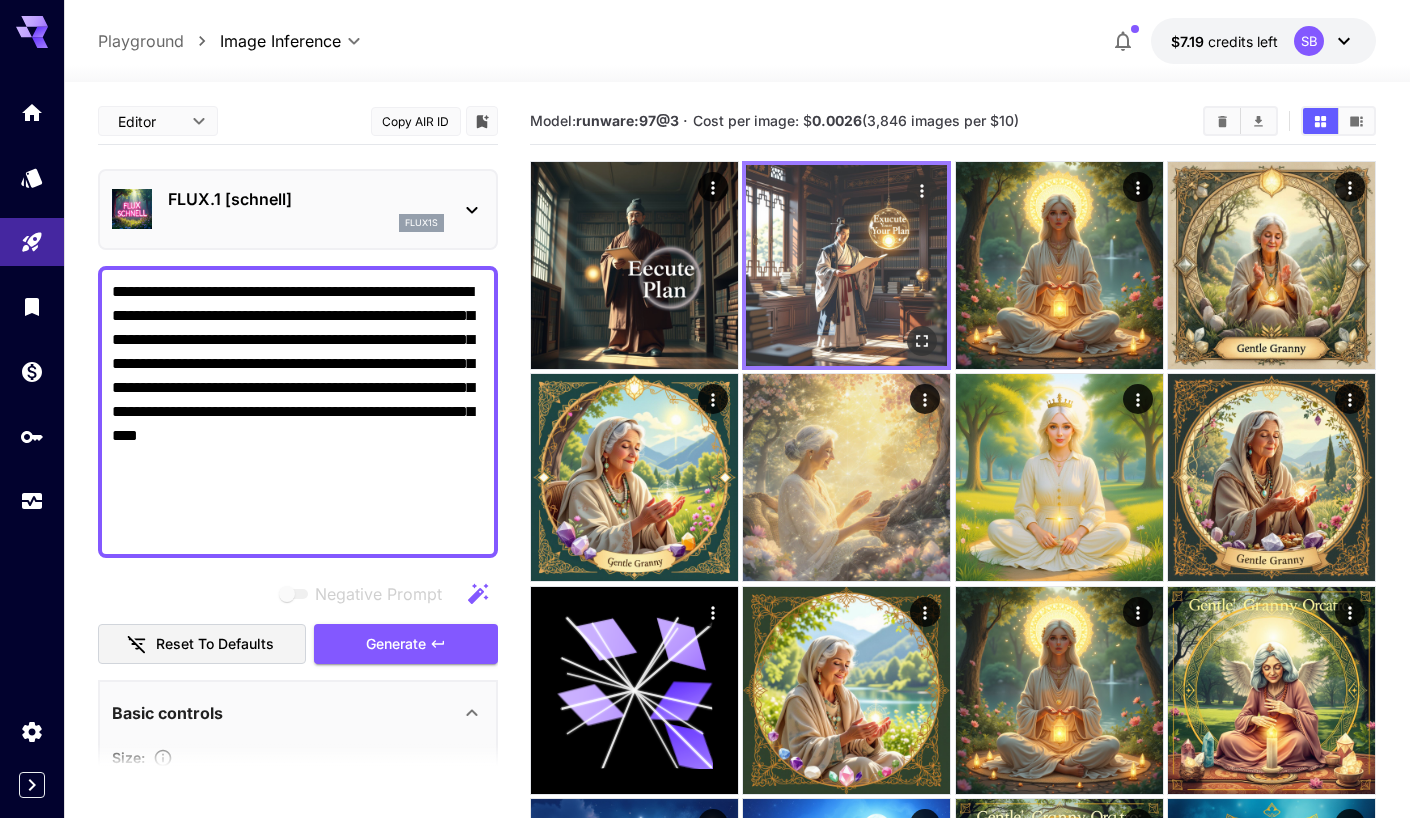 click at bounding box center [846, 265] 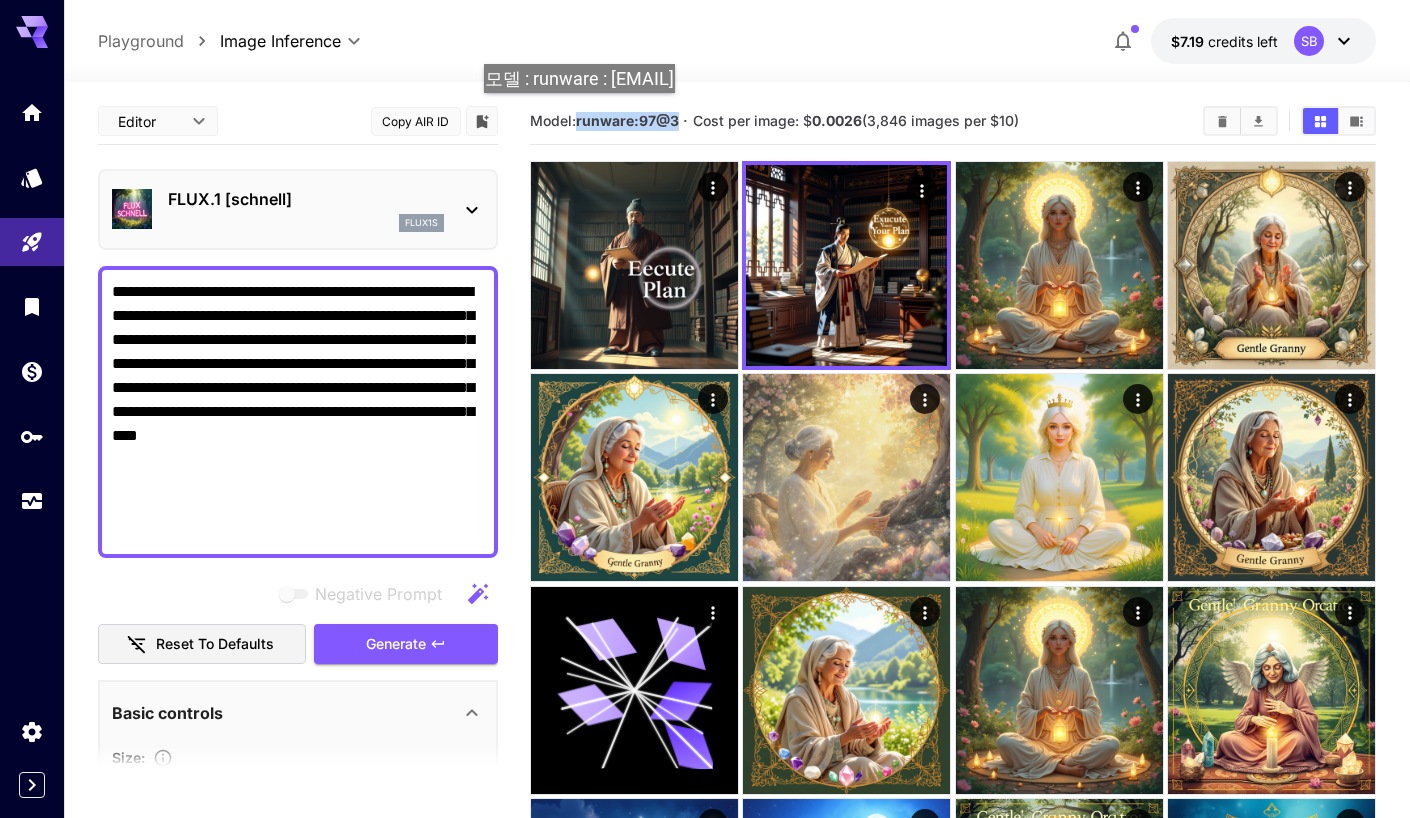 drag, startPoint x: 678, startPoint y: 120, endPoint x: 581, endPoint y: 113, distance: 97.25225 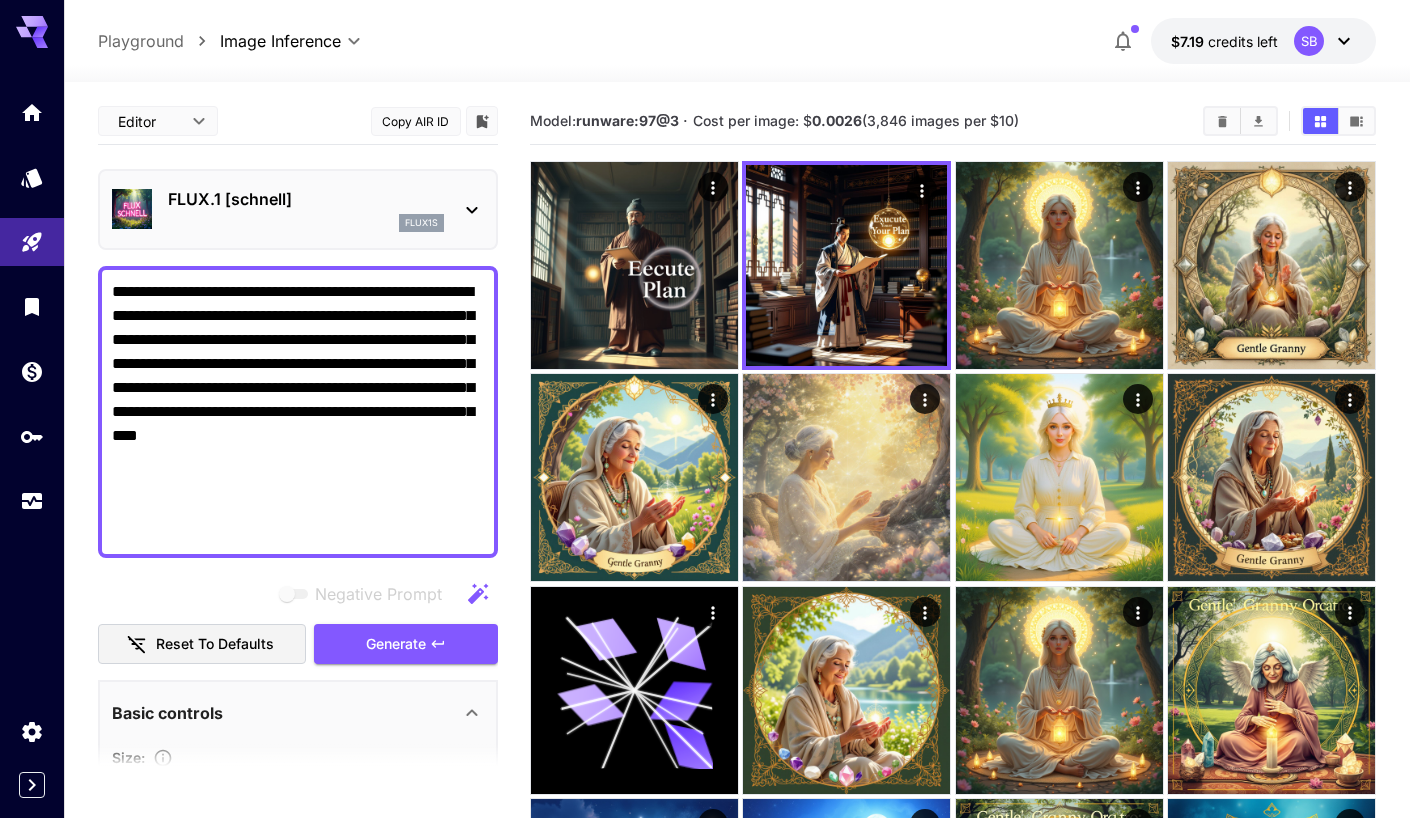 click on "**********" at bounding box center (737, 41) 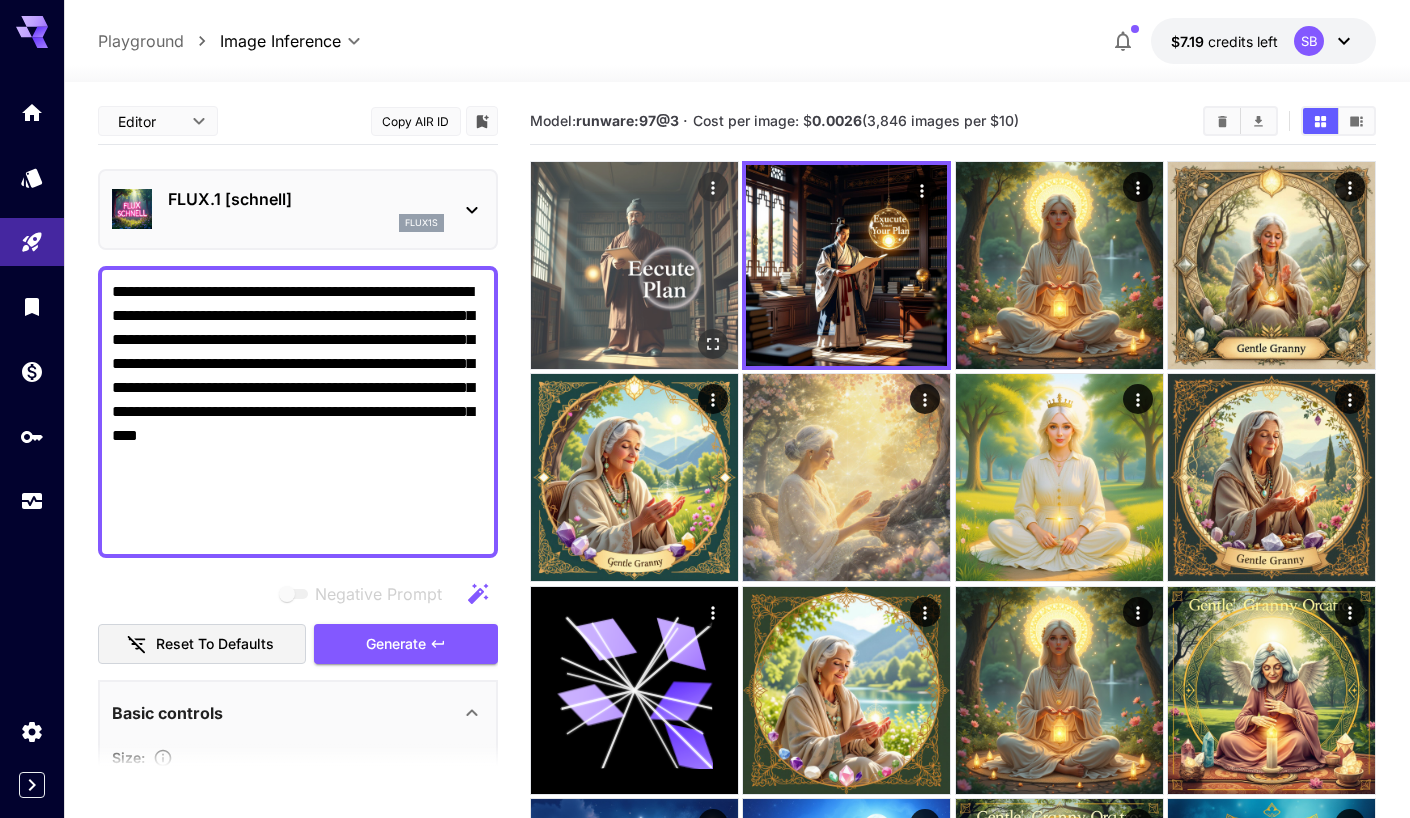 click at bounding box center [634, 265] 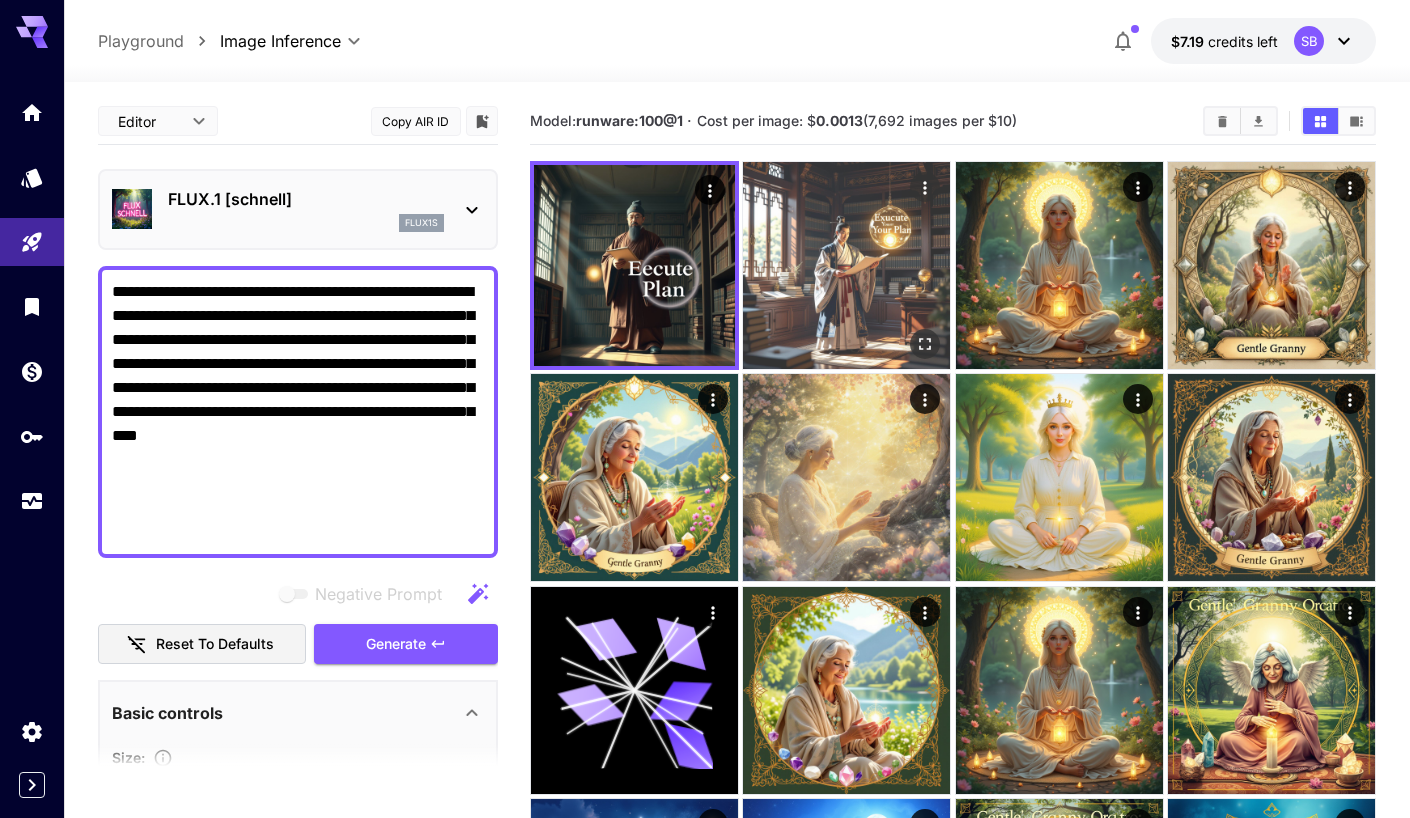 click at bounding box center (846, 265) 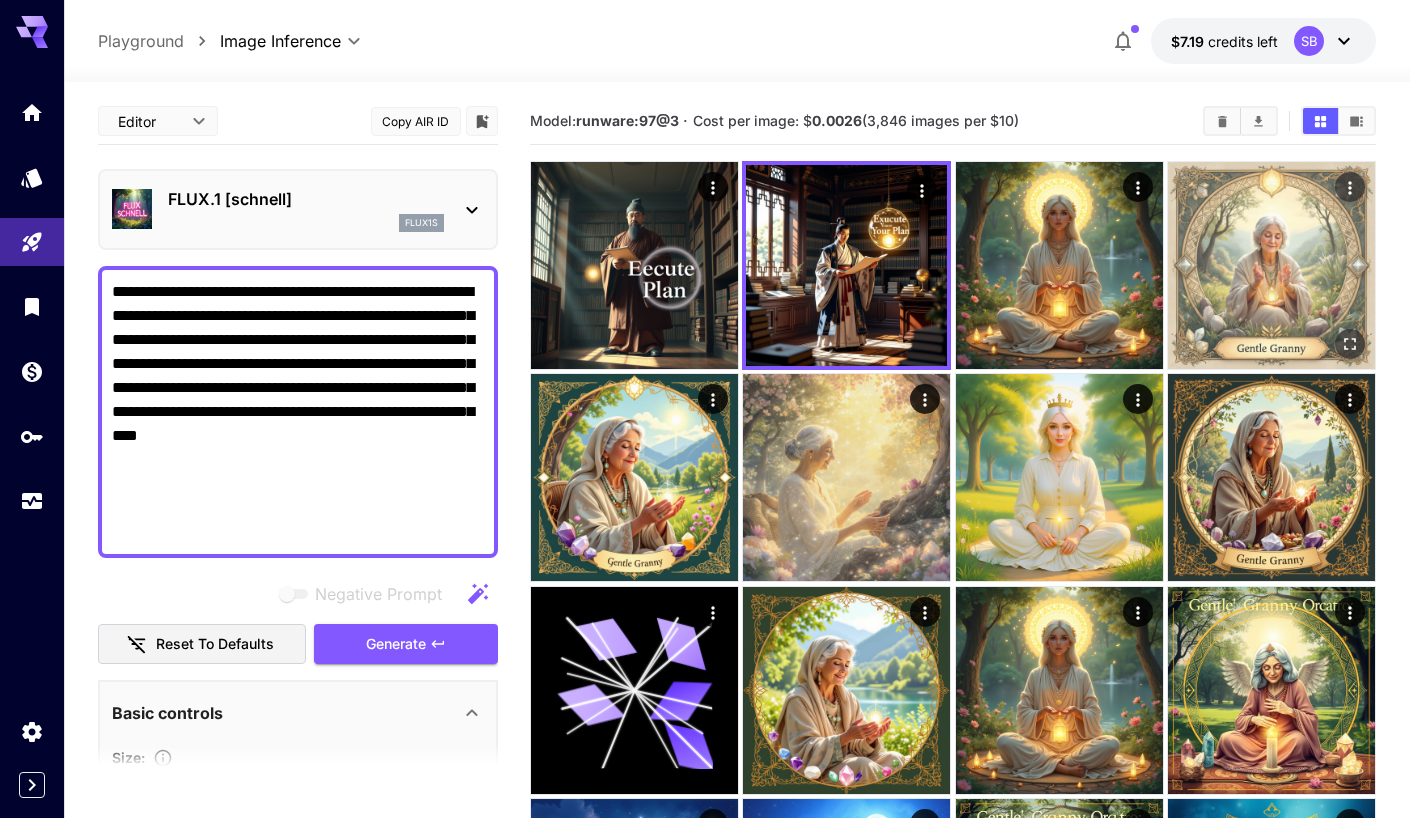 click at bounding box center (1271, 265) 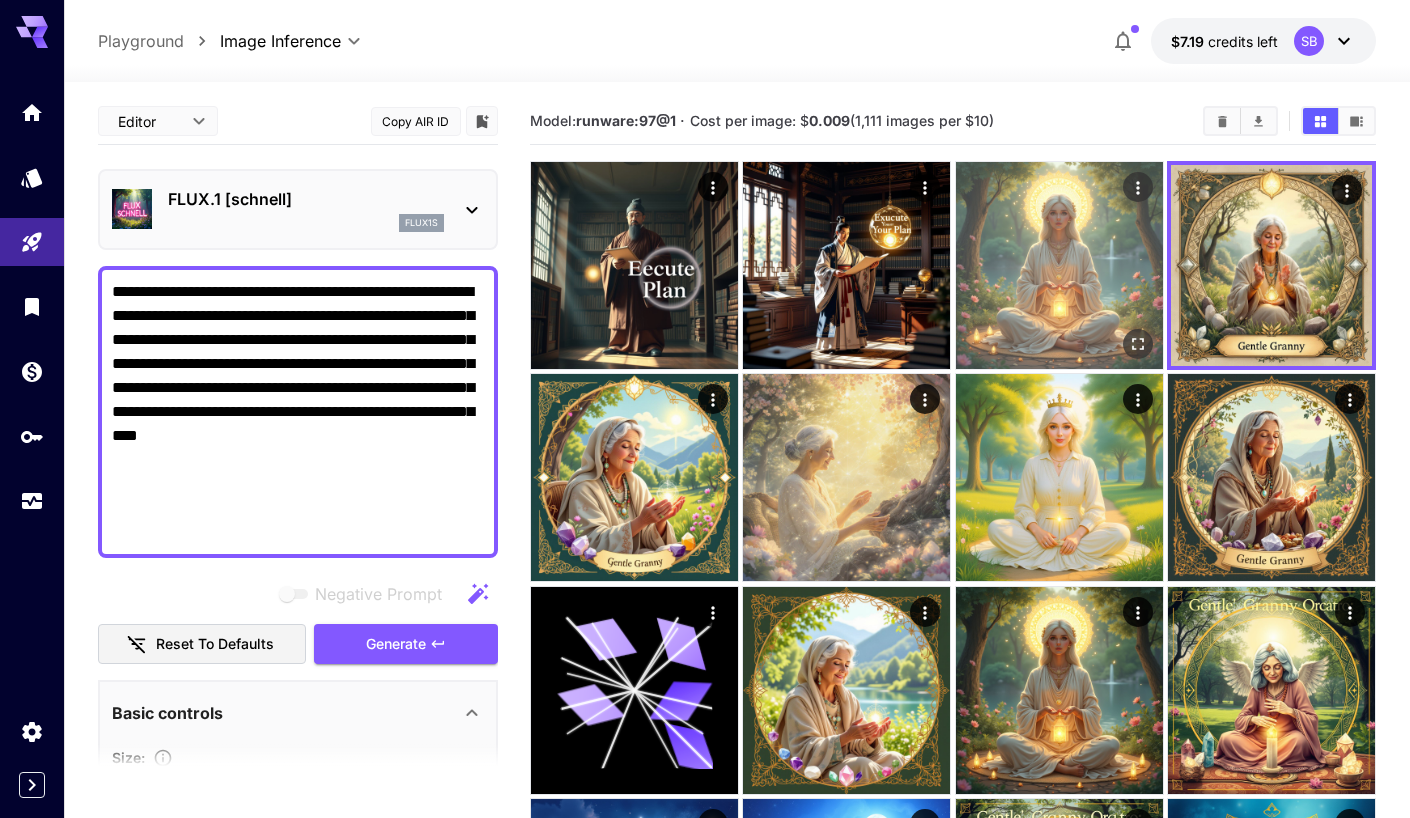 click at bounding box center (1059, 265) 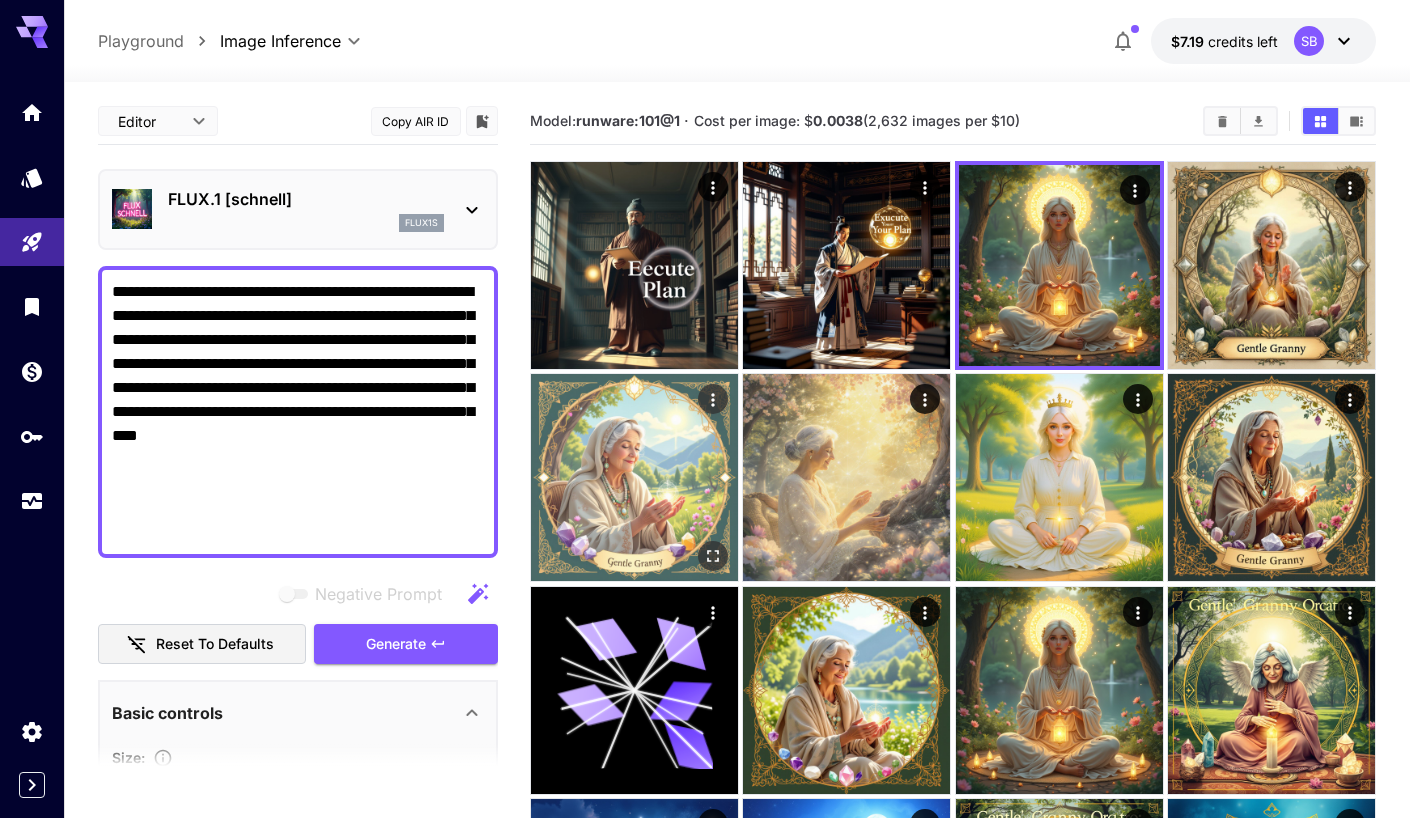 click at bounding box center [634, 477] 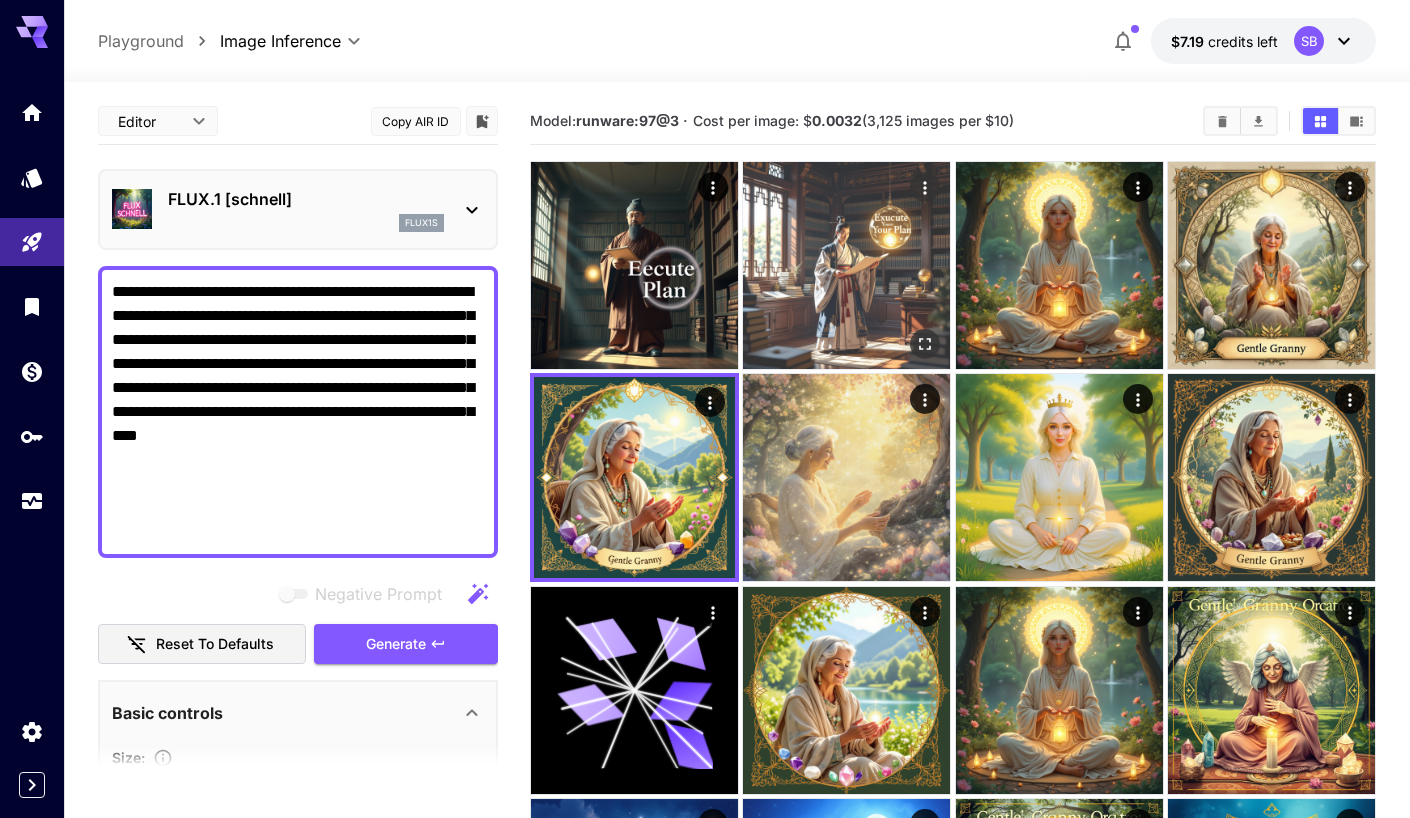 click at bounding box center (846, 265) 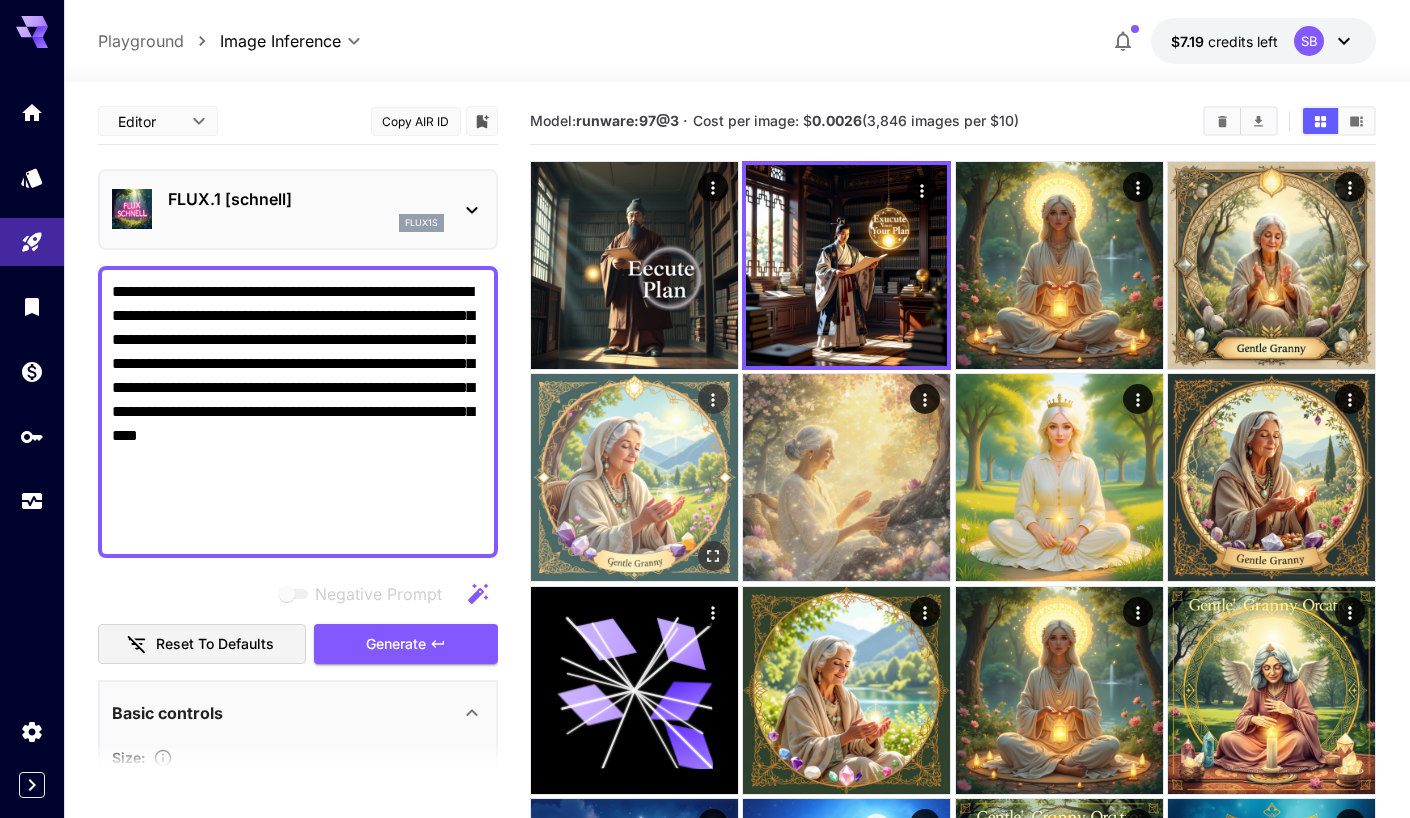 click at bounding box center [634, 477] 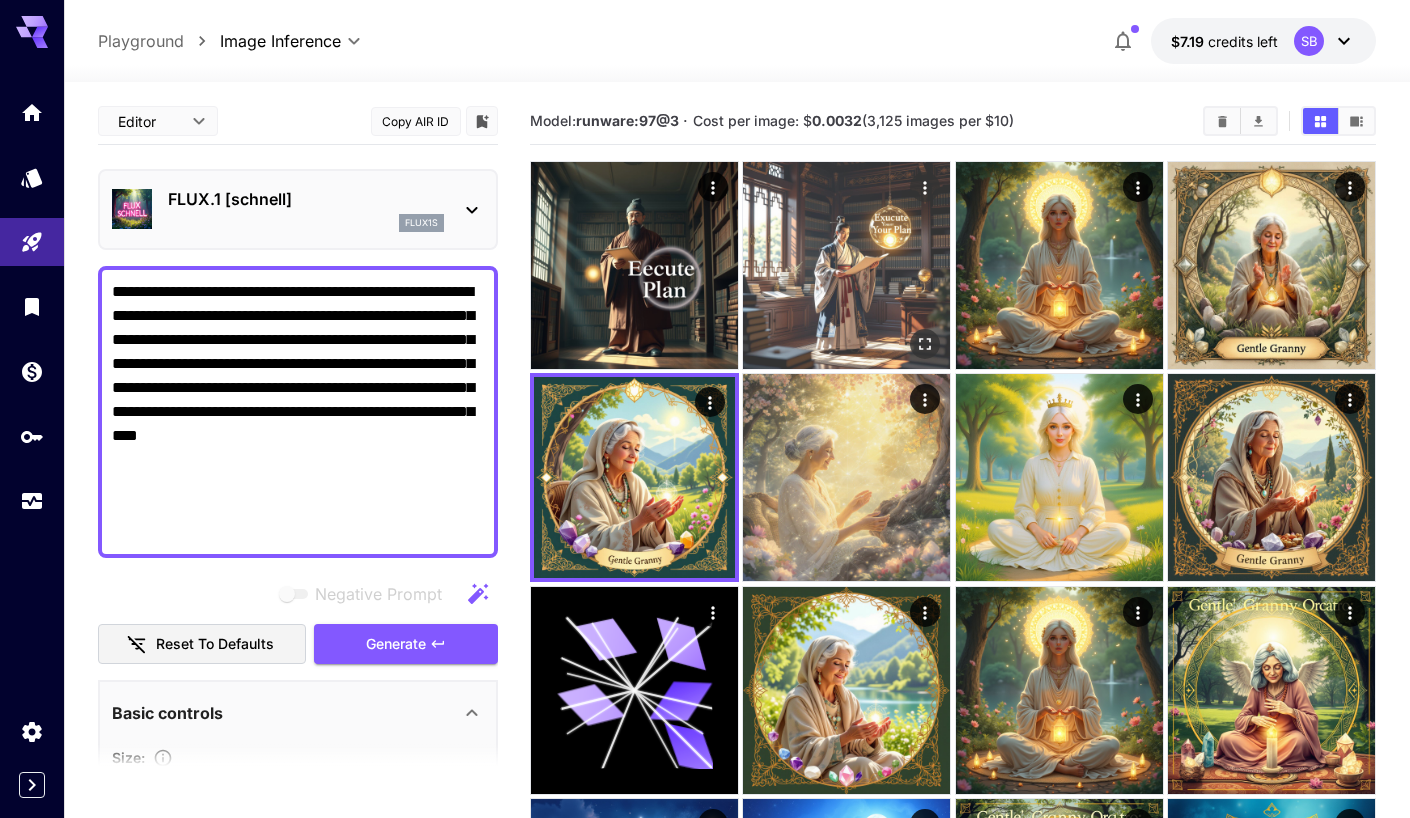 click at bounding box center (846, 265) 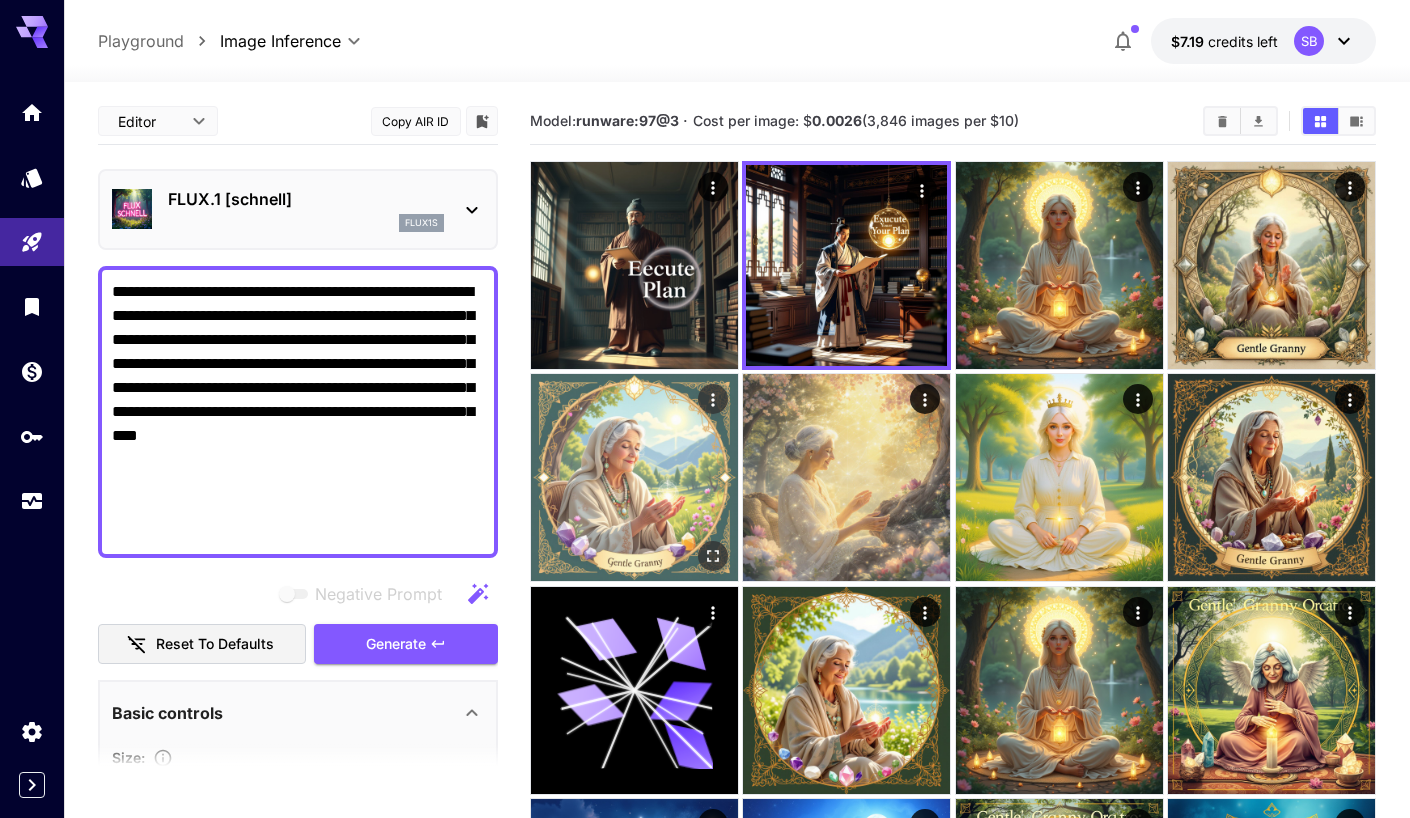 click at bounding box center [634, 477] 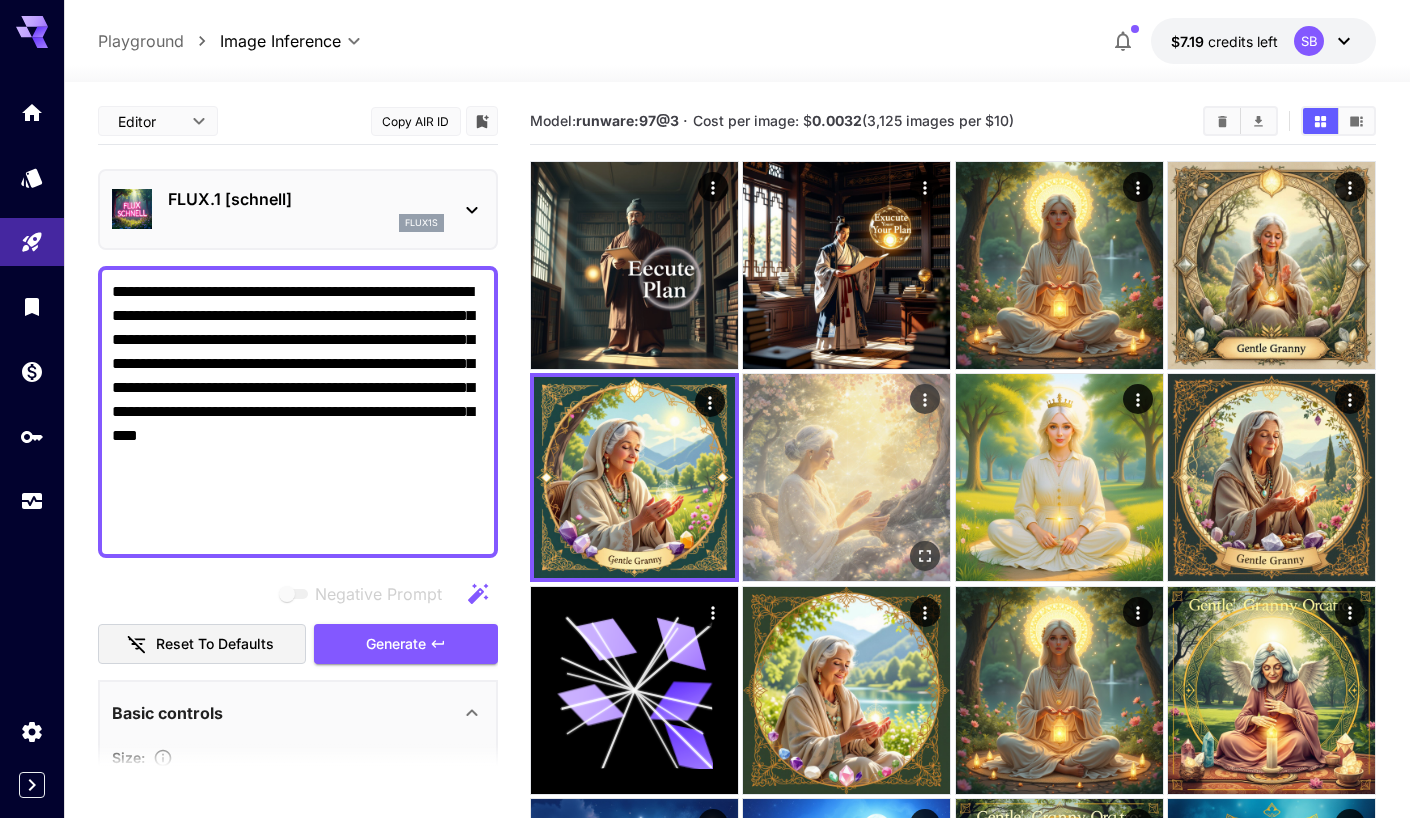 click at bounding box center [846, 477] 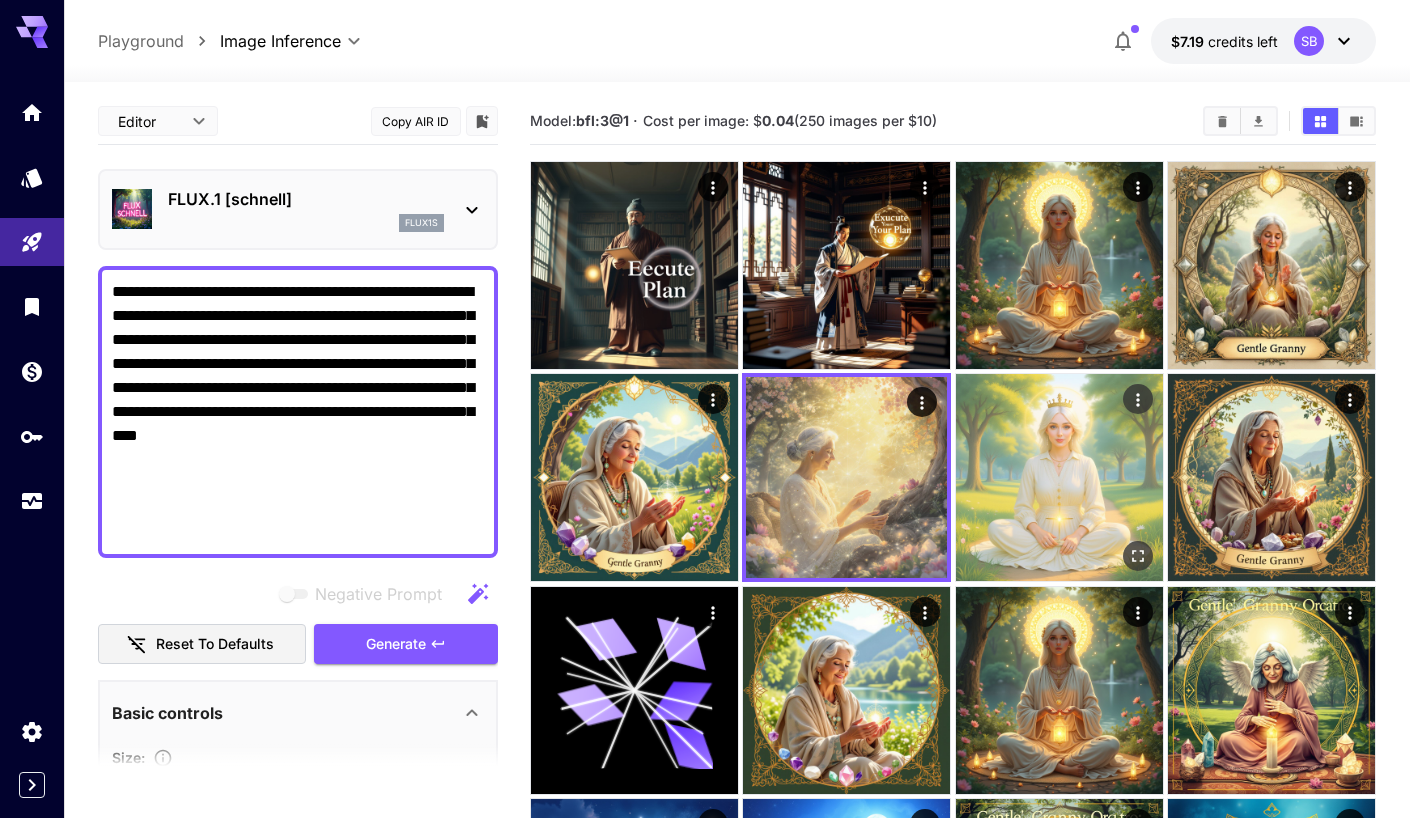 click at bounding box center [1059, 477] 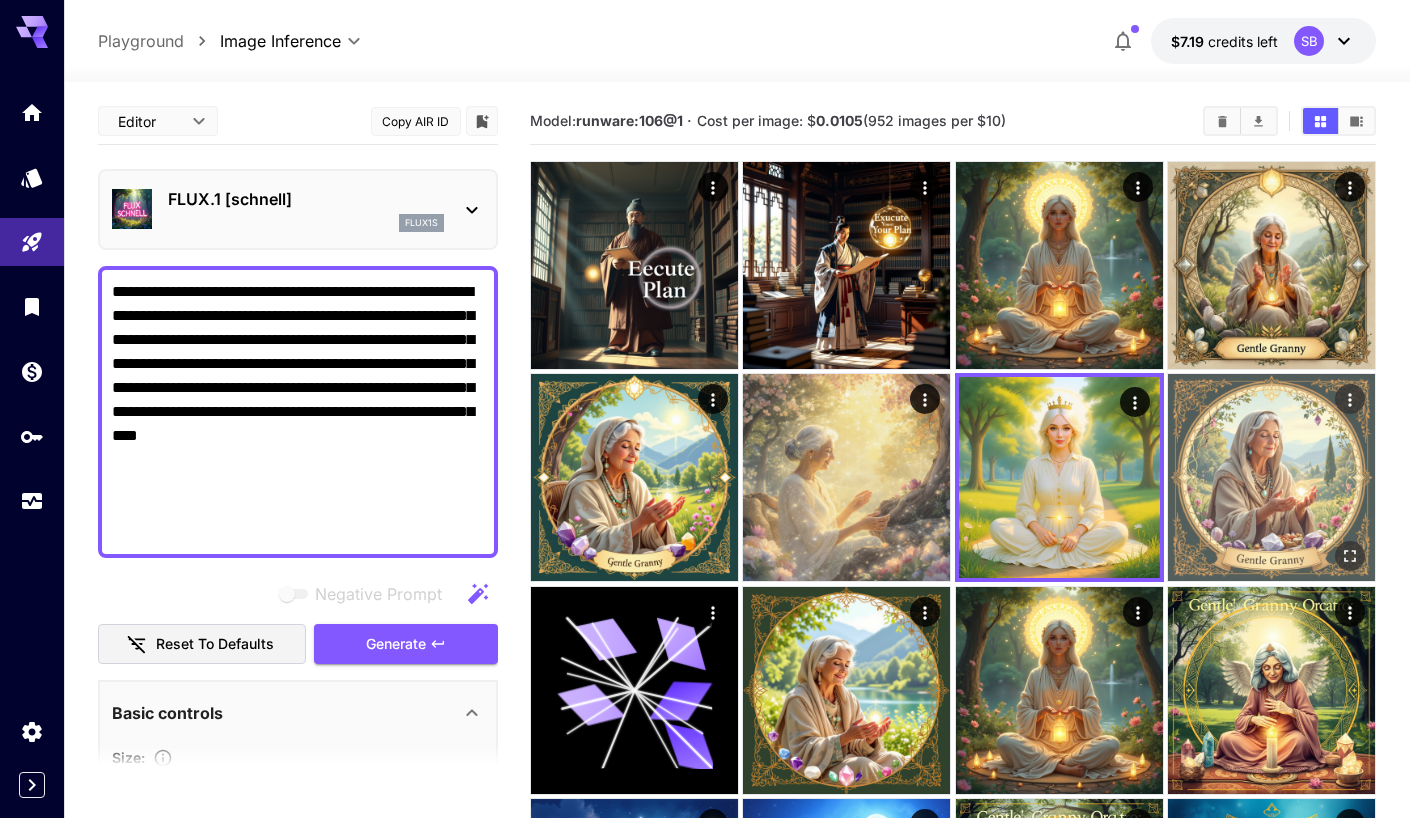 click at bounding box center [1271, 477] 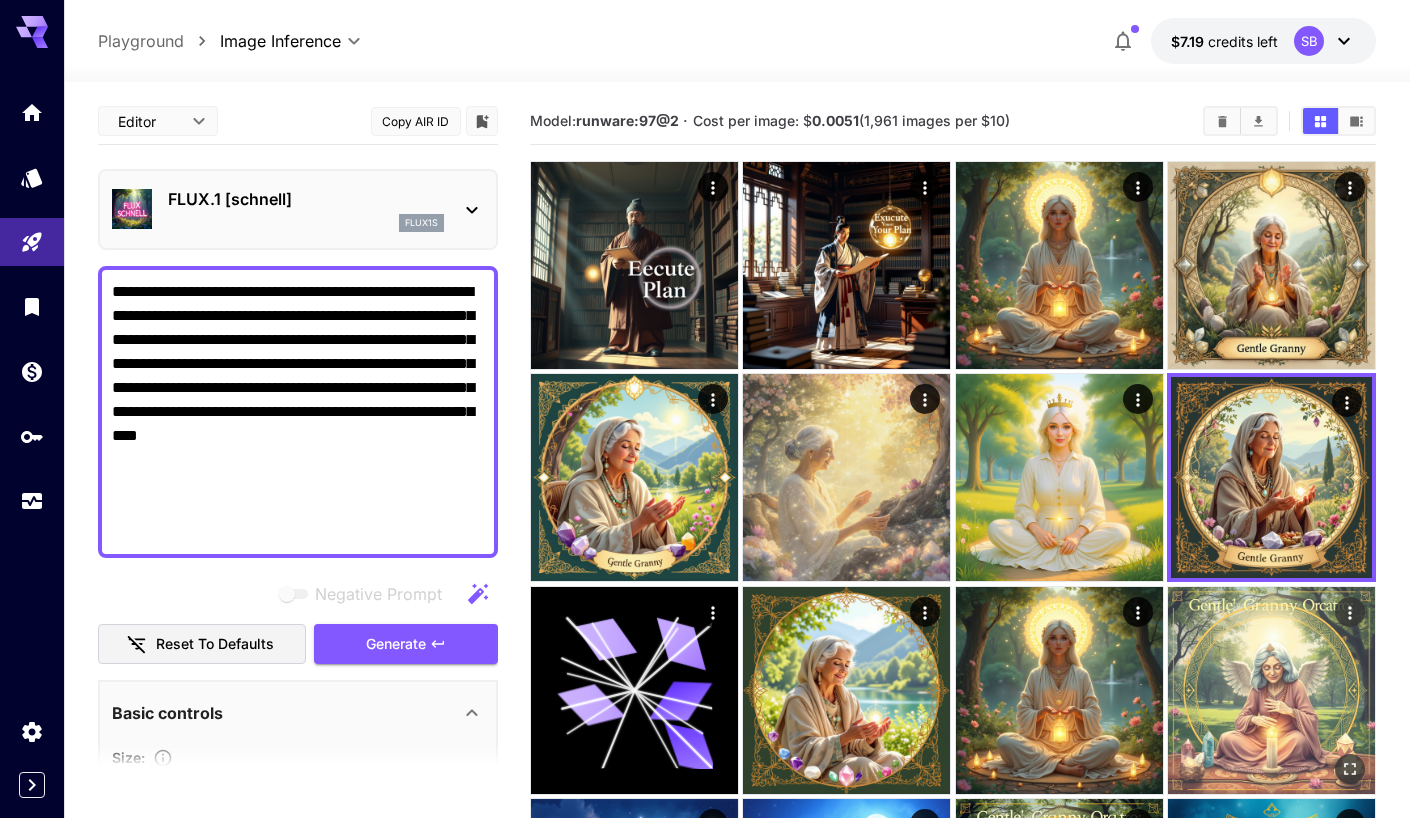 click at bounding box center [1271, 690] 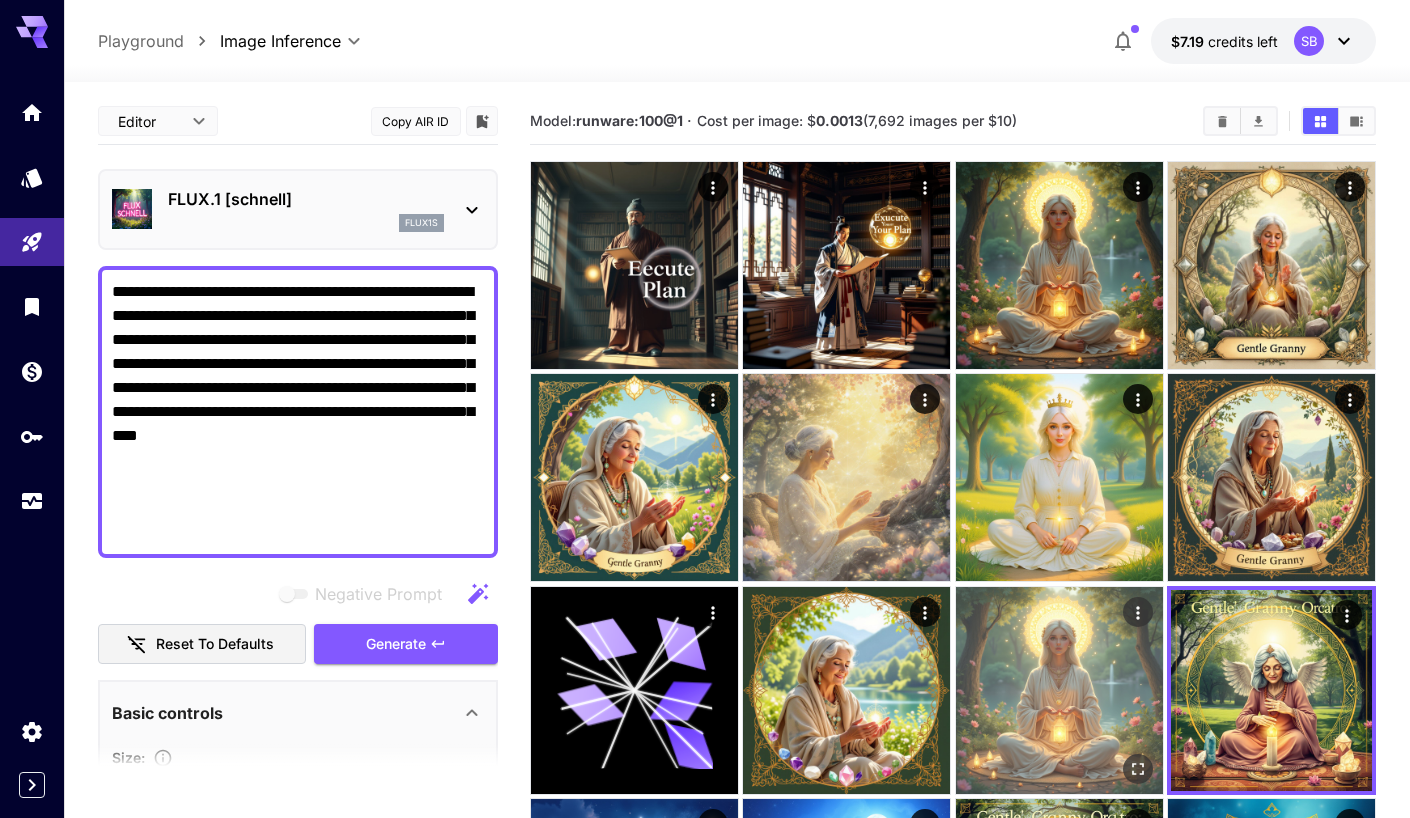 click at bounding box center [1059, 690] 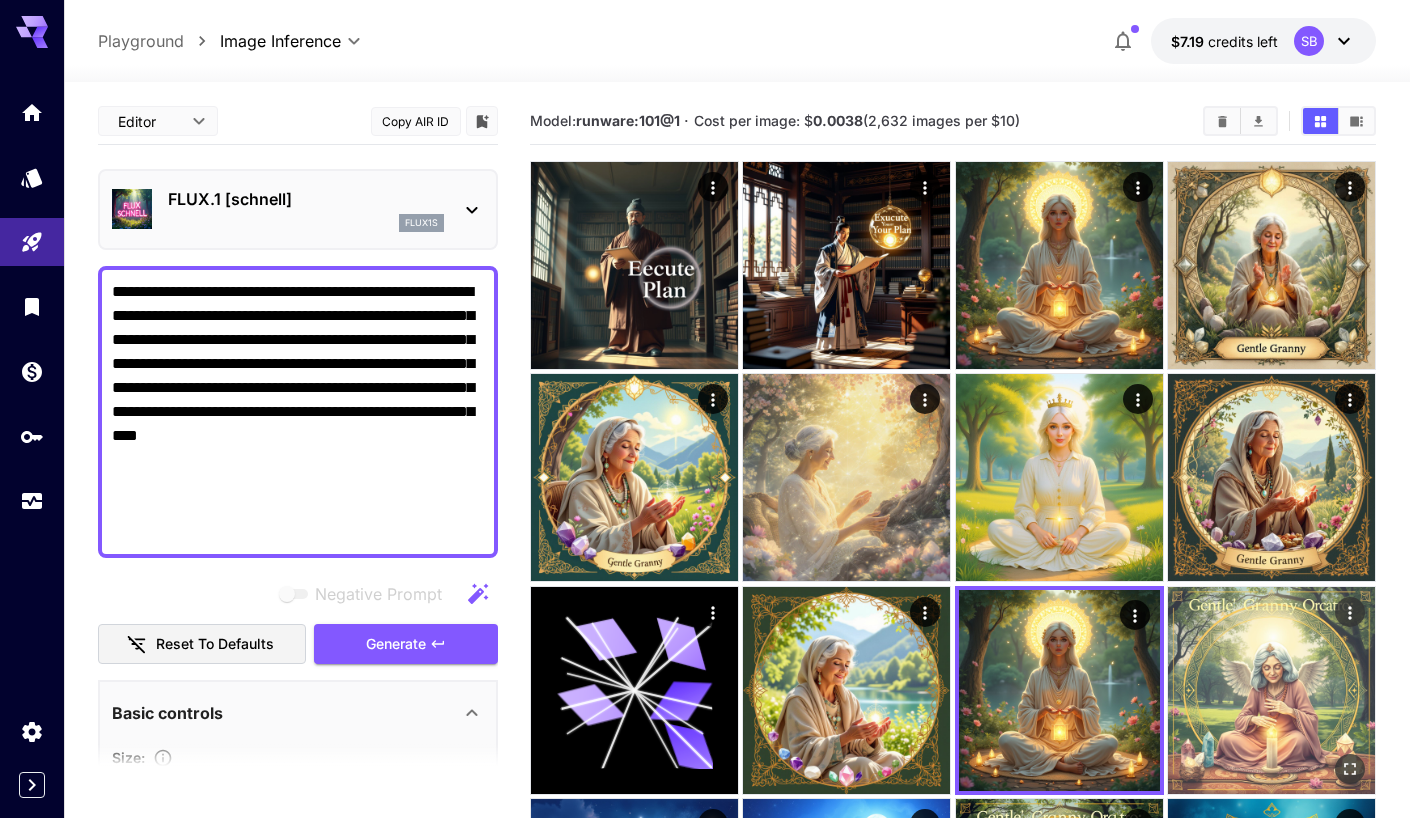 click at bounding box center [1271, 690] 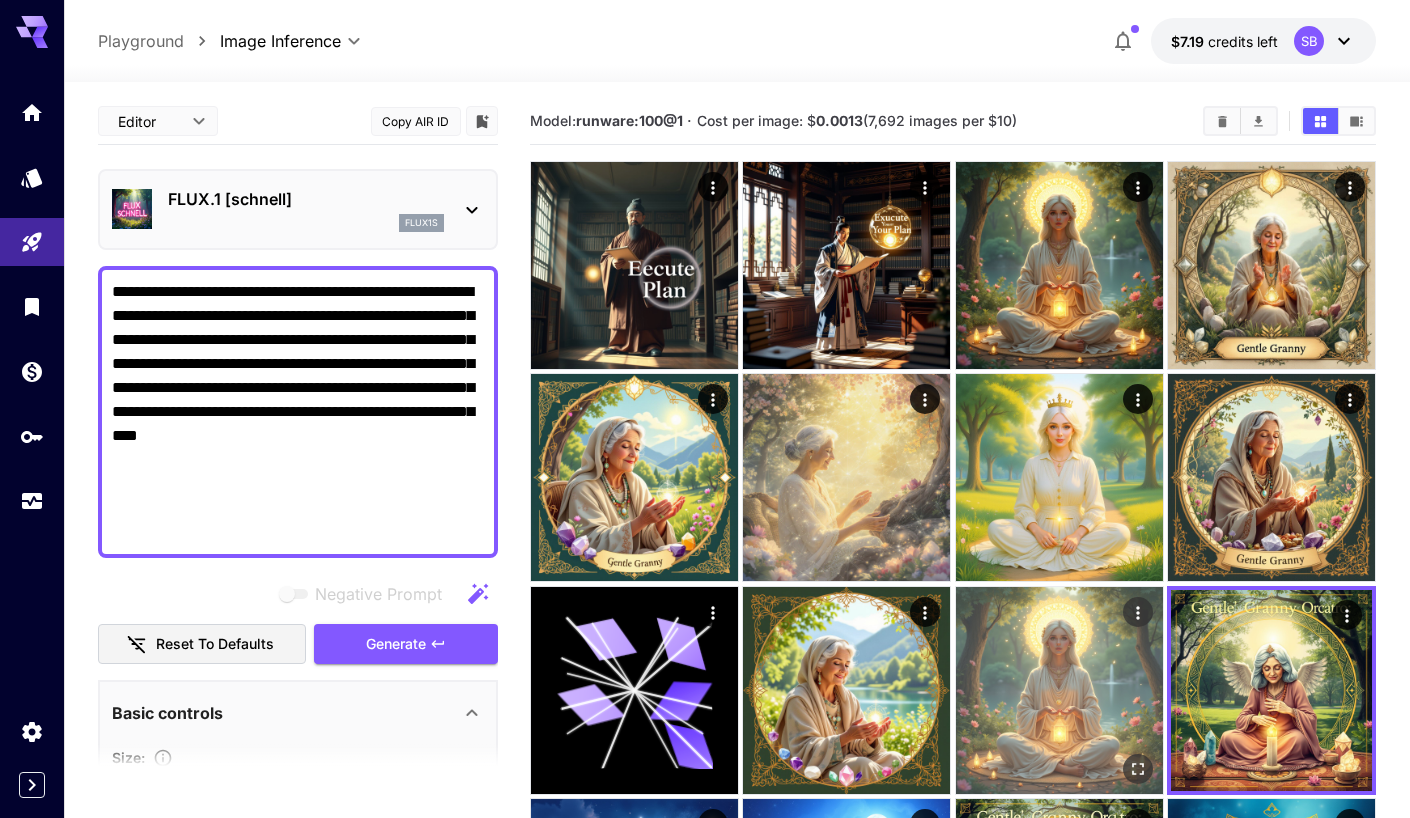 click at bounding box center [1059, 690] 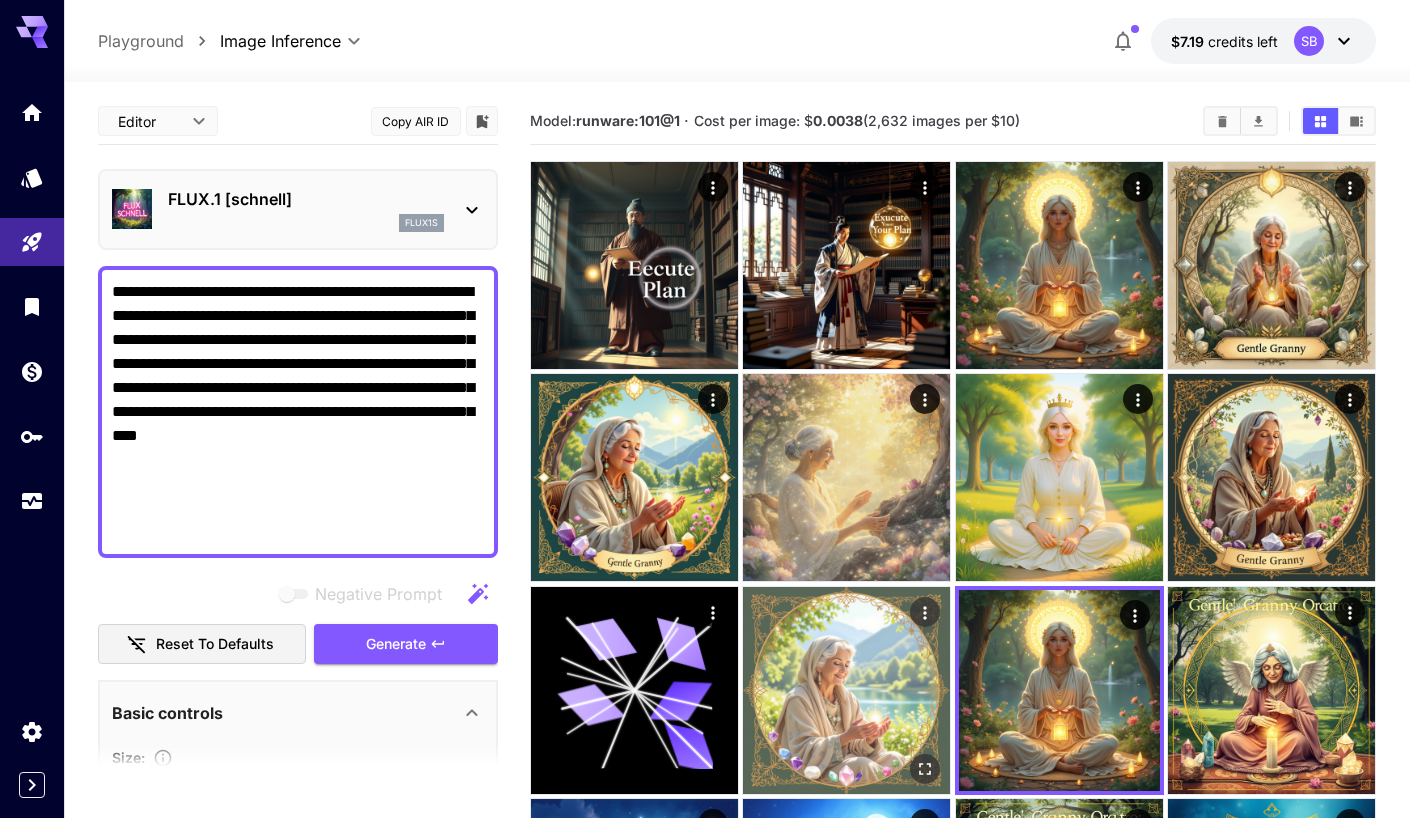 click at bounding box center (846, 690) 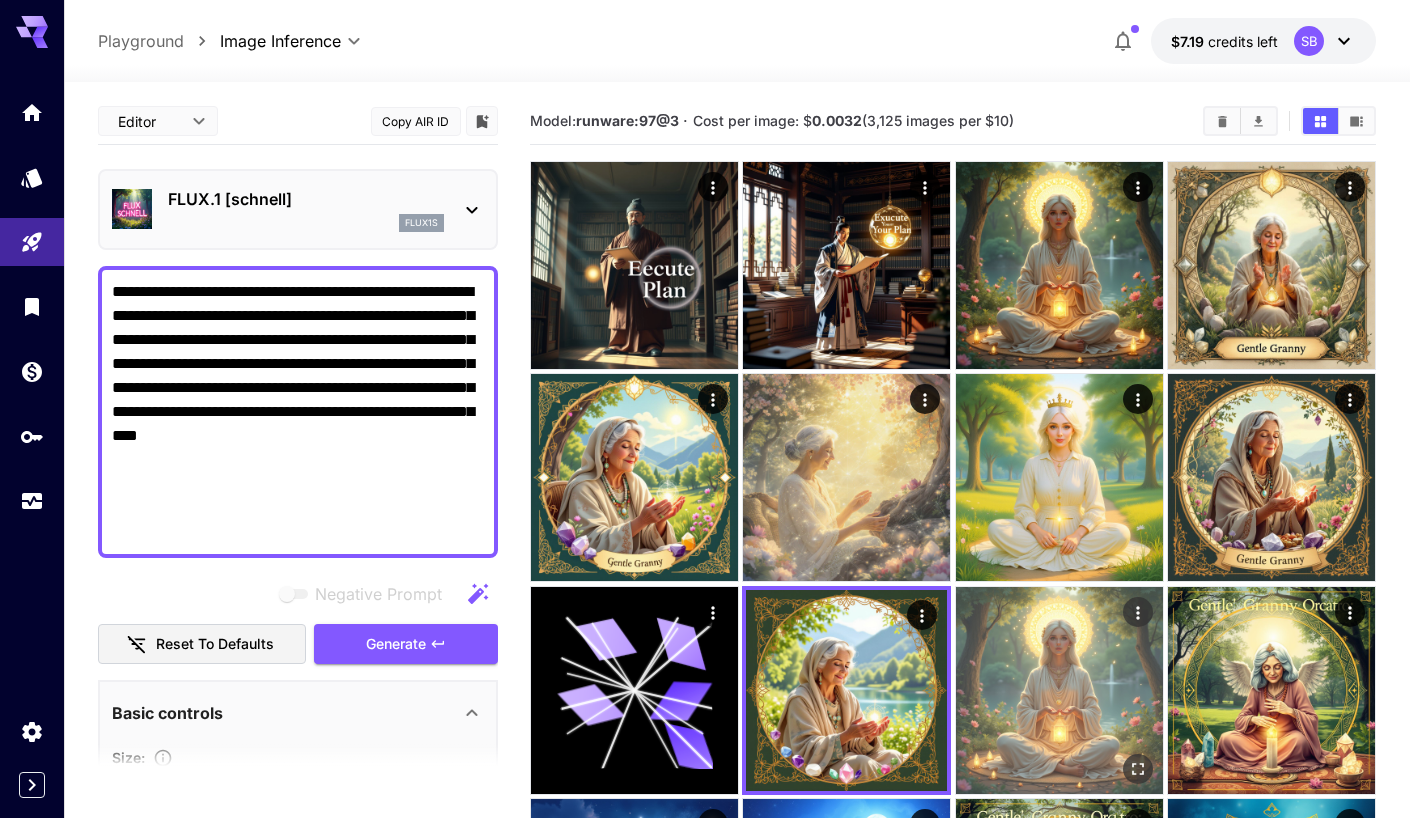 click at bounding box center [1059, 690] 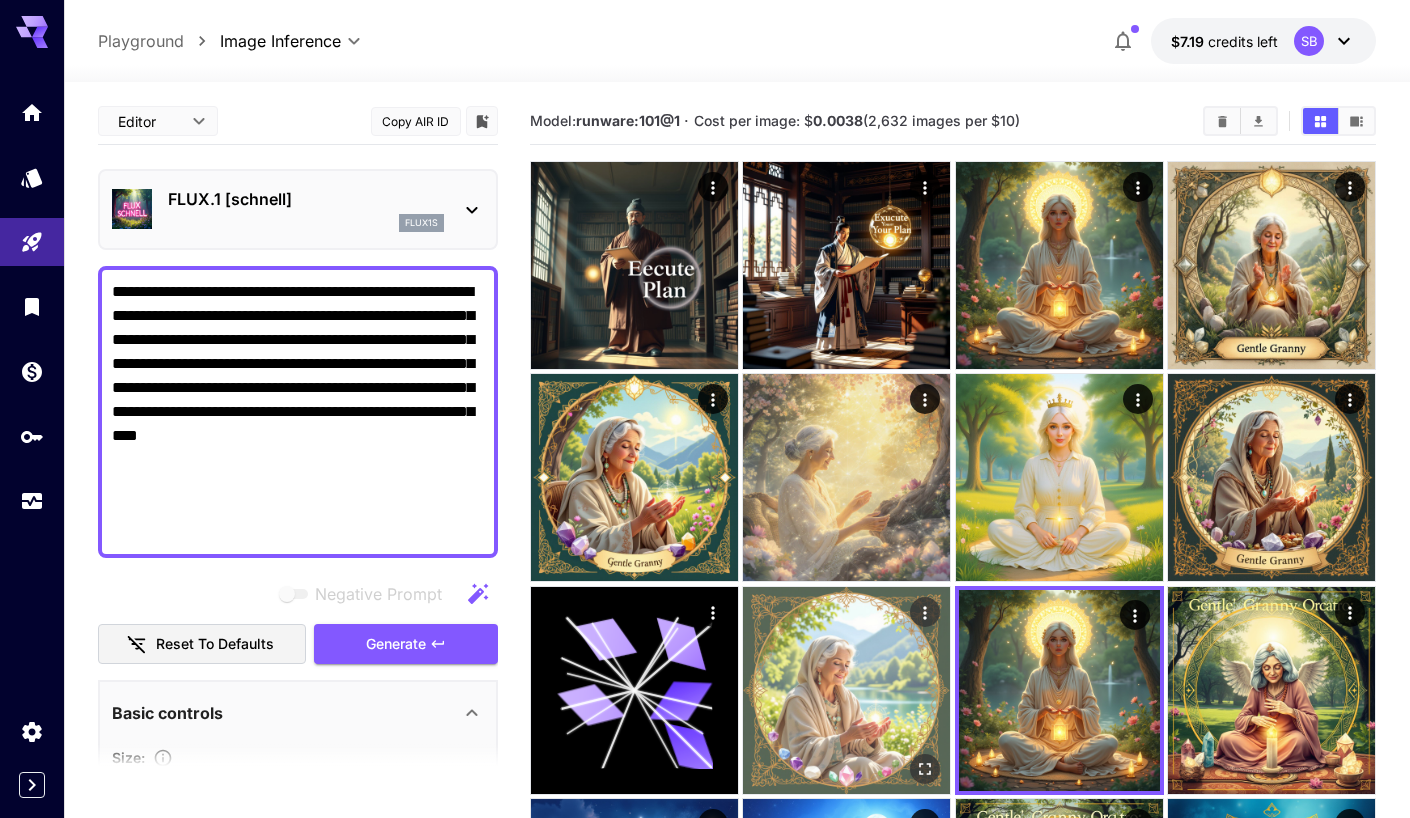 click at bounding box center [846, 690] 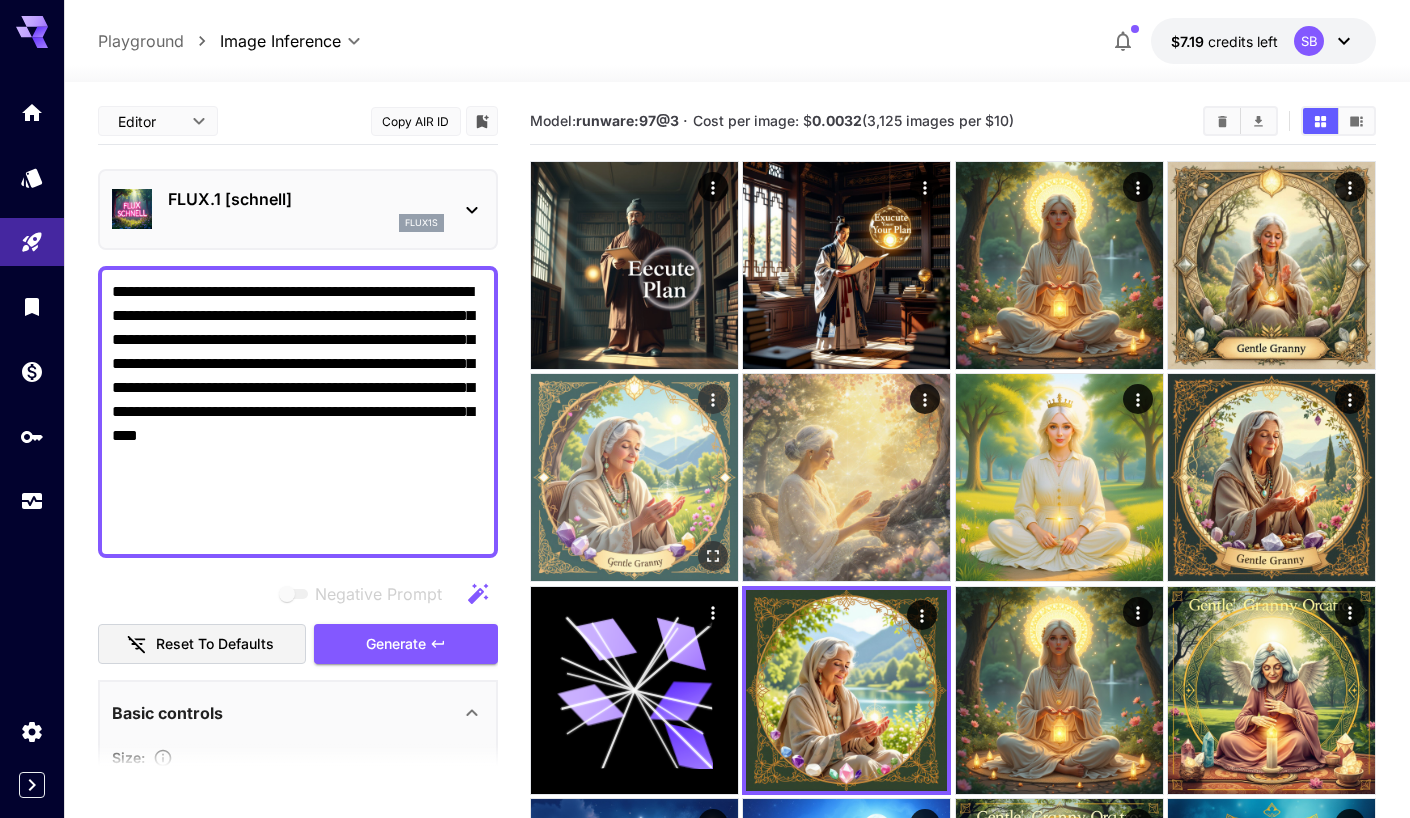 click at bounding box center (634, 477) 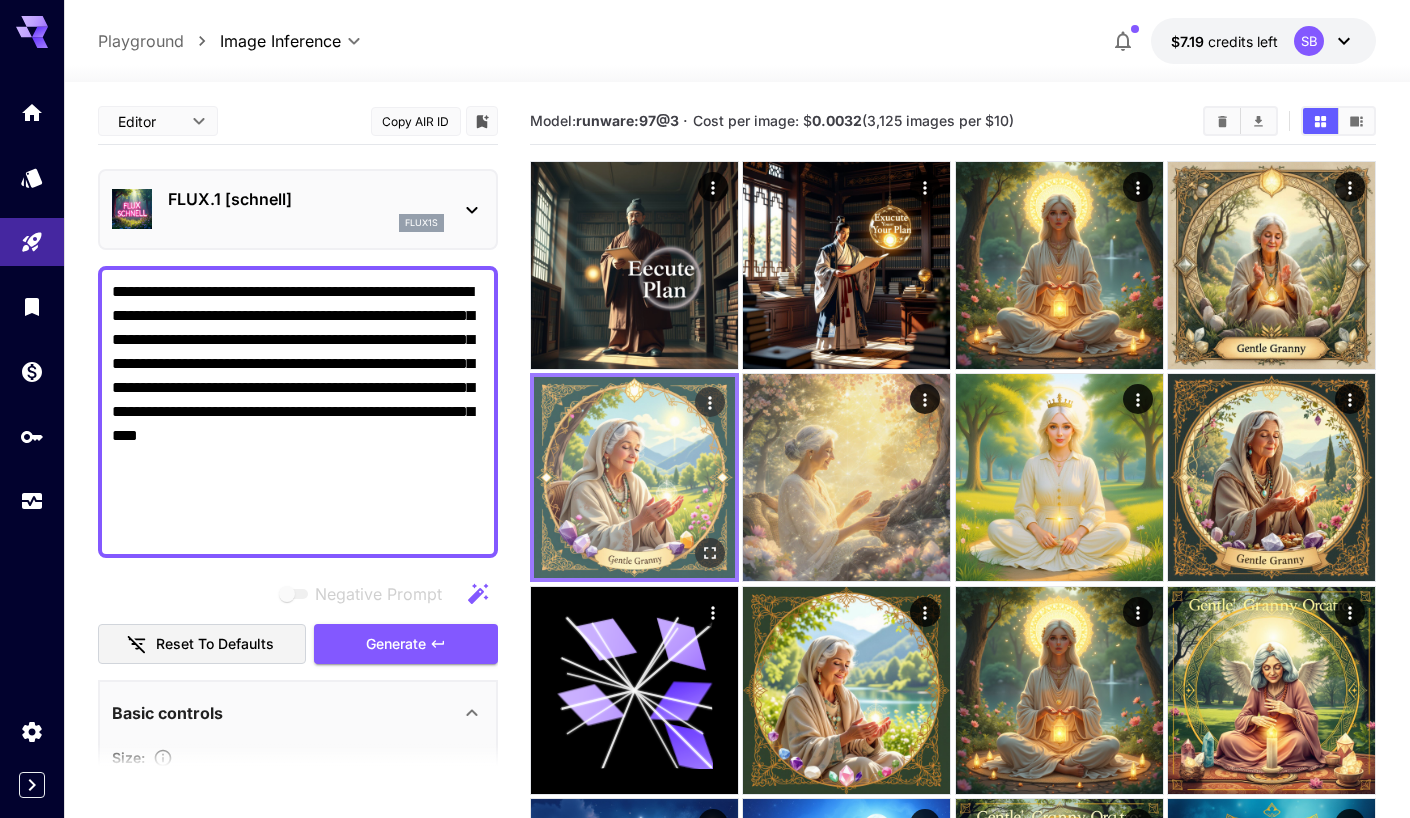 click at bounding box center [634, 477] 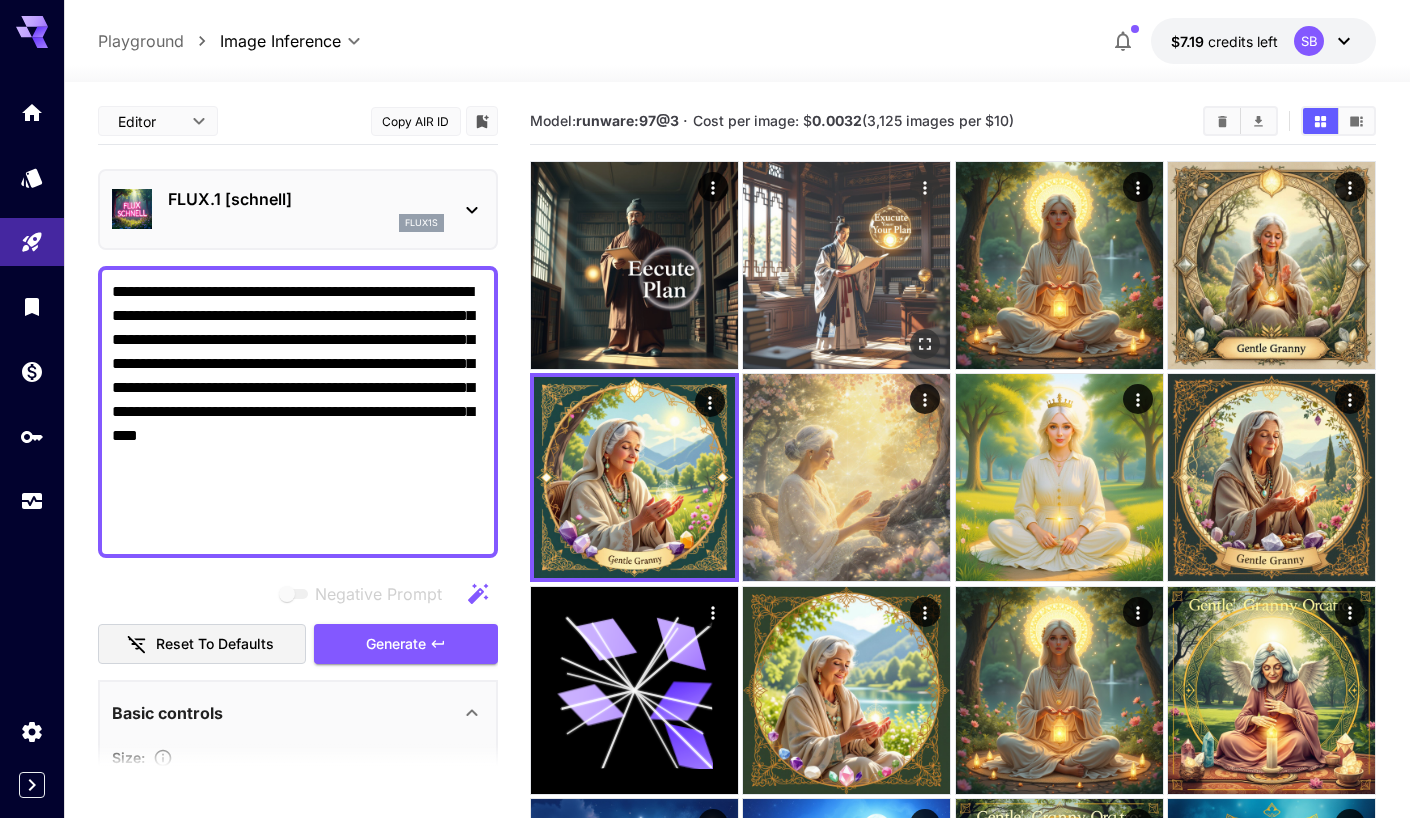 click at bounding box center [846, 265] 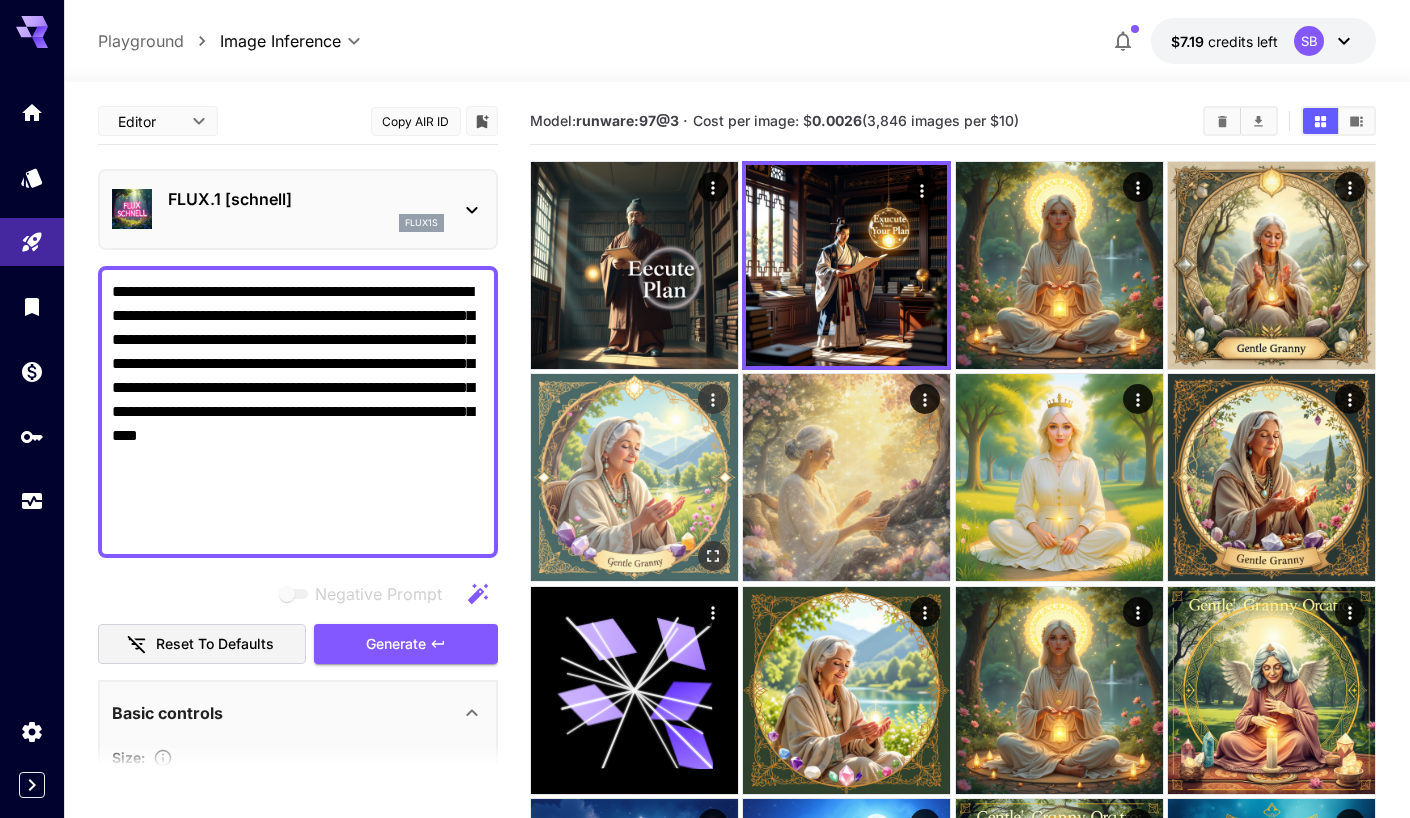 click at bounding box center [634, 477] 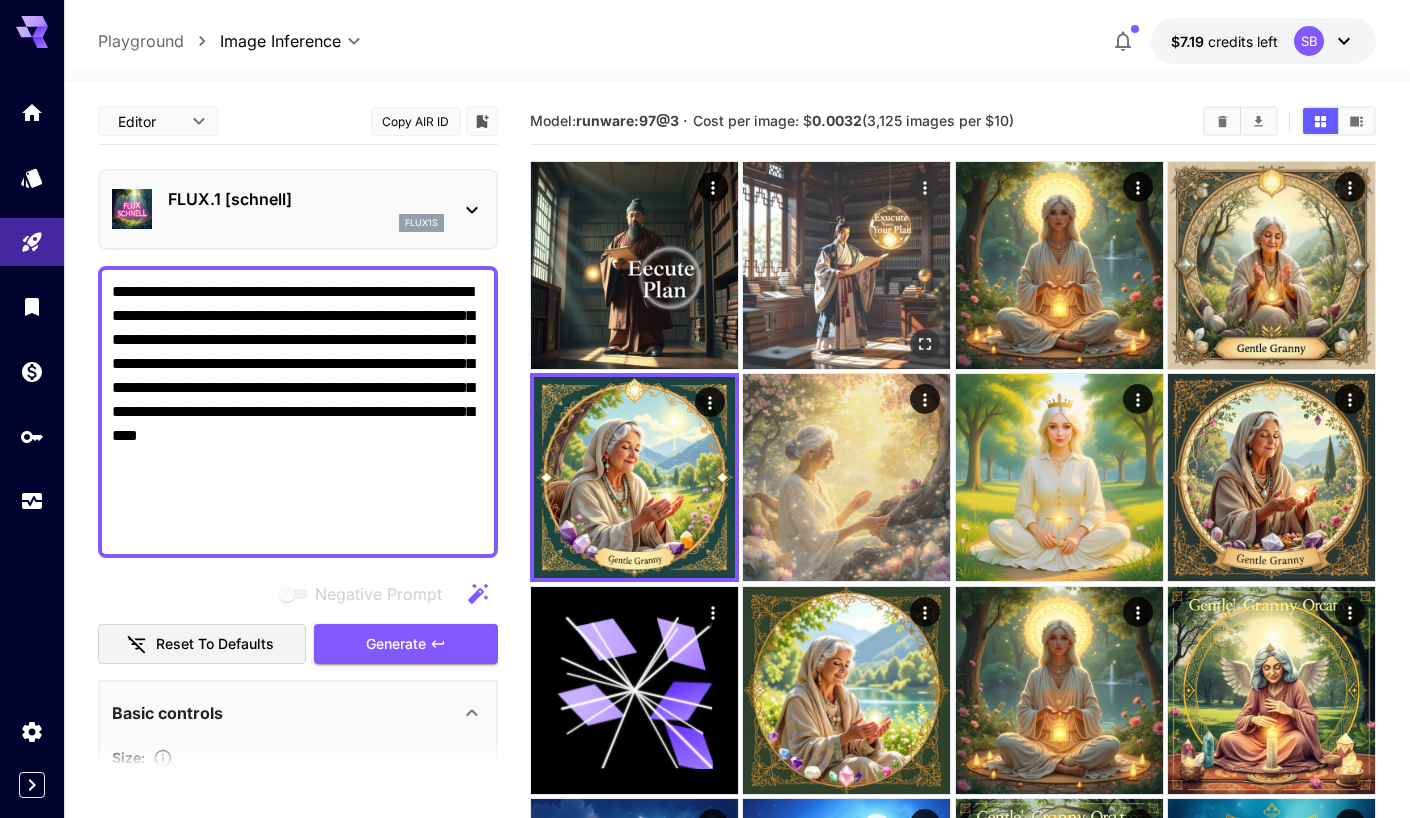 click at bounding box center (846, 265) 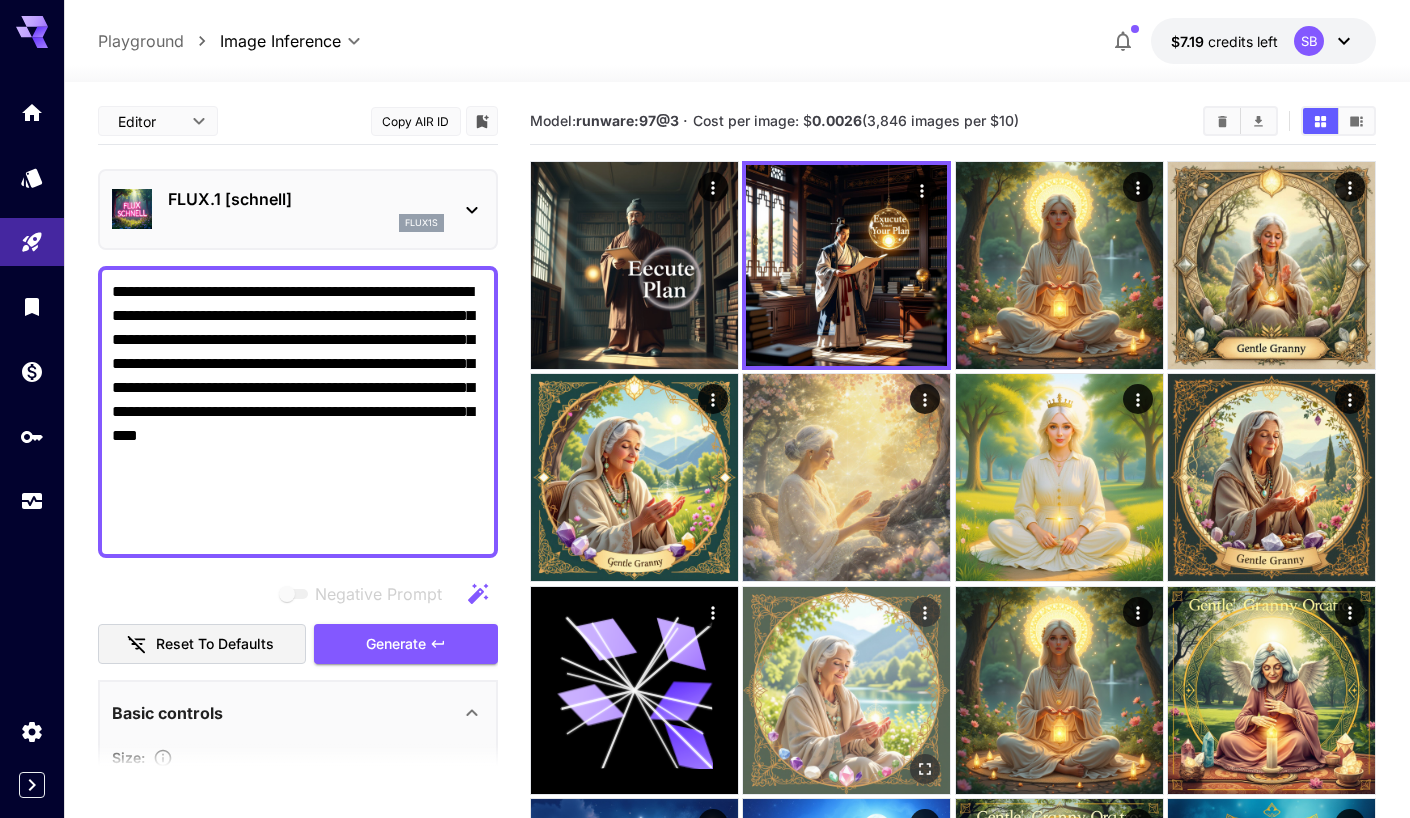 click at bounding box center (846, 690) 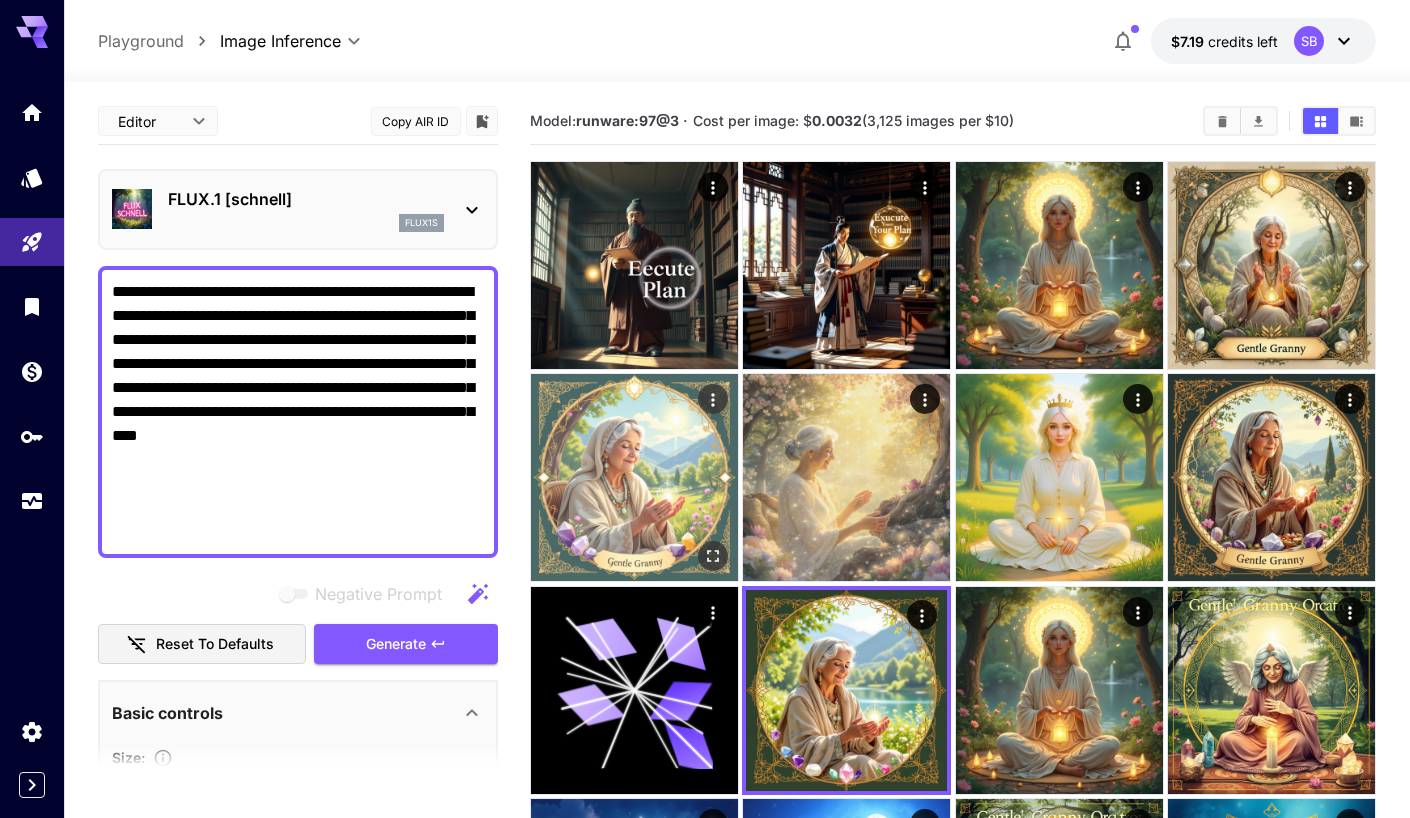 click at bounding box center [634, 477] 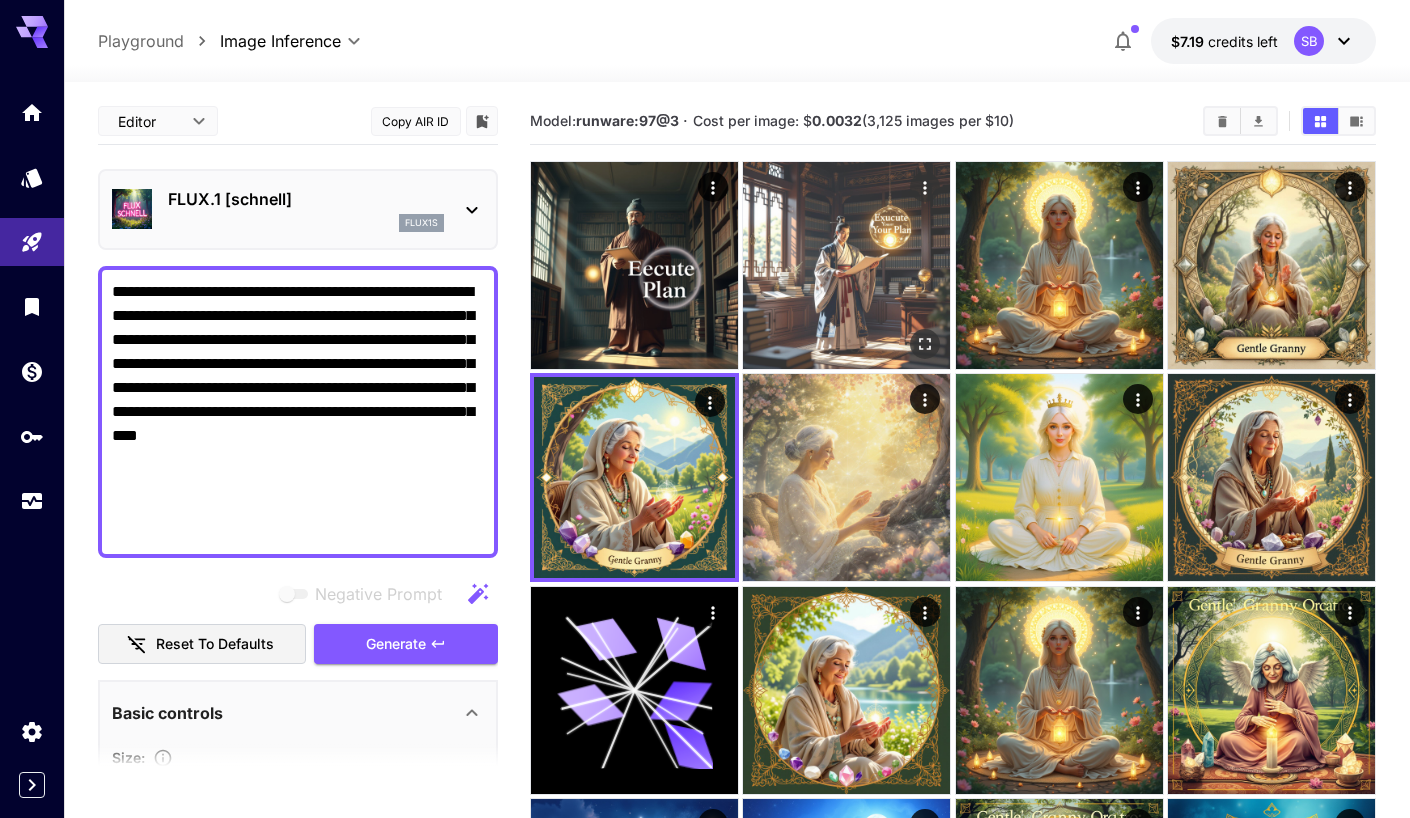 click at bounding box center [846, 265] 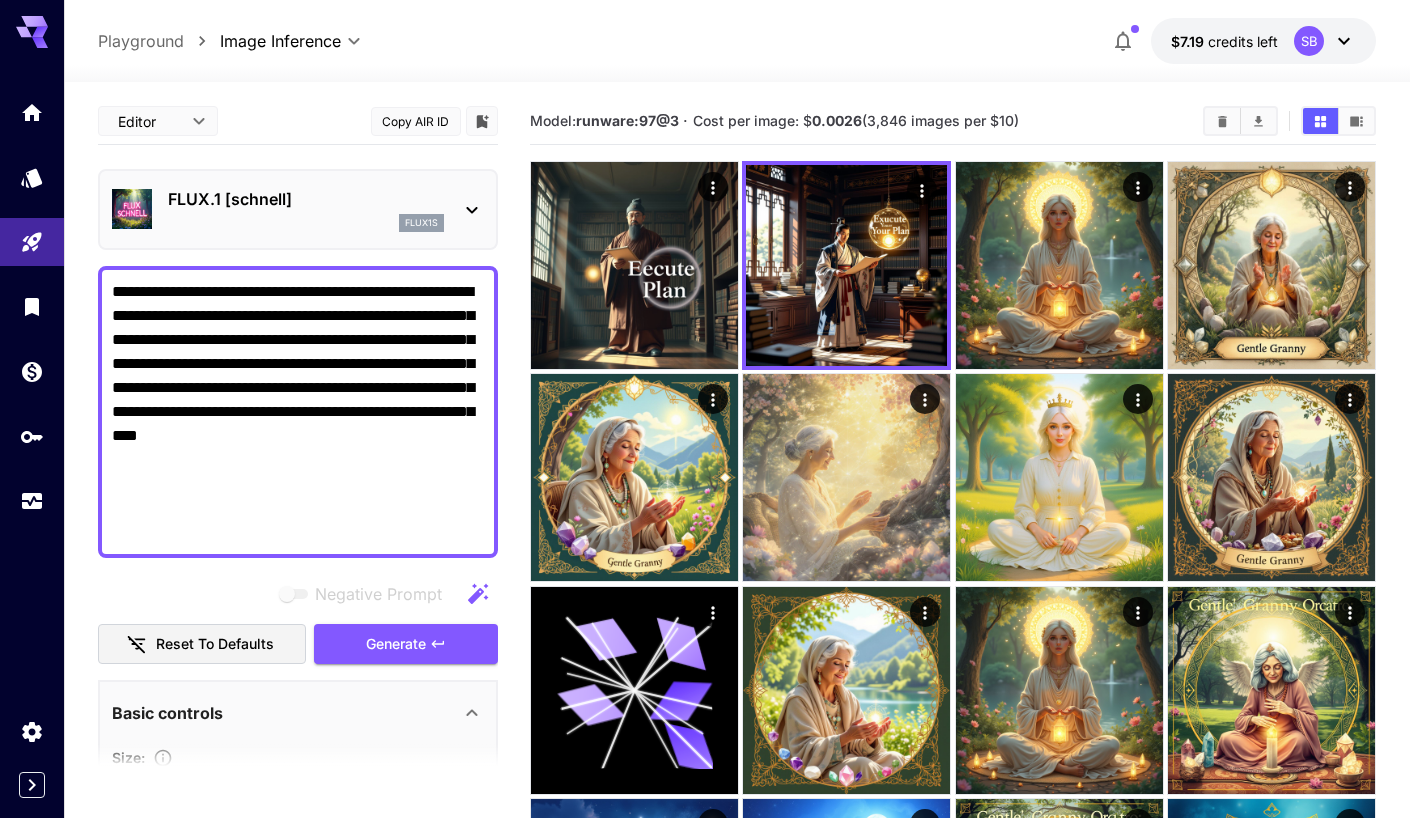 click on "flux1s" at bounding box center [306, 223] 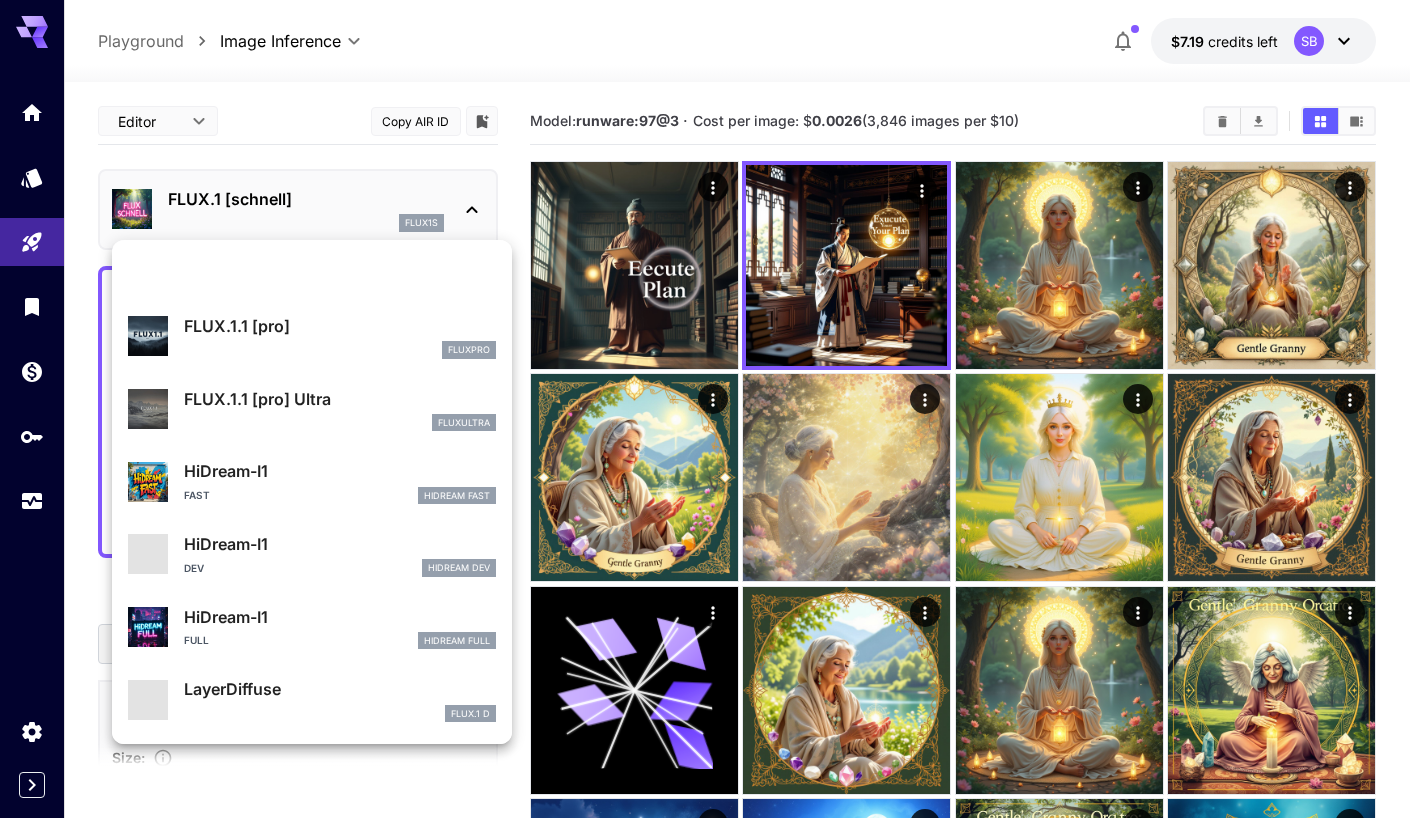 scroll, scrollTop: 377, scrollLeft: 0, axis: vertical 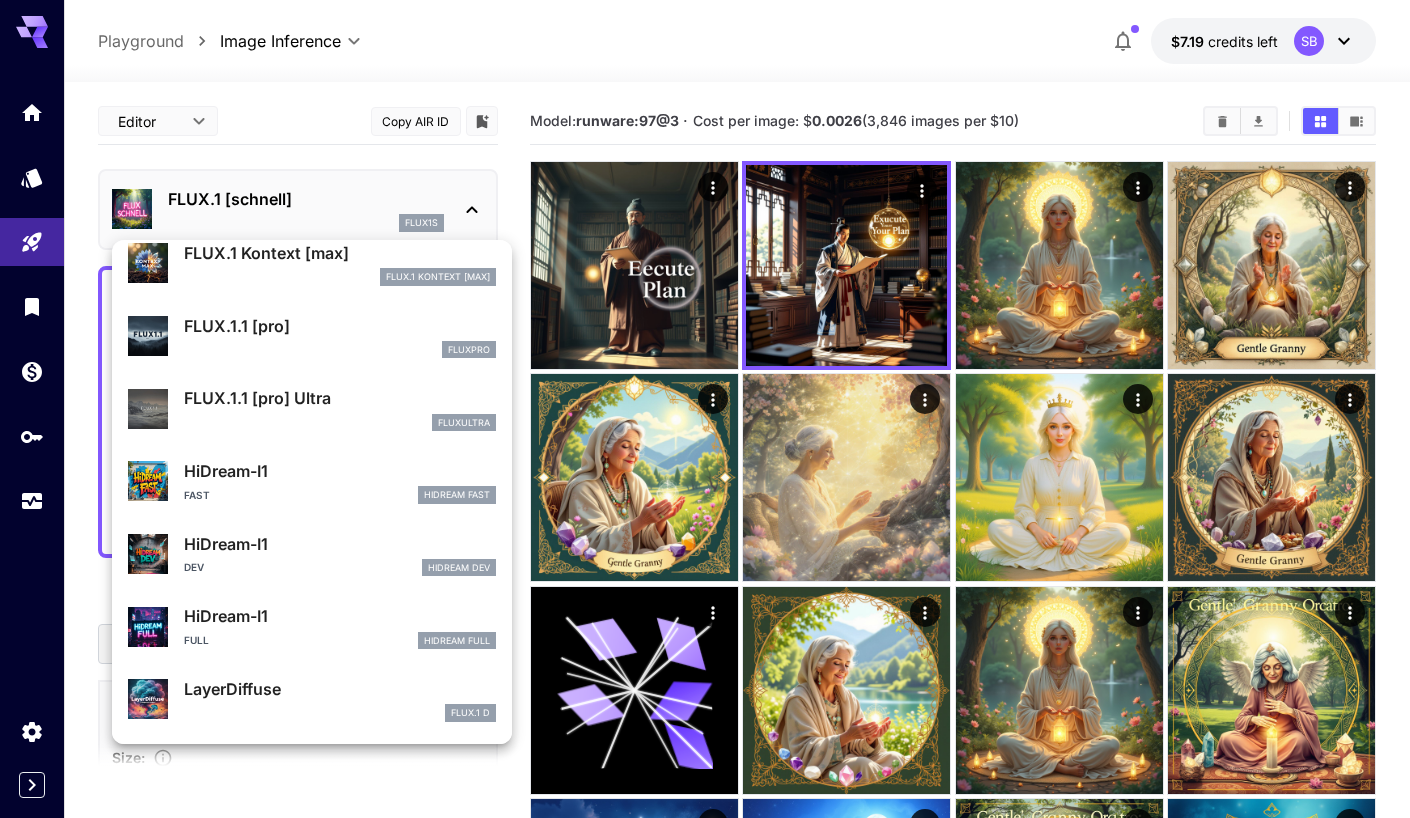 click on "HiDream-I1" at bounding box center (340, 471) 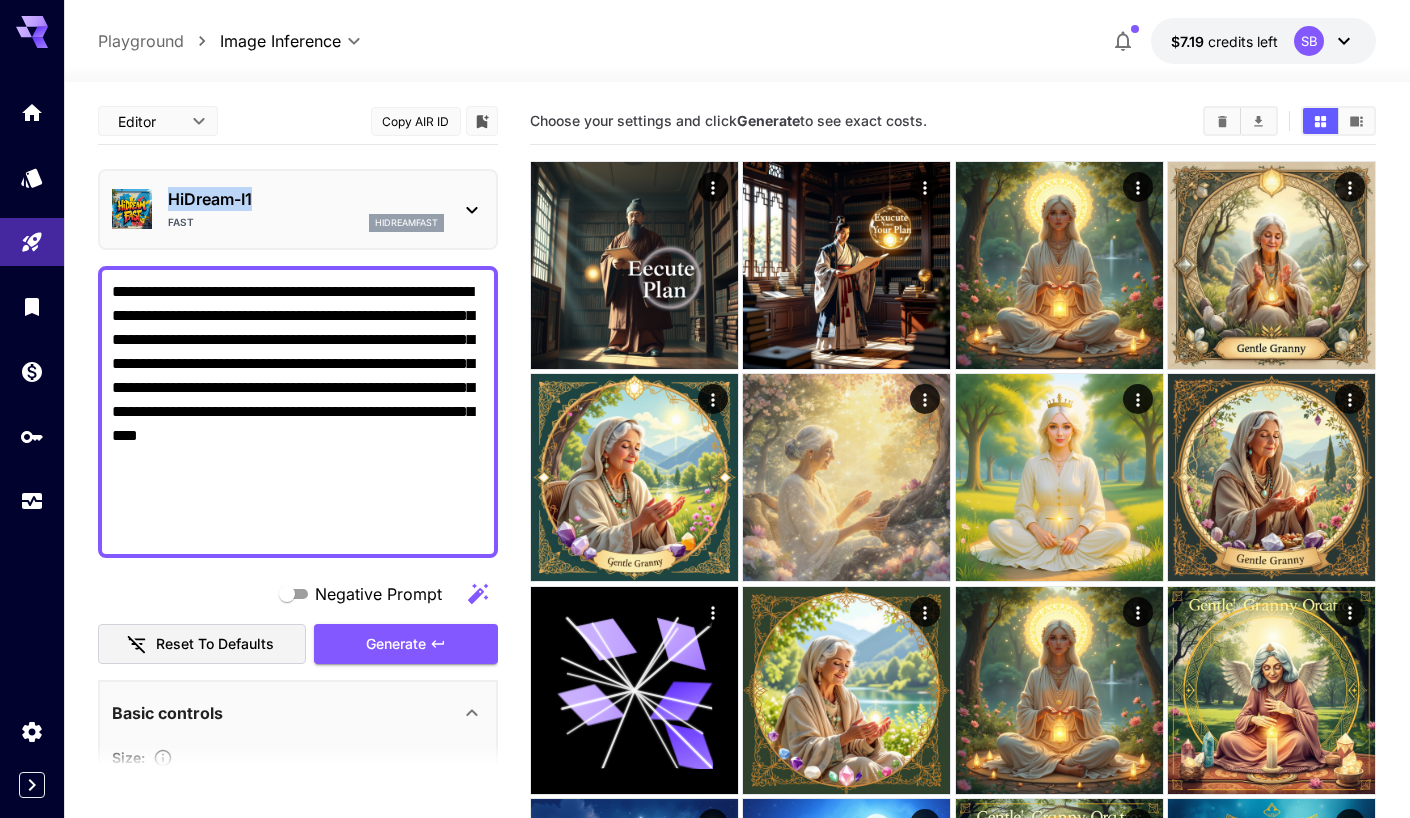drag, startPoint x: 283, startPoint y: 199, endPoint x: 166, endPoint y: 206, distance: 117.20921 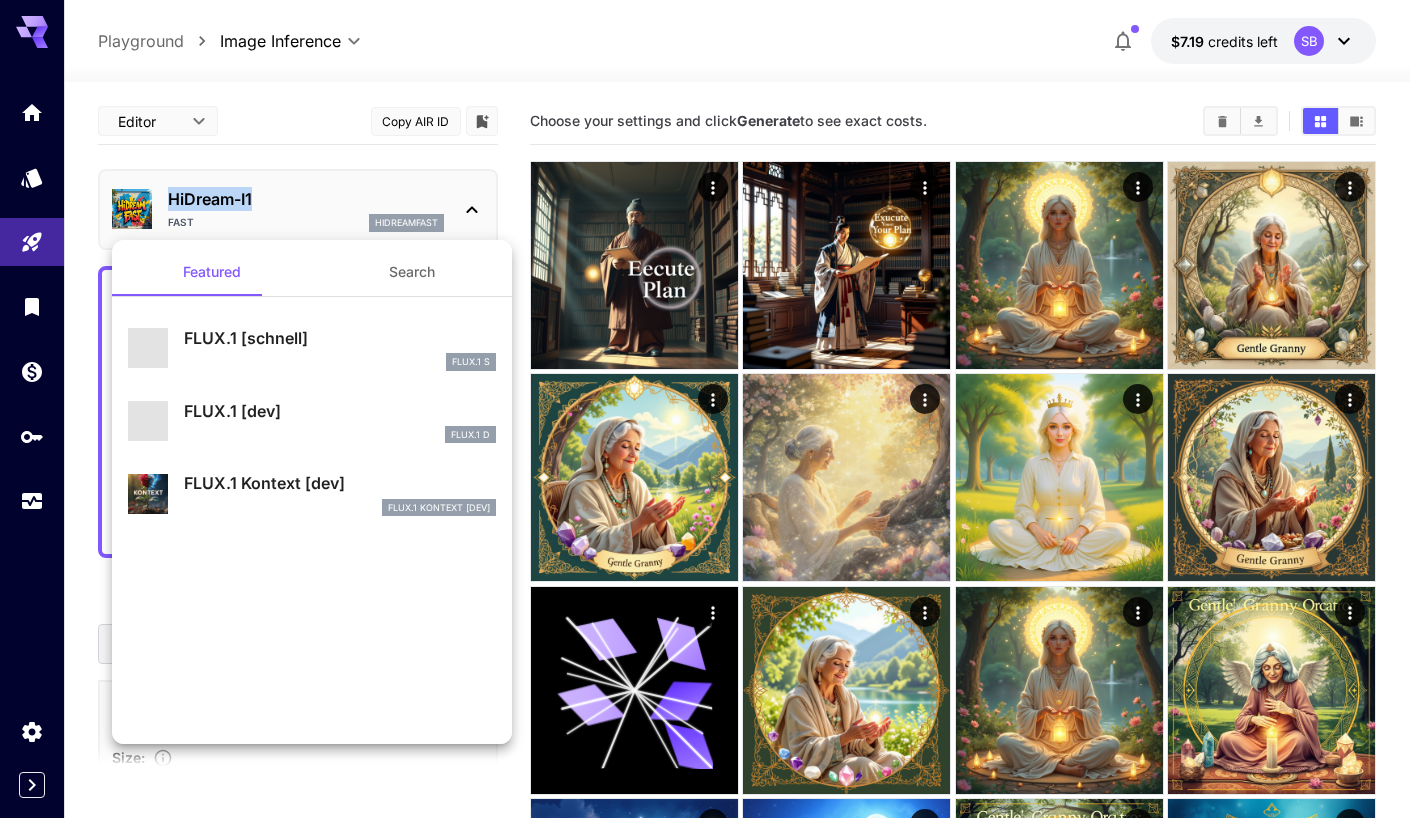 copy on "HiDream-I1" 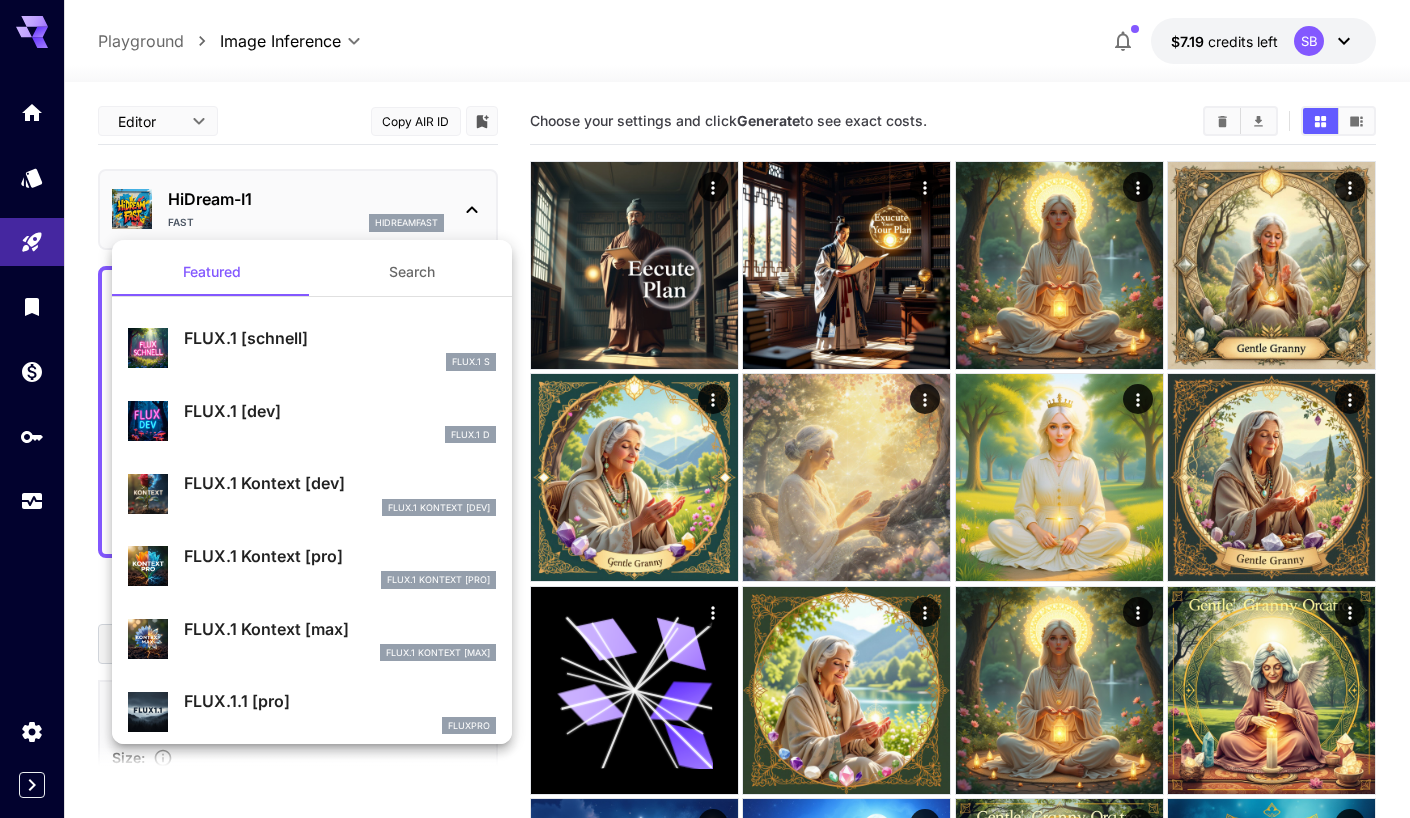 click at bounding box center [705, 409] 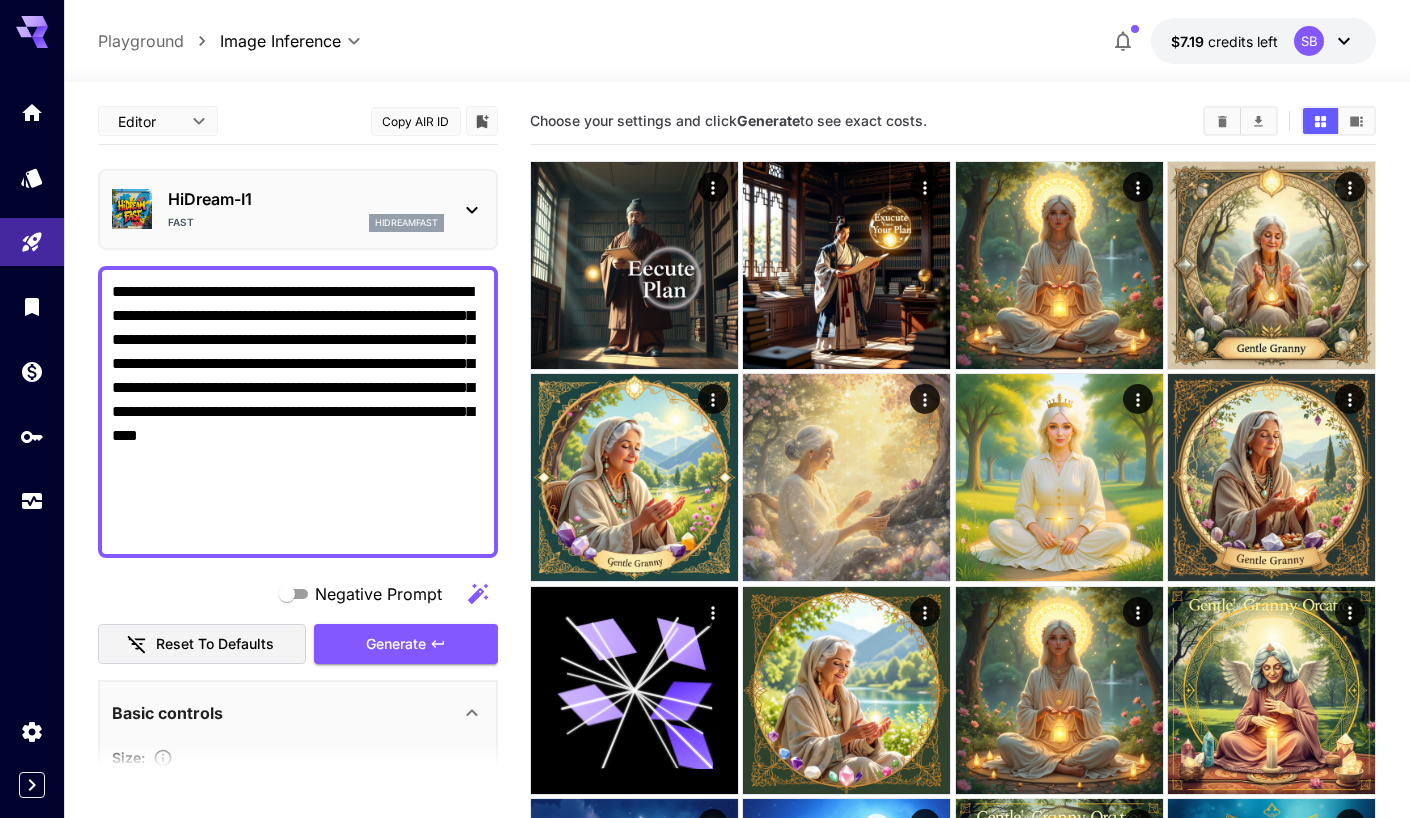 click at bounding box center (737, 70) 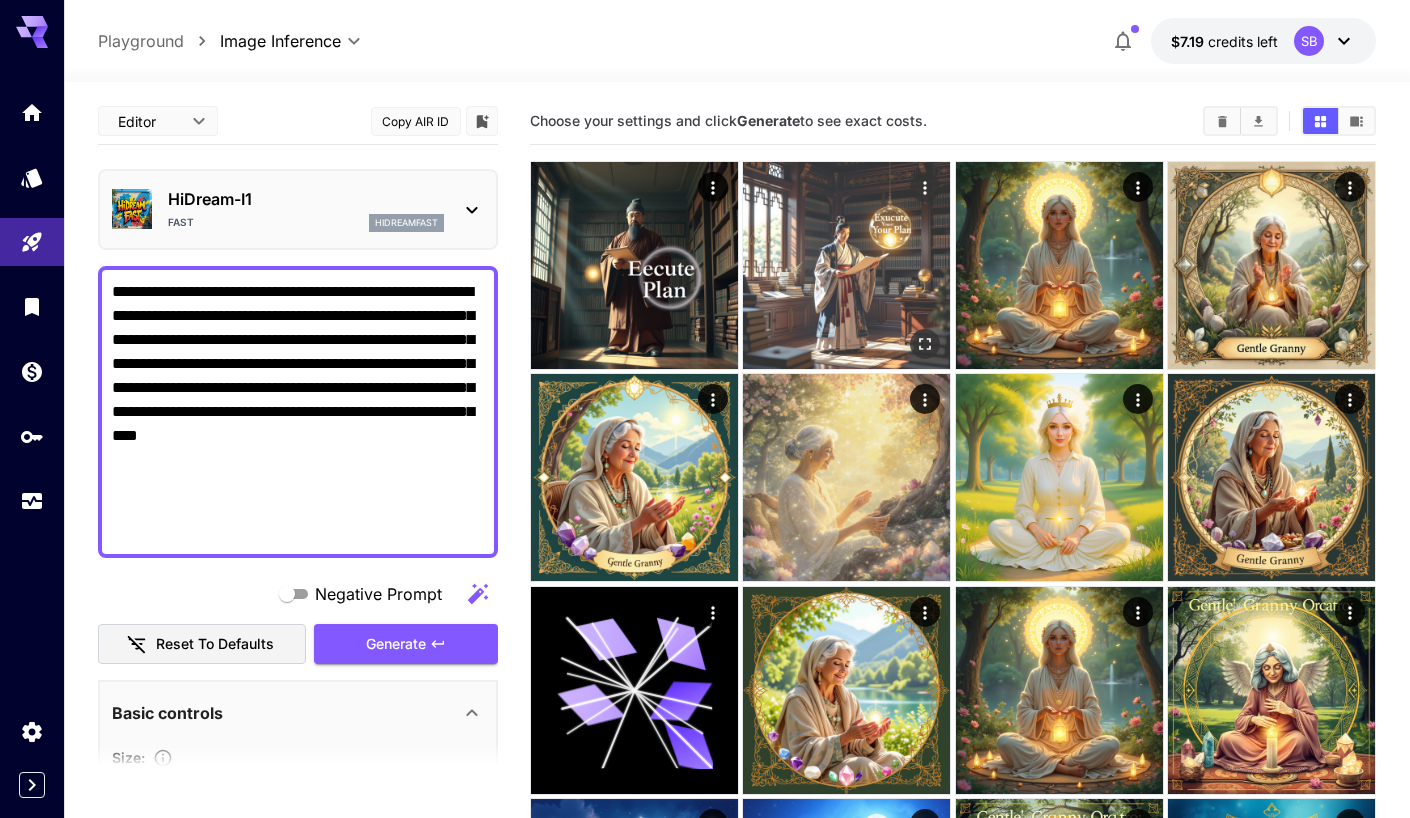 click at bounding box center (846, 265) 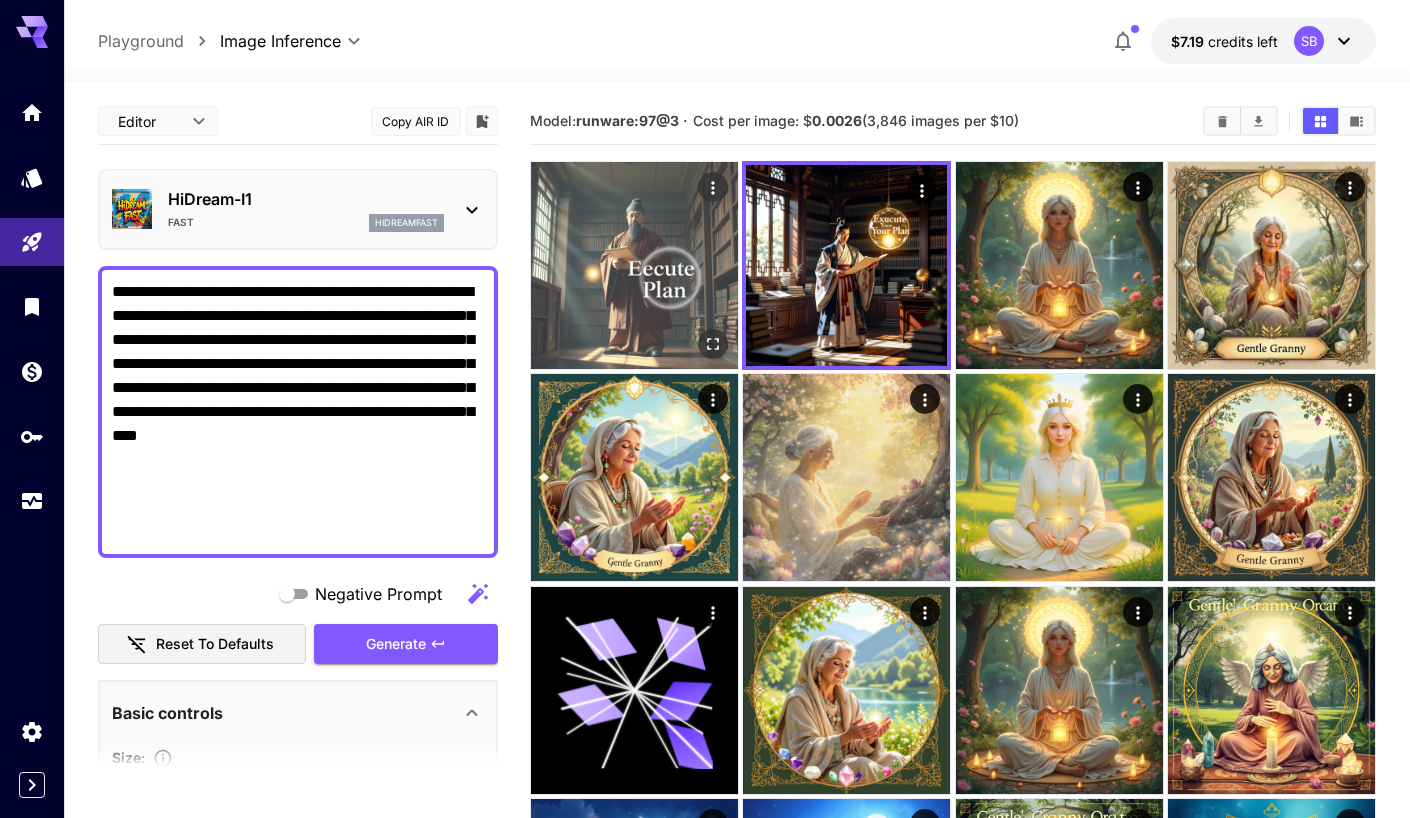 click at bounding box center [634, 265] 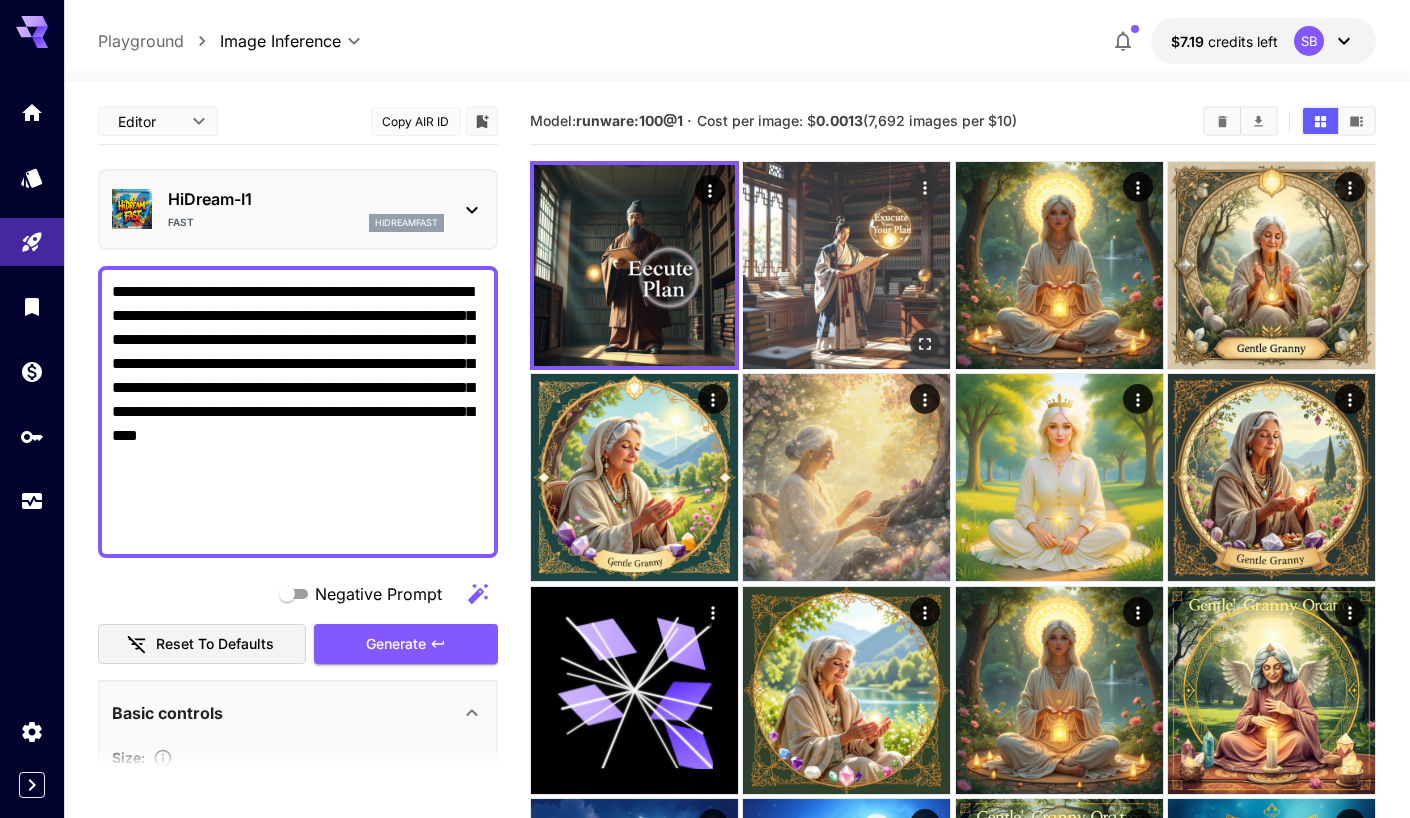 click at bounding box center (846, 265) 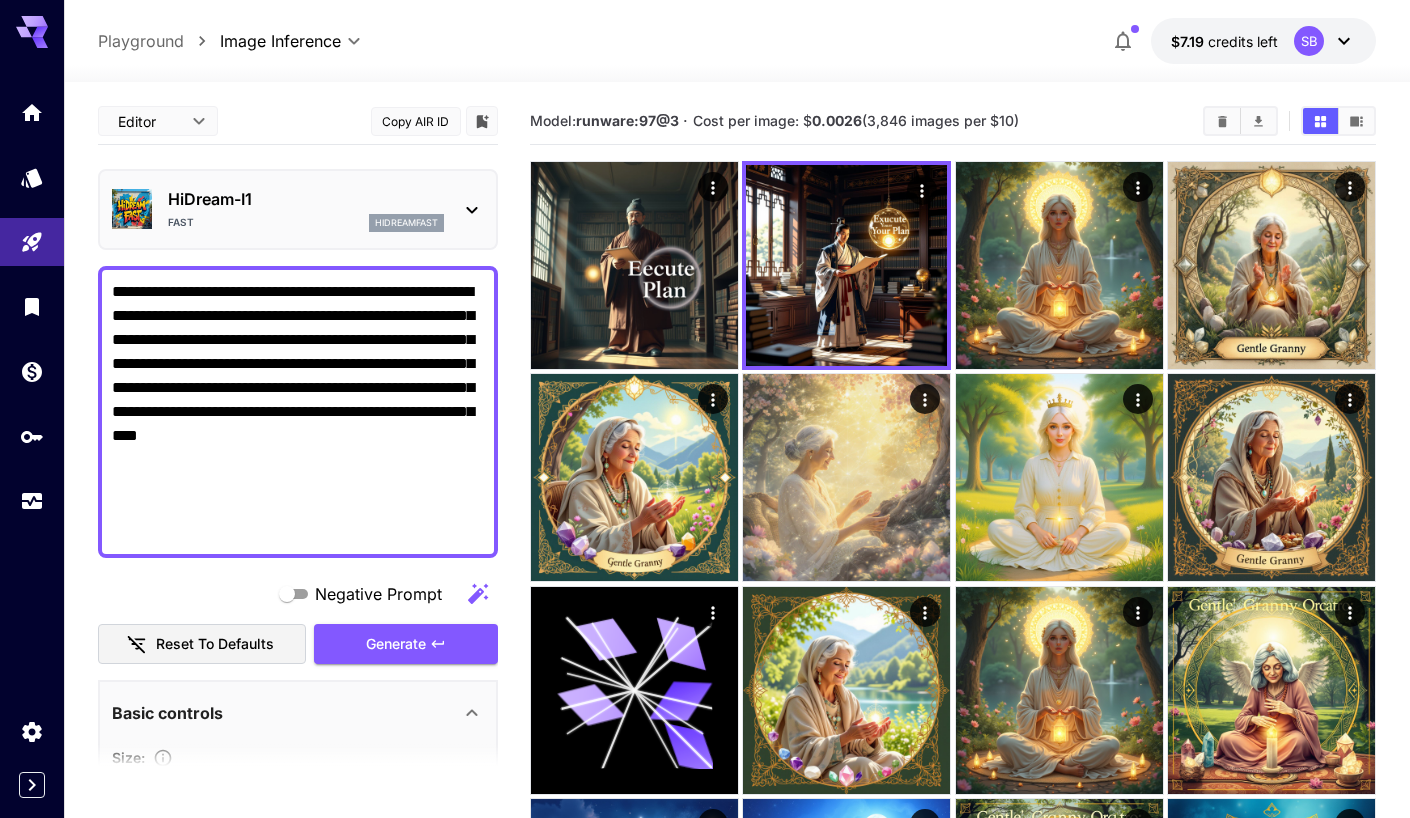 click on "HiDream-I1" at bounding box center (306, 199) 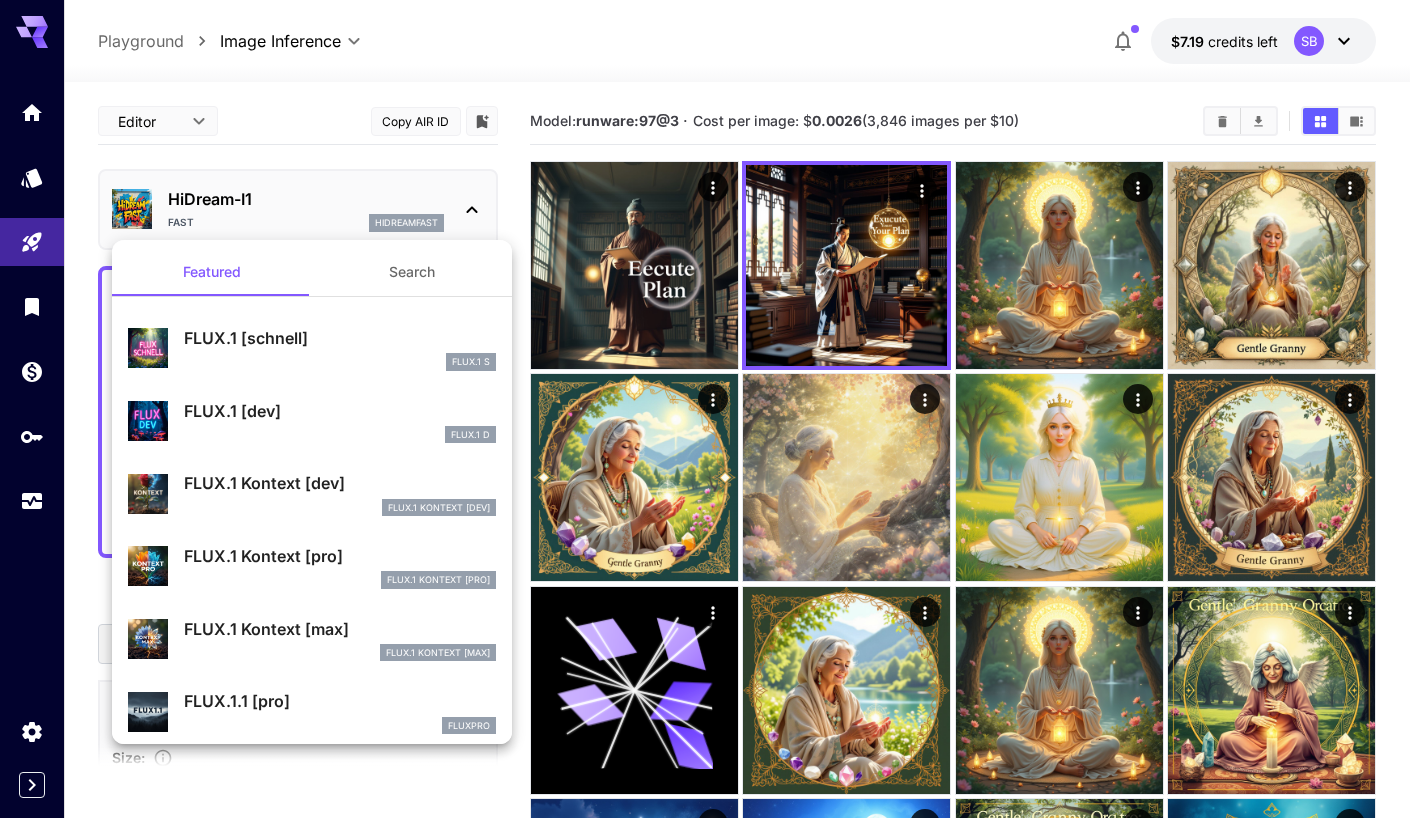 click at bounding box center [705, 409] 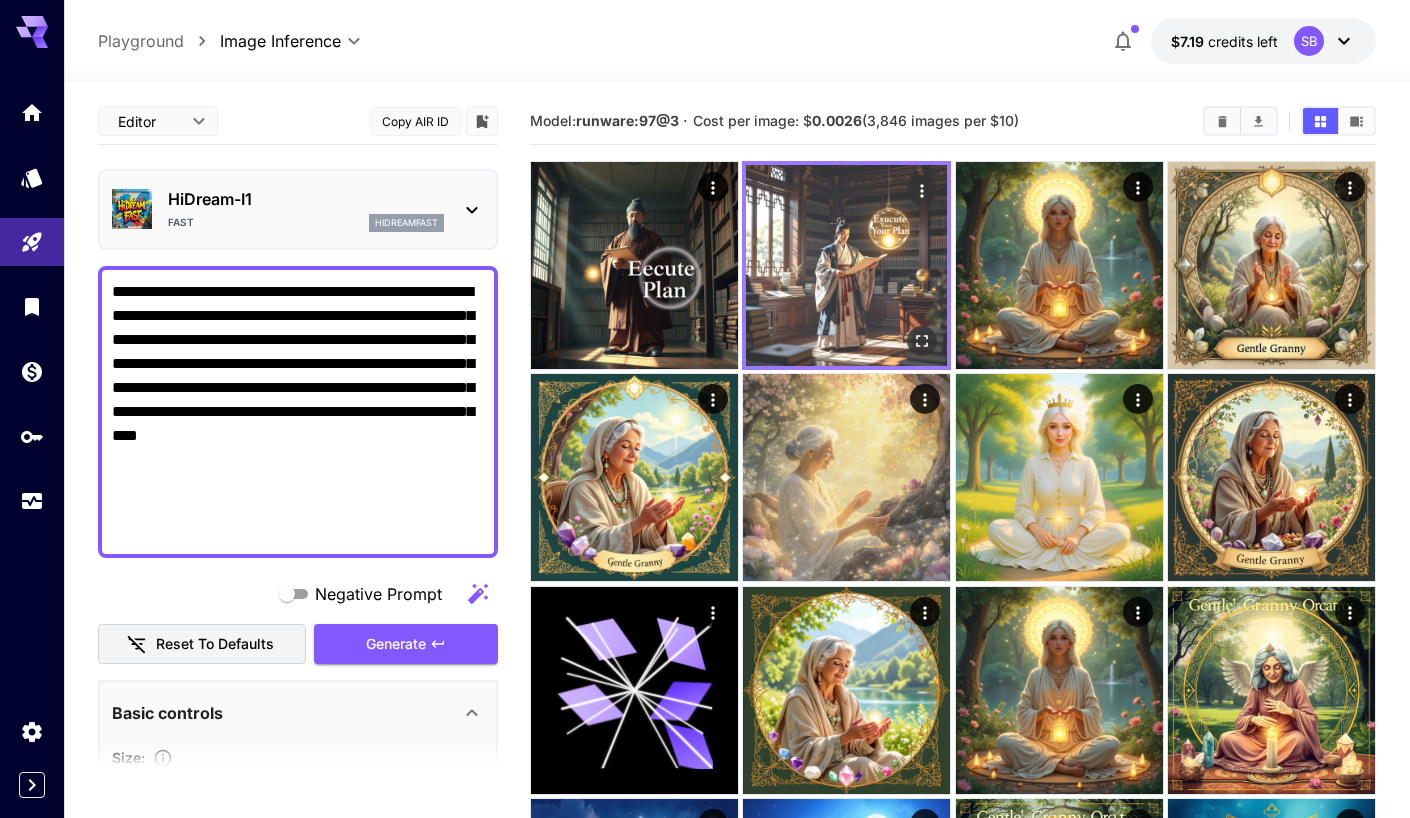 click at bounding box center [846, 265] 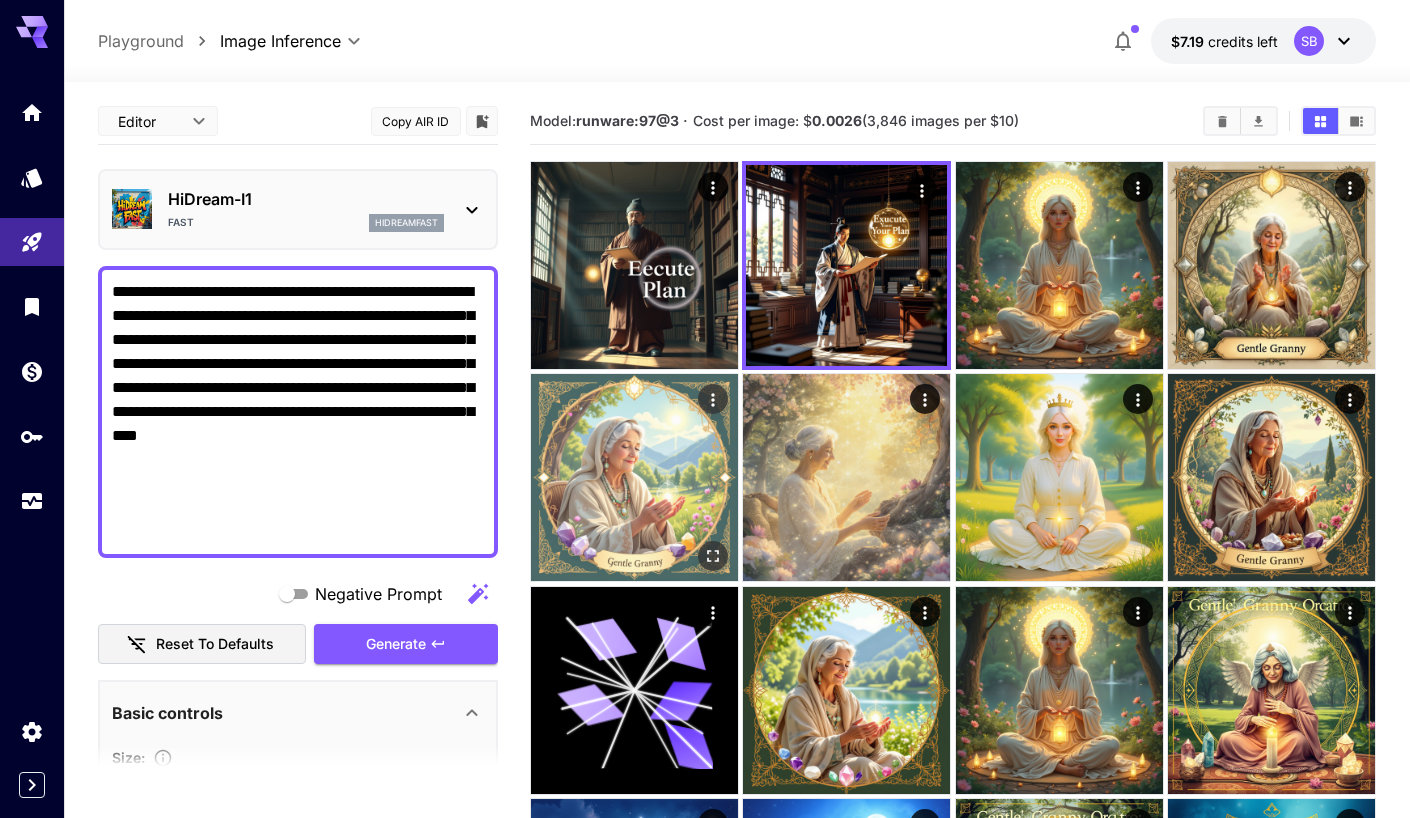 click at bounding box center (634, 477) 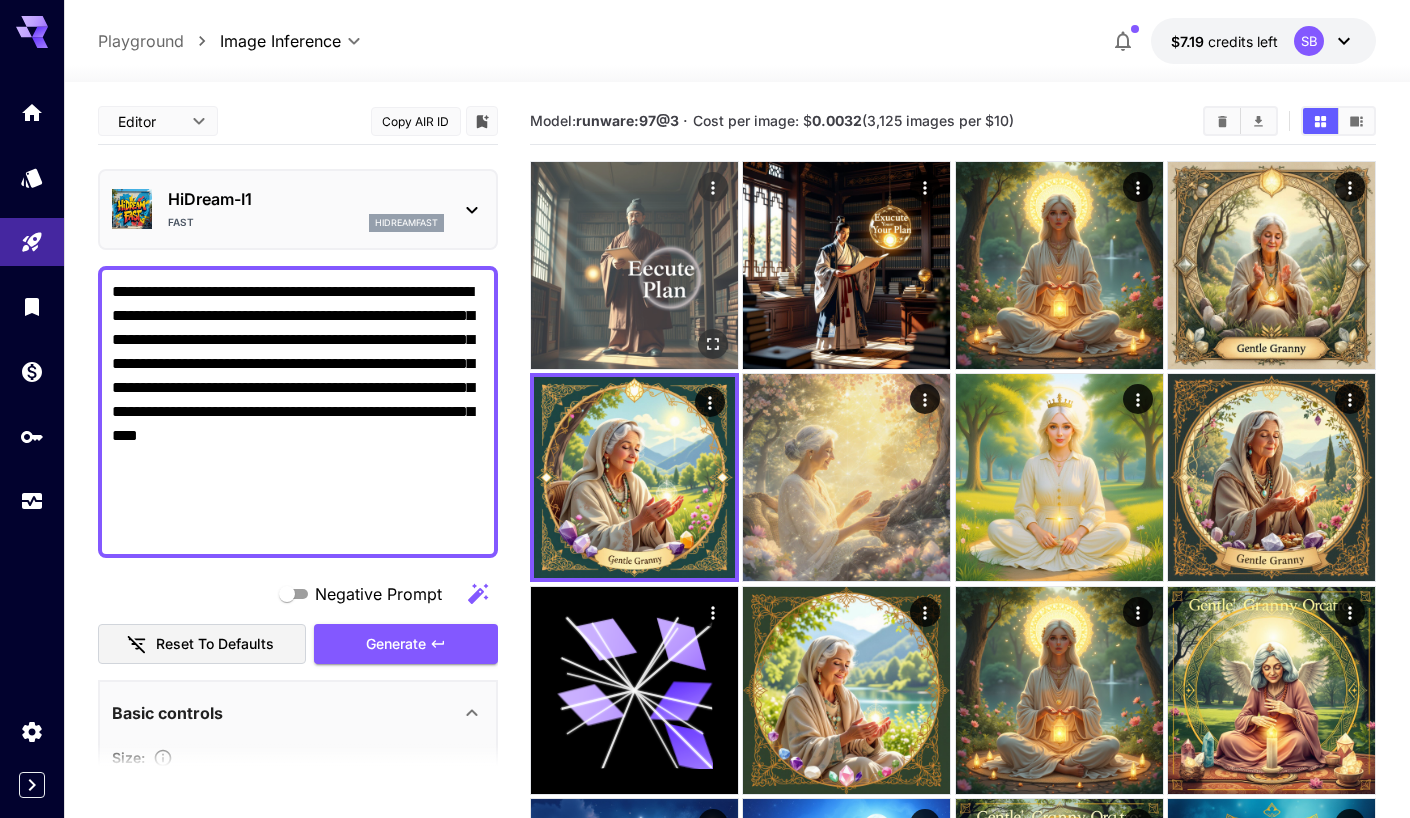 click at bounding box center (634, 265) 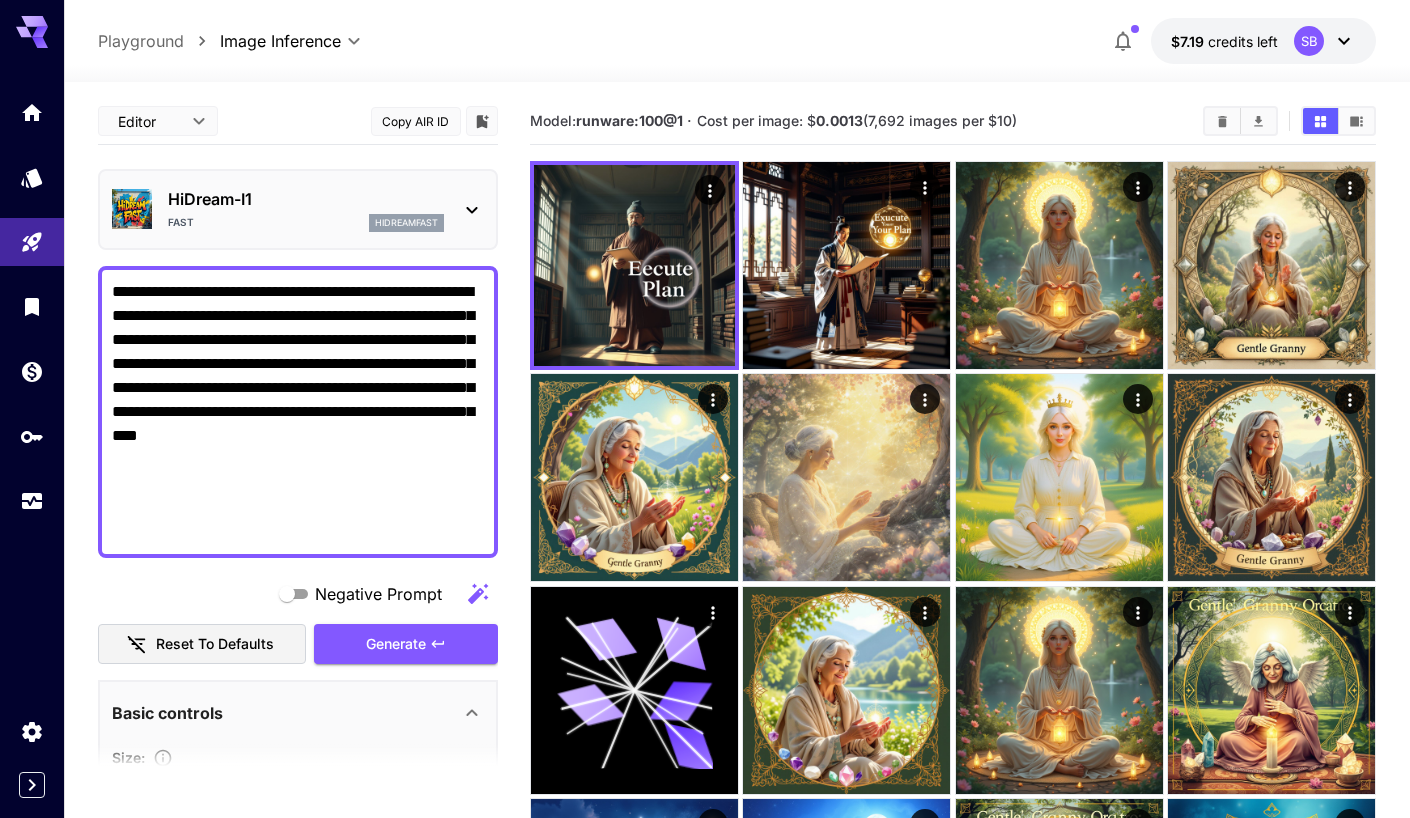 click on "HiDream-I1" at bounding box center [306, 199] 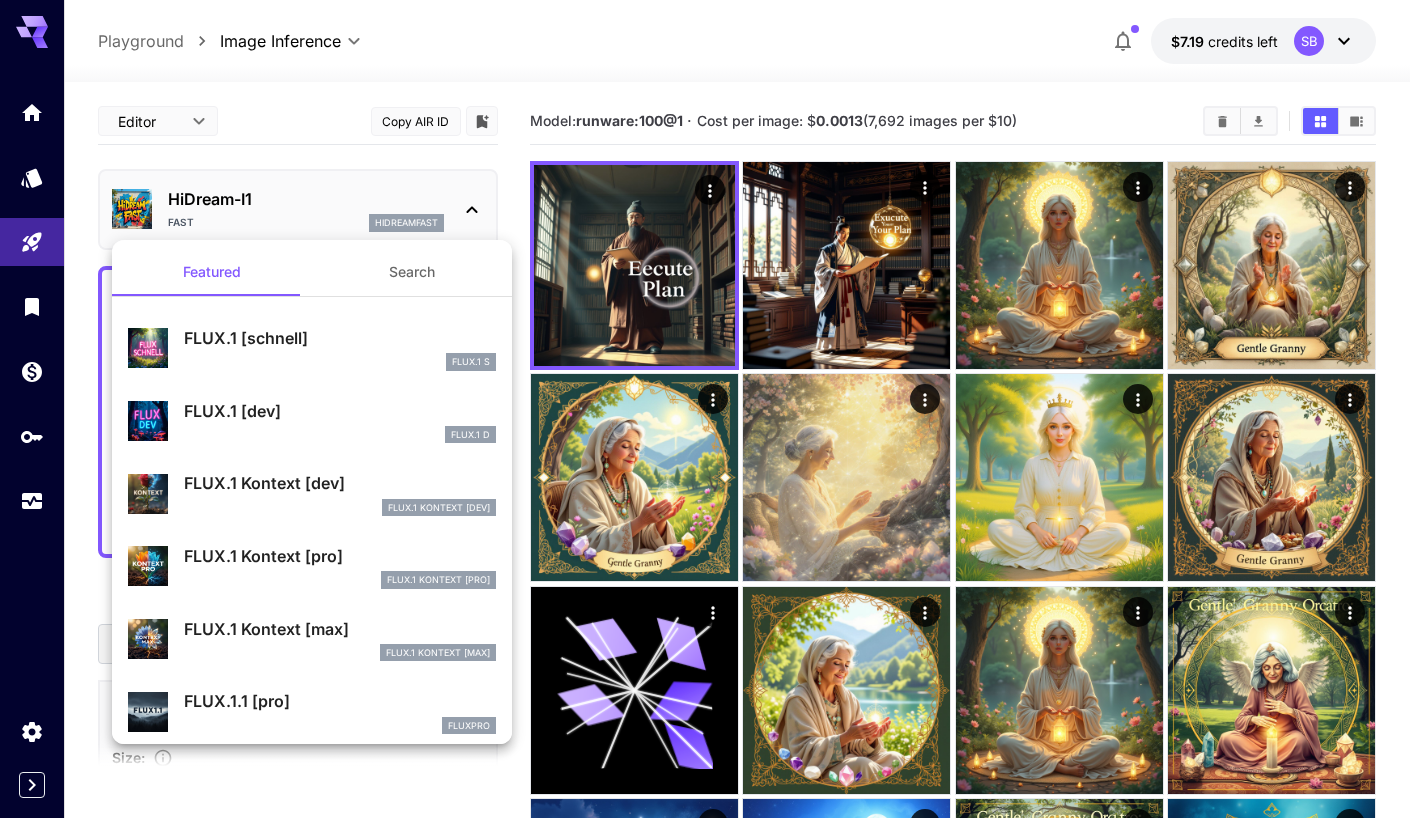 click on "FLUX.1 [dev]" at bounding box center (340, 411) 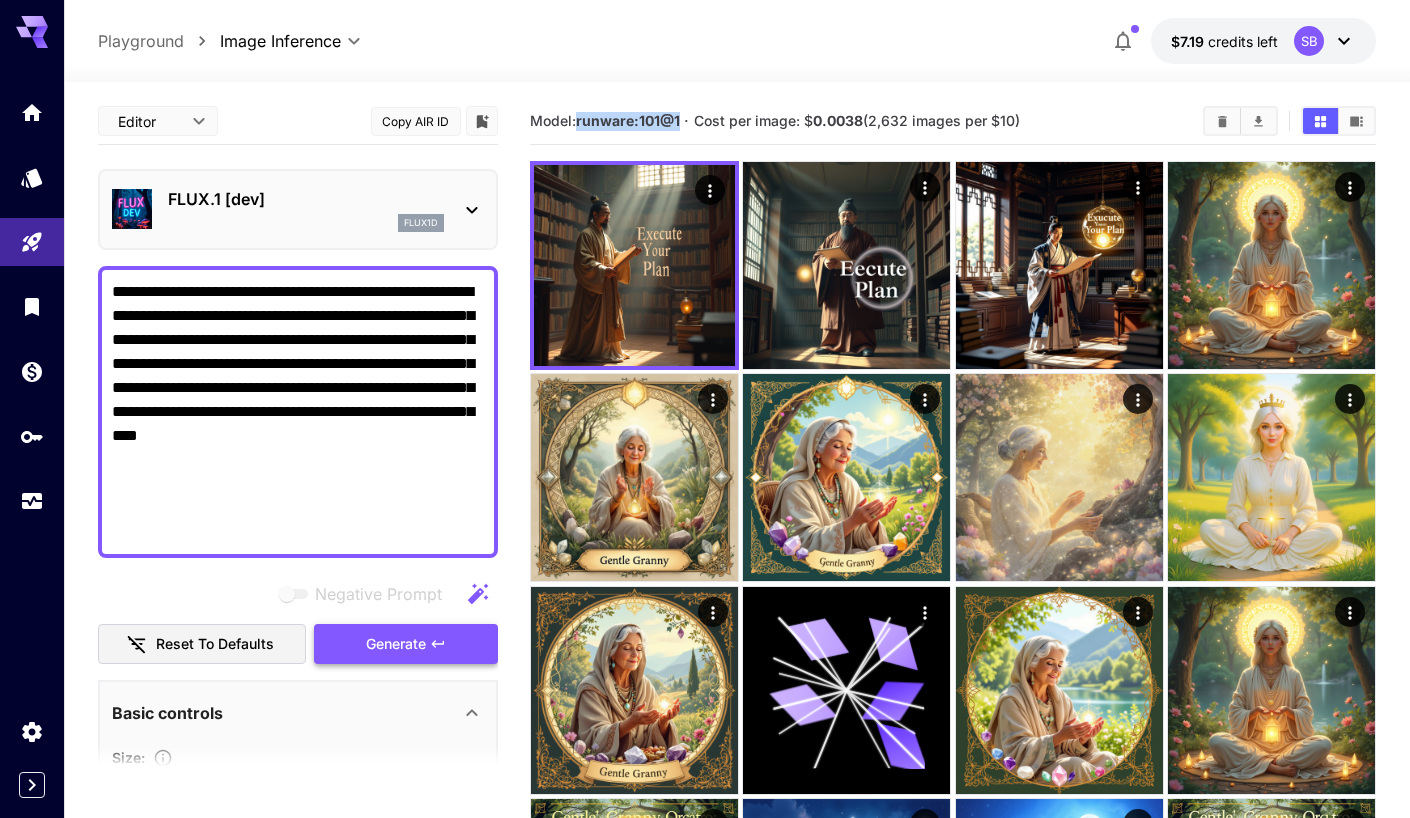 drag, startPoint x: 578, startPoint y: 120, endPoint x: 683, endPoint y: 131, distance: 105.574615 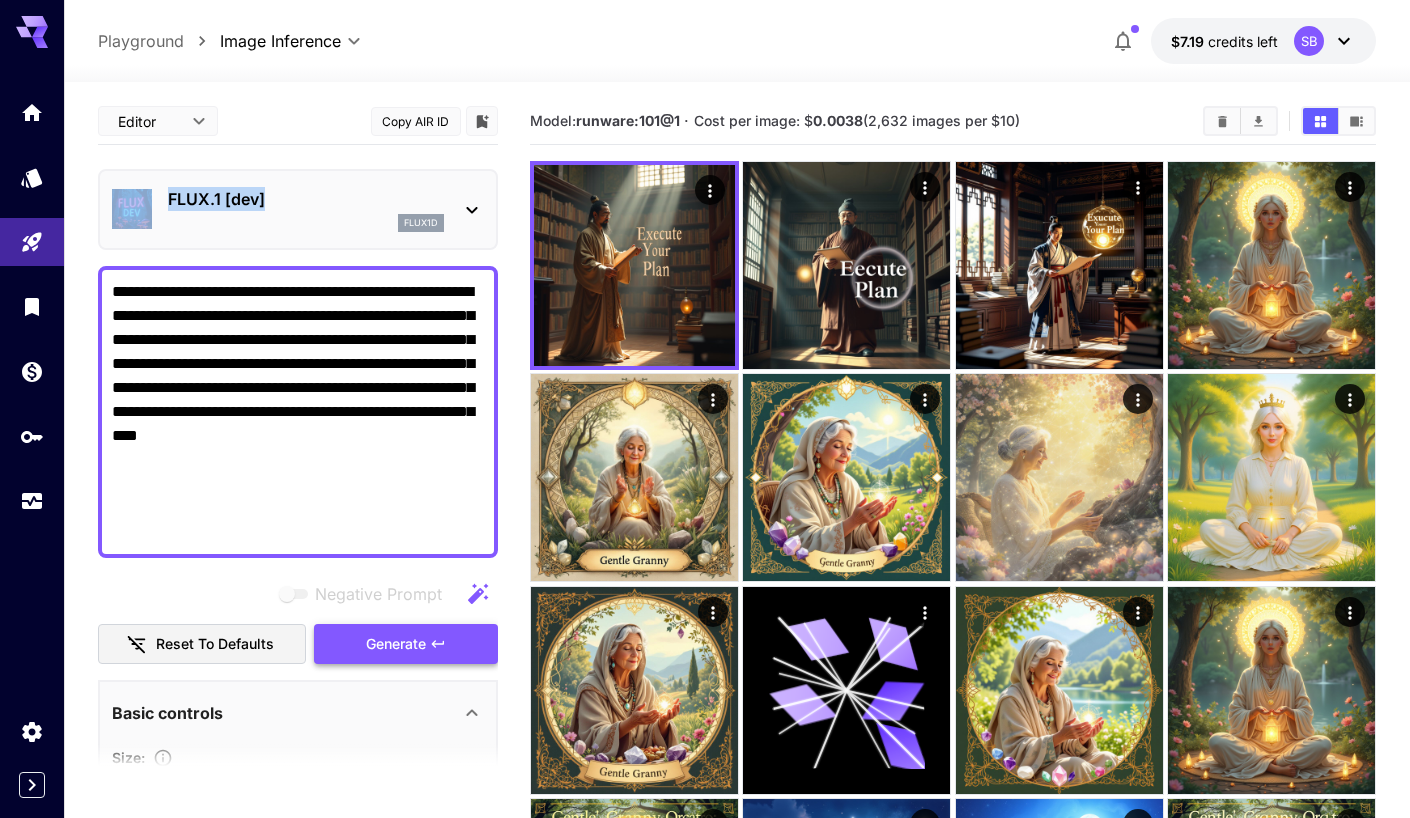 drag, startPoint x: 262, startPoint y: 201, endPoint x: 155, endPoint y: 199, distance: 107.01869 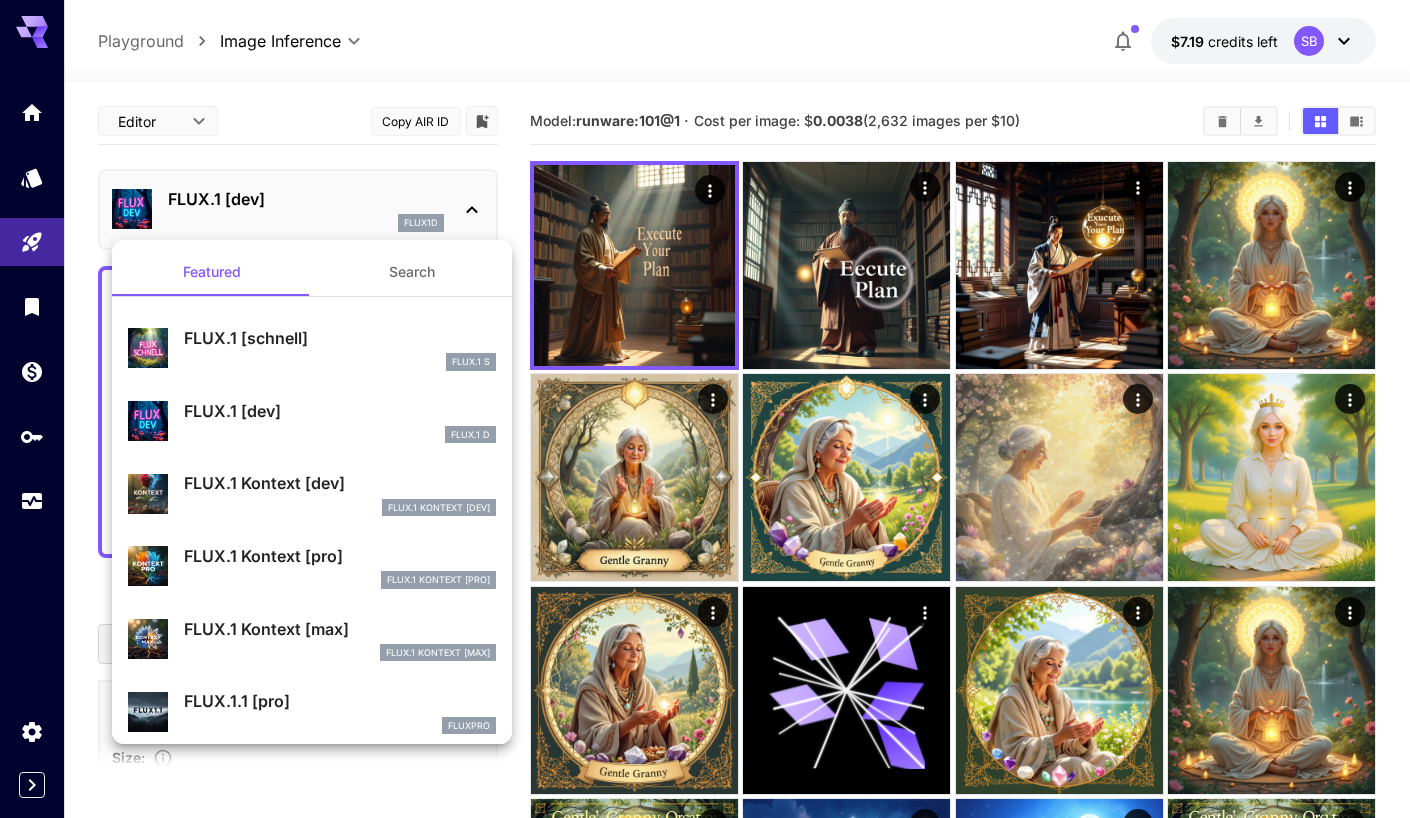 click at bounding box center (705, 409) 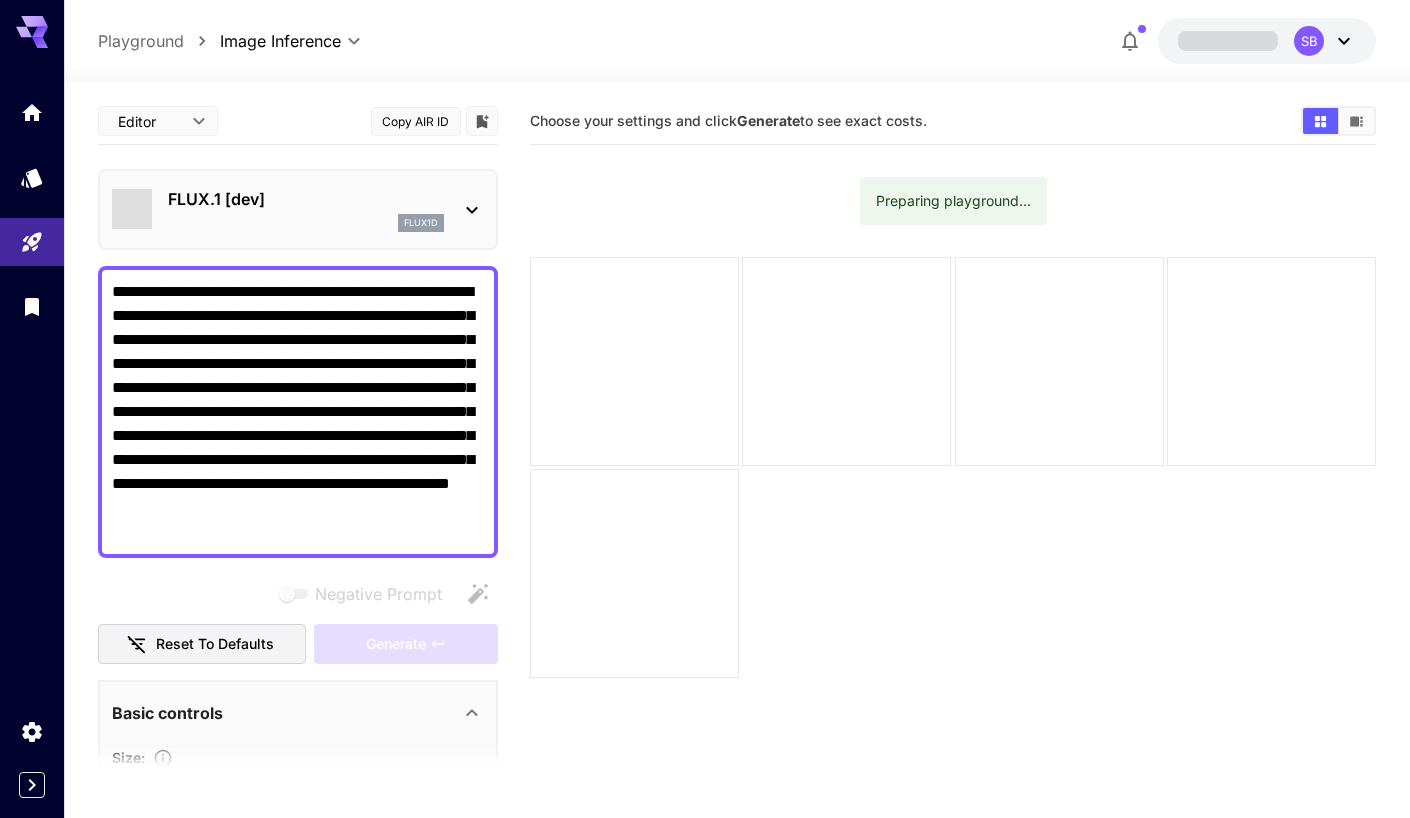 scroll, scrollTop: 0, scrollLeft: 0, axis: both 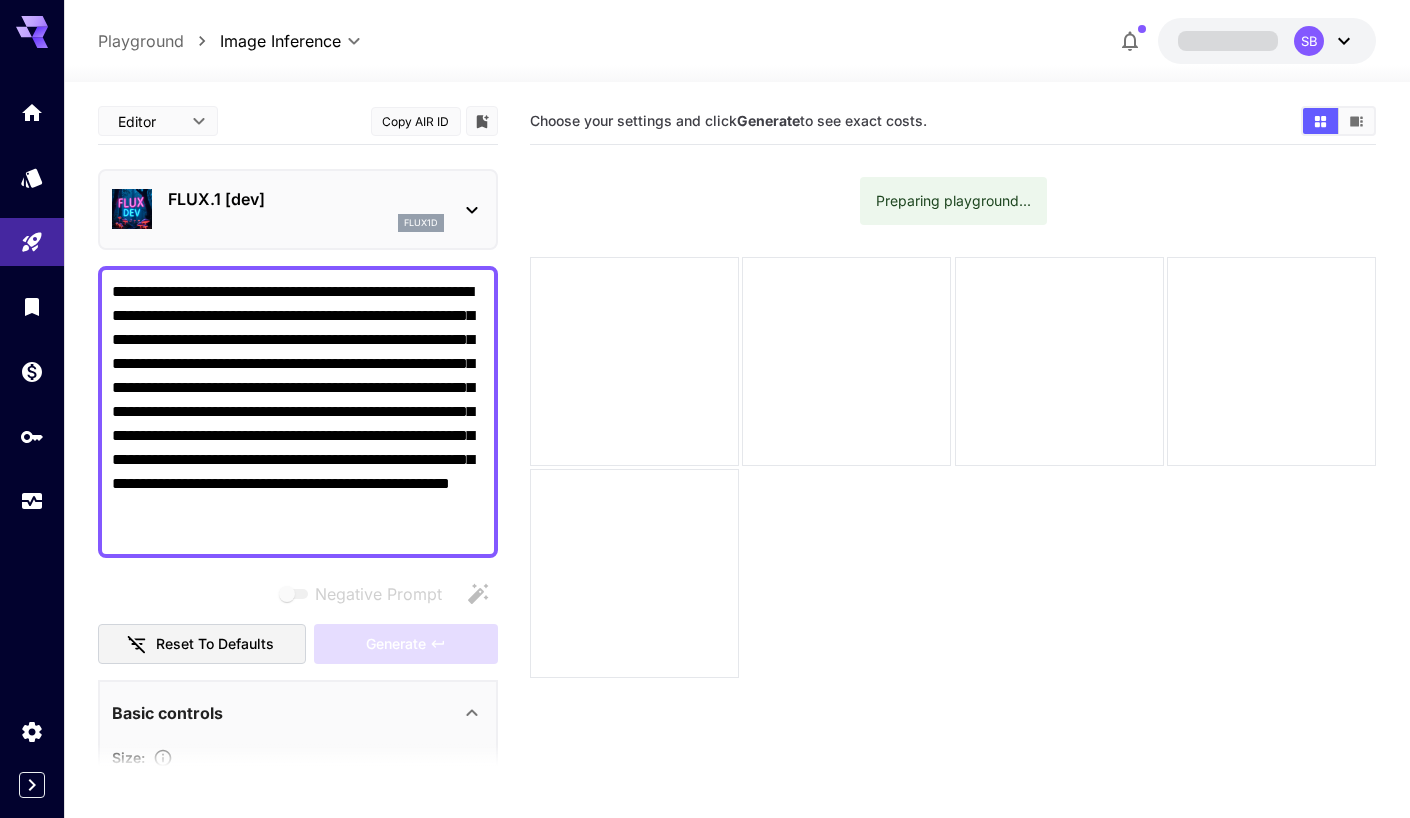 click on "**********" at bounding box center [298, 412] 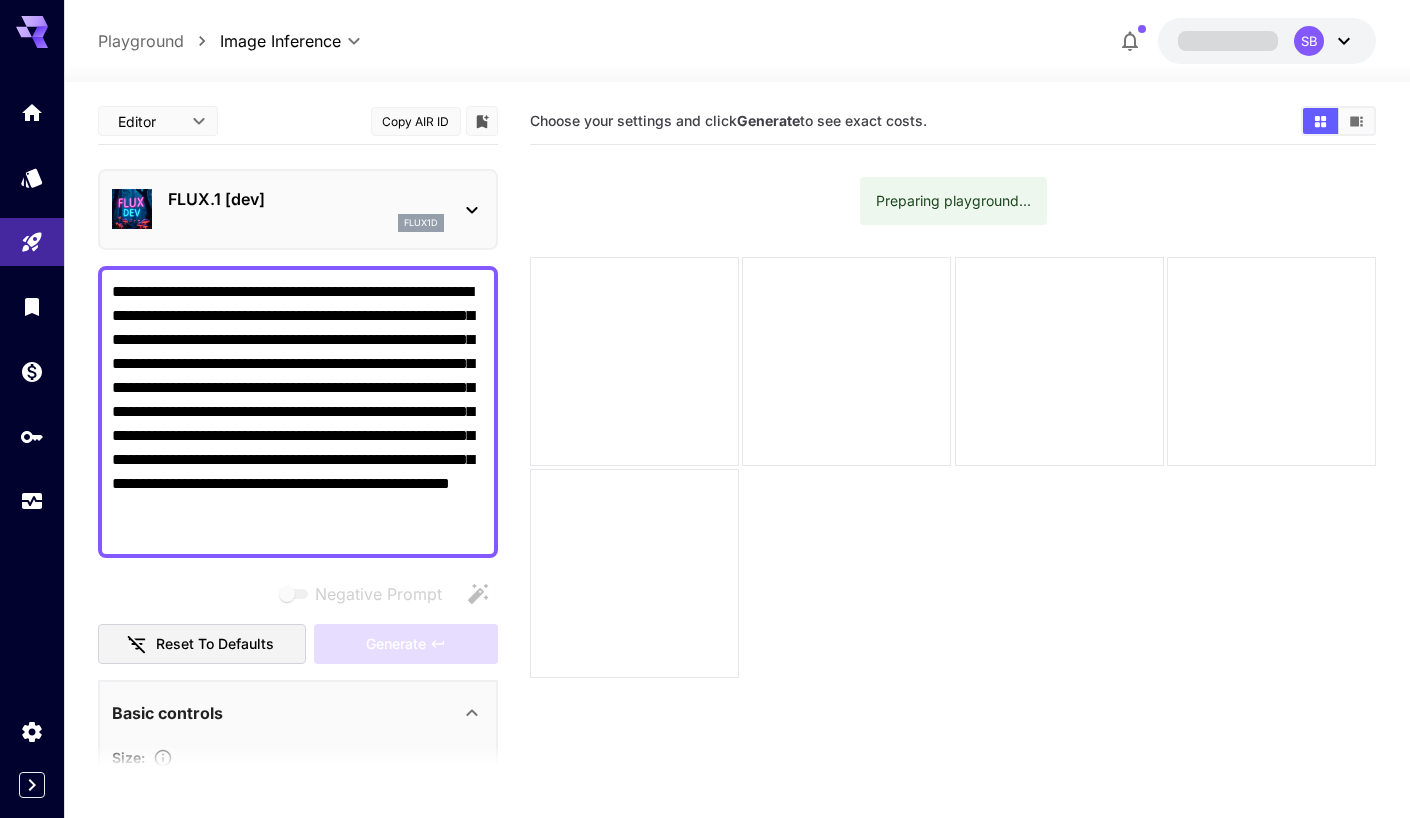 type 